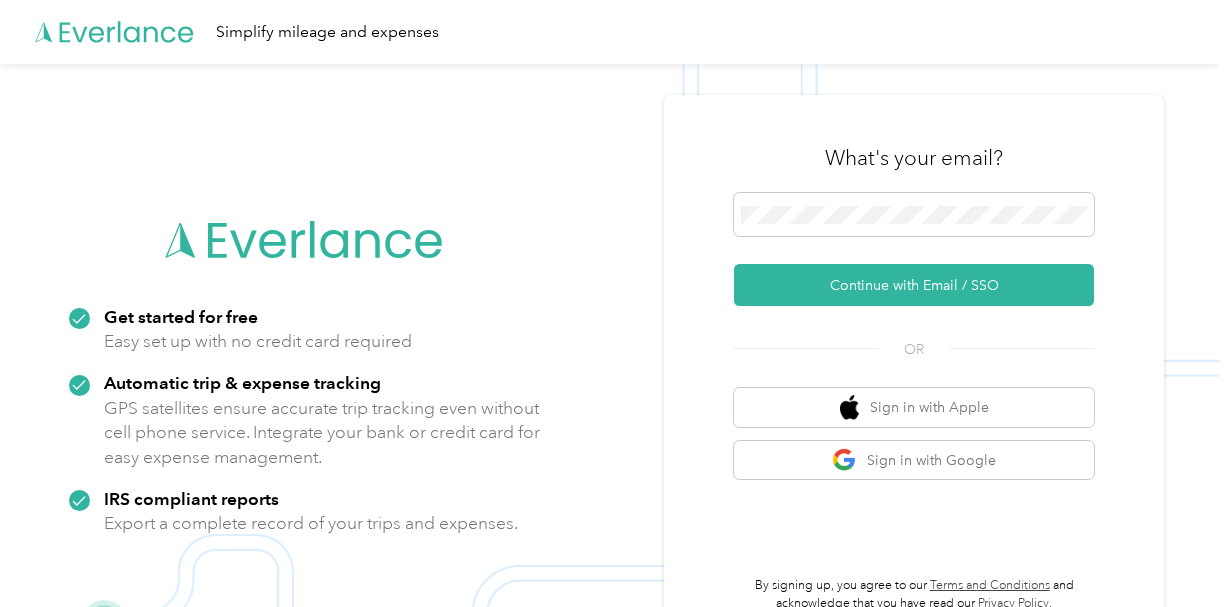 scroll, scrollTop: 0, scrollLeft: 0, axis: both 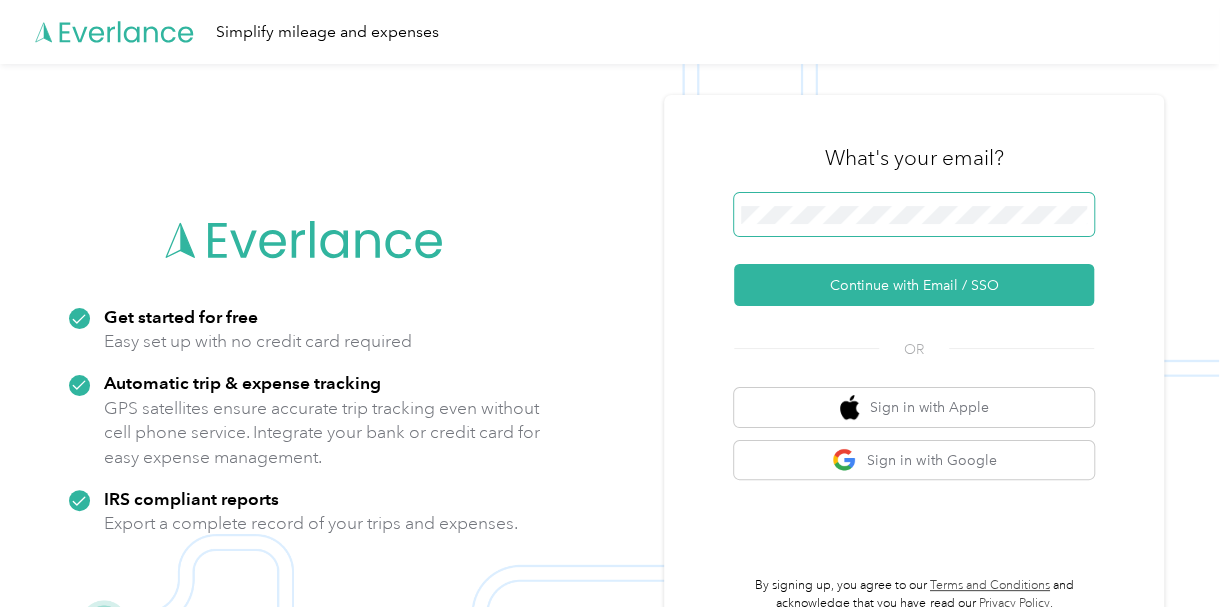 click at bounding box center (914, 214) 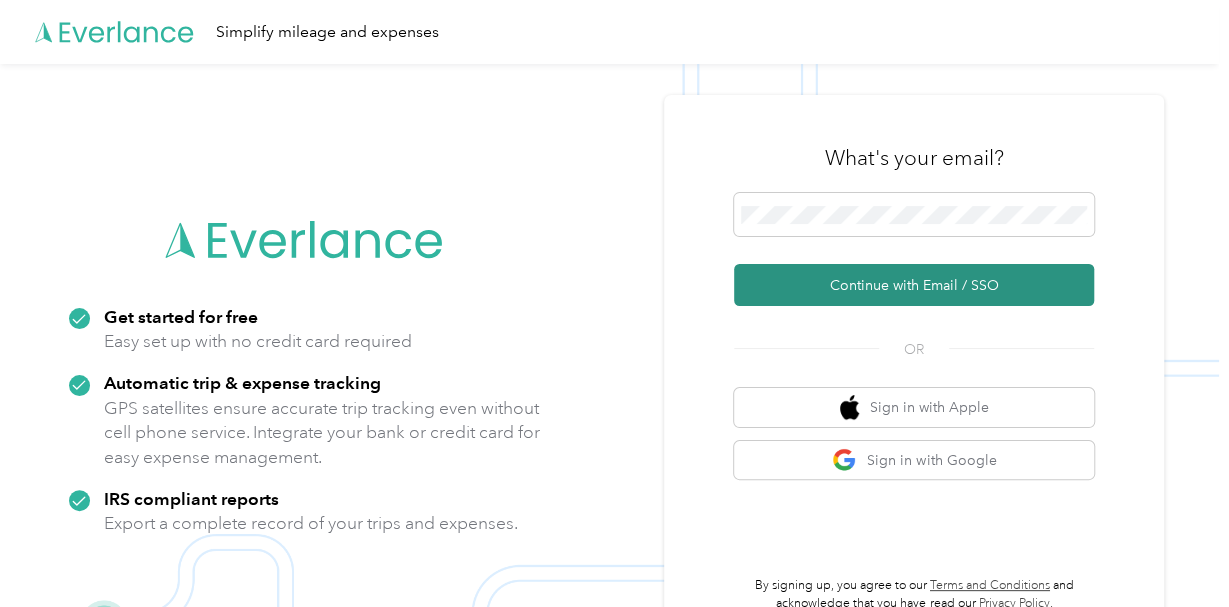 click on "Continue with Email / SSO" at bounding box center [914, 285] 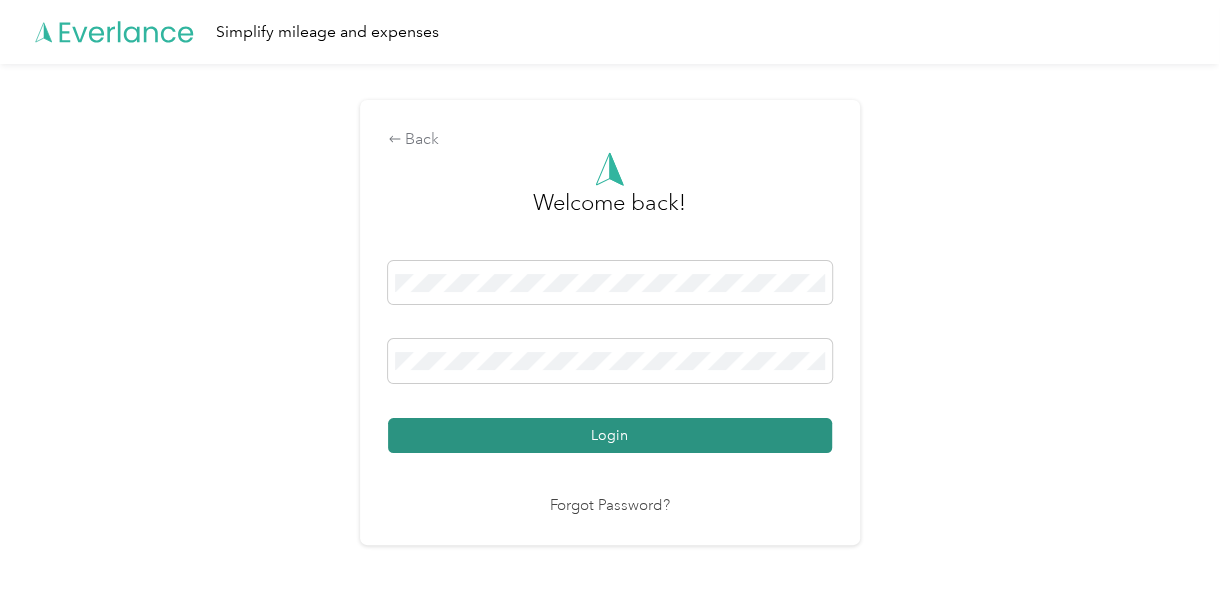 click on "Login" at bounding box center [610, 435] 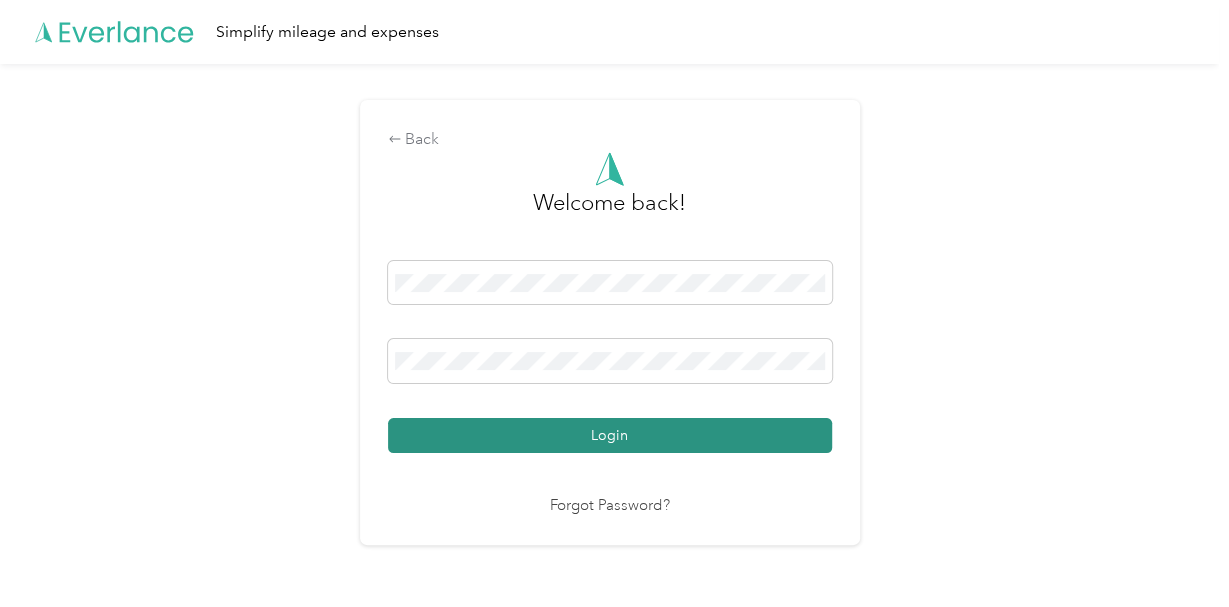 click on "Login" at bounding box center [610, 435] 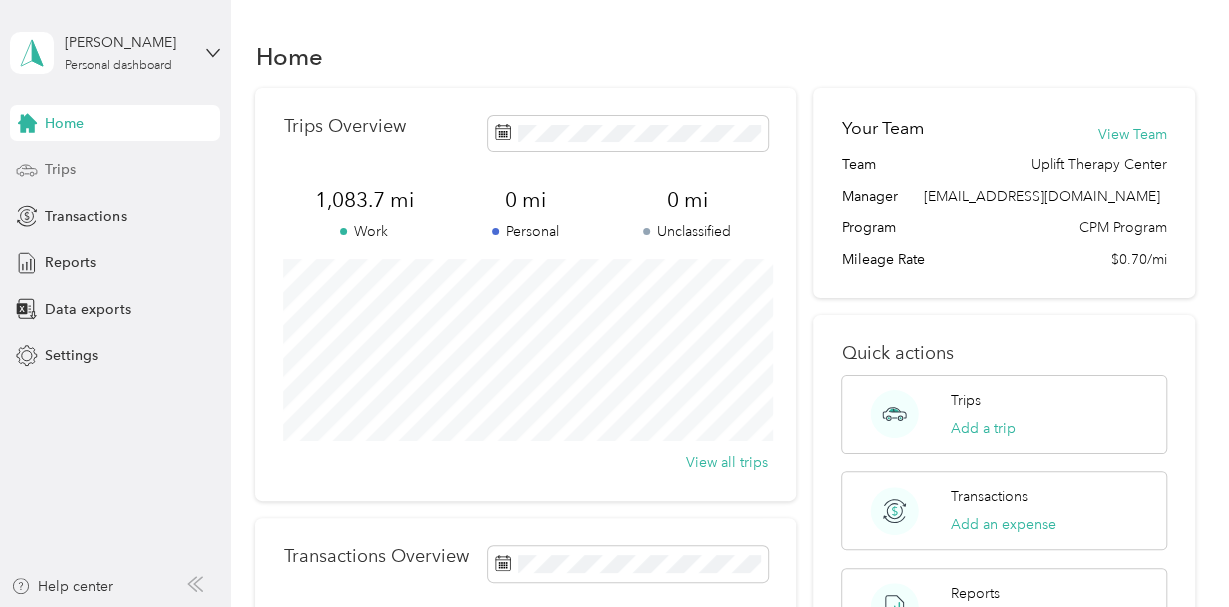 click on "Trips" at bounding box center (60, 169) 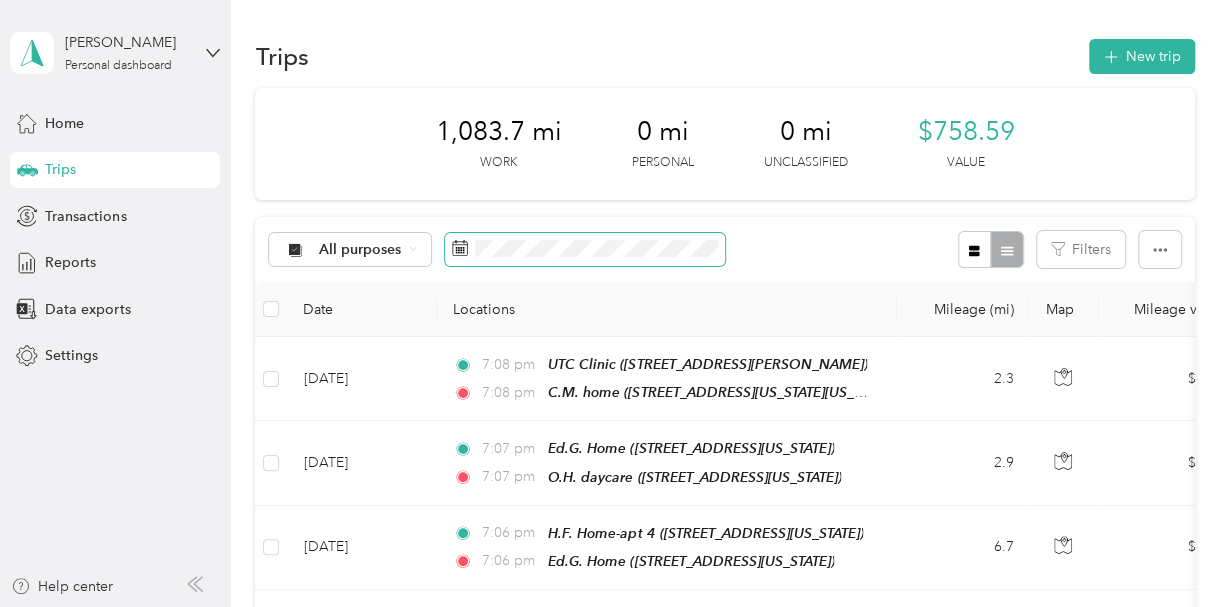 click at bounding box center (585, 250) 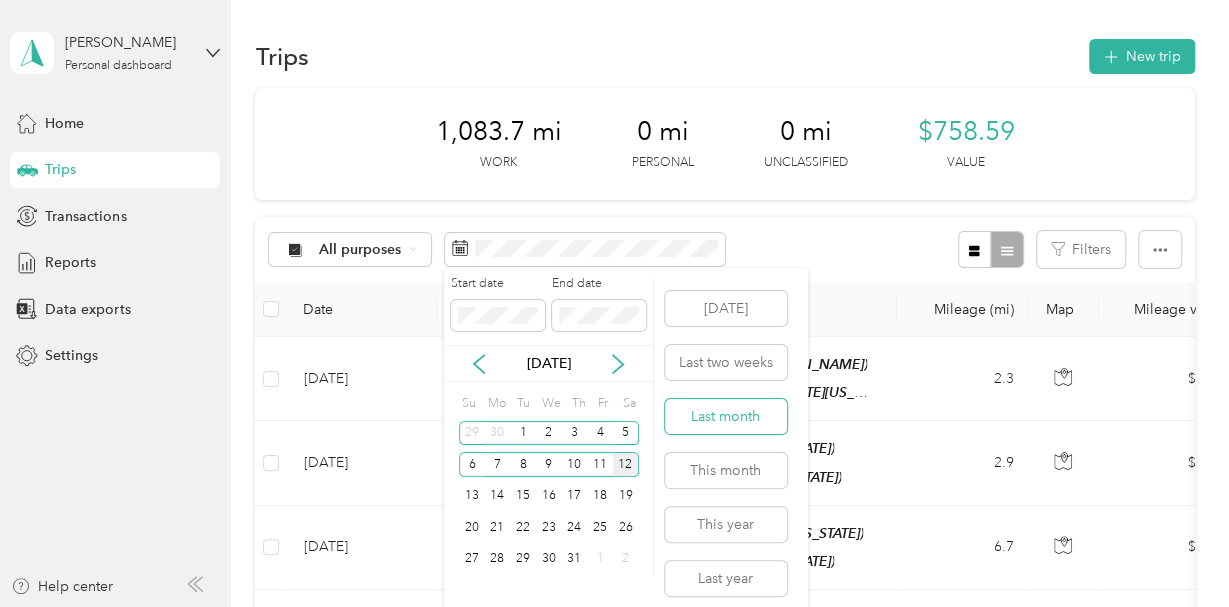 click on "Last month" at bounding box center (726, 416) 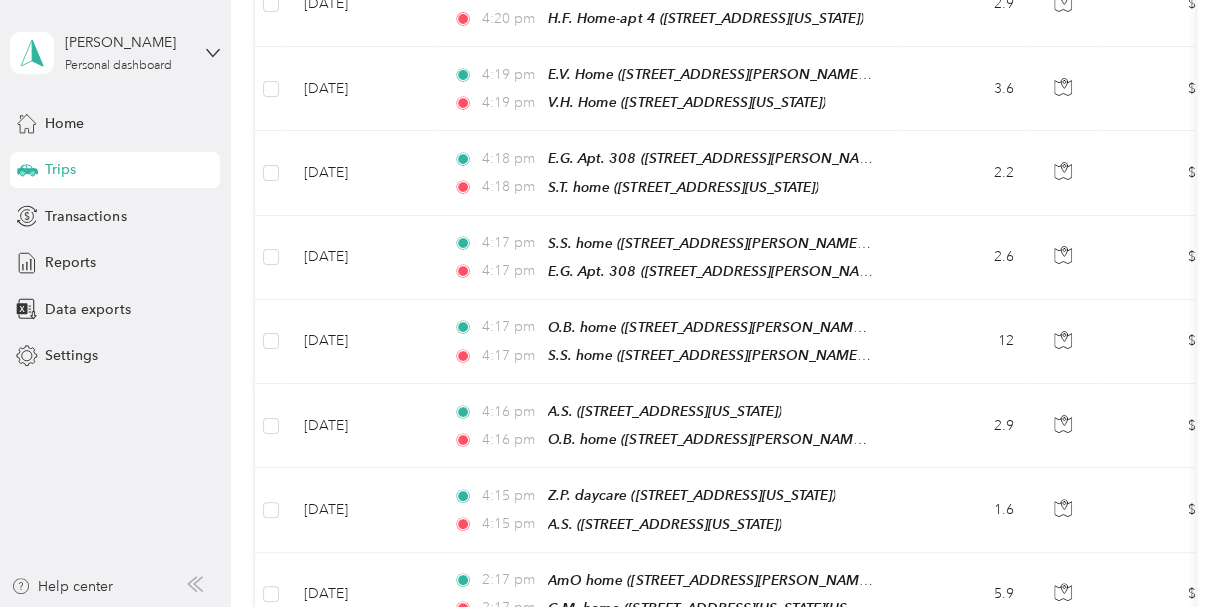 scroll, scrollTop: 1722, scrollLeft: 0, axis: vertical 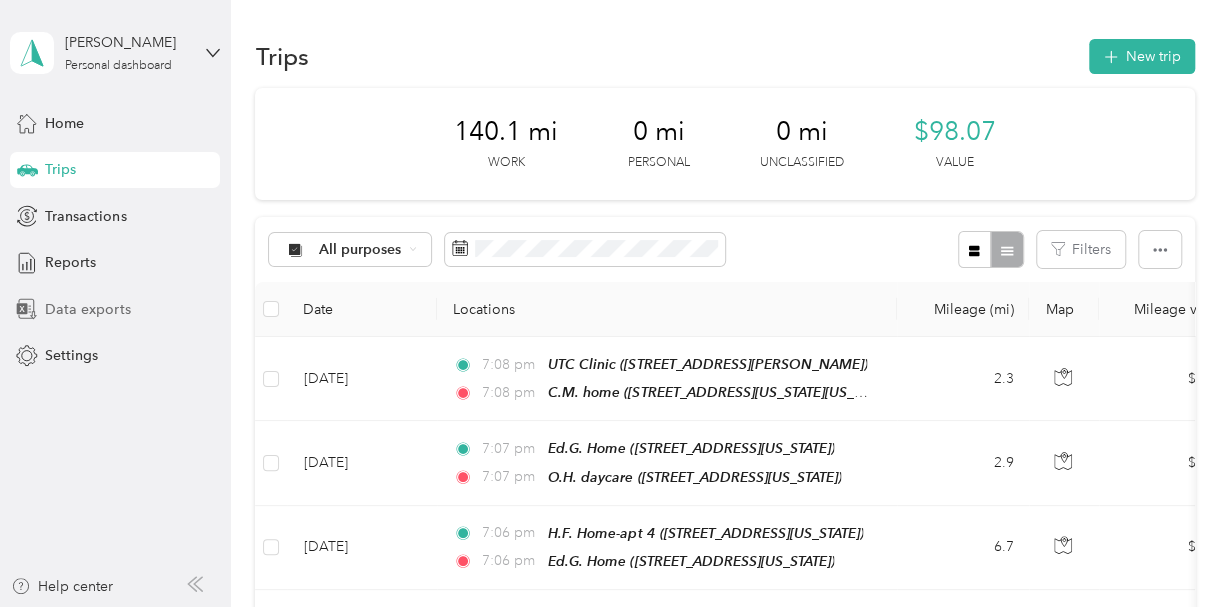 click on "Data exports" at bounding box center [87, 309] 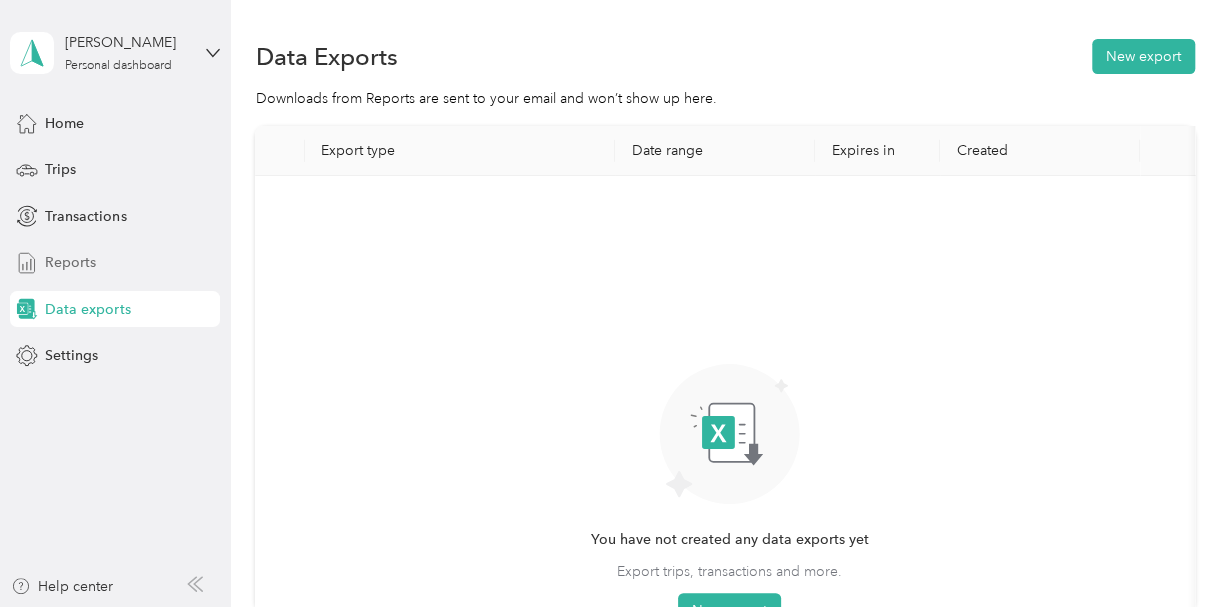 click on "Reports" at bounding box center [70, 262] 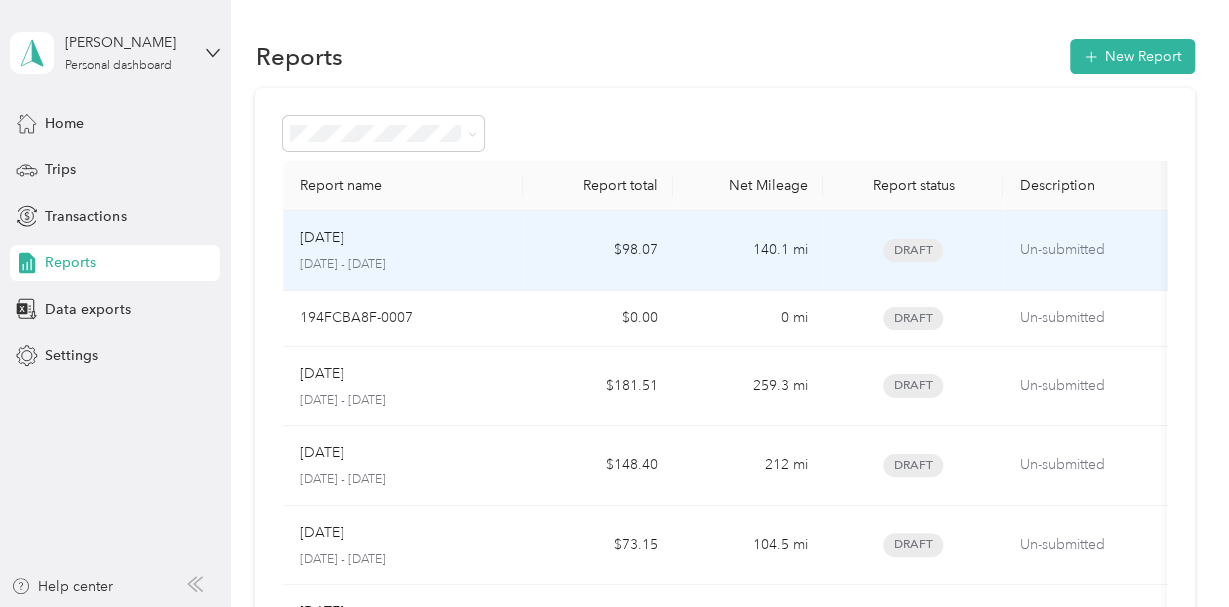 click on "Draft" at bounding box center [913, 250] 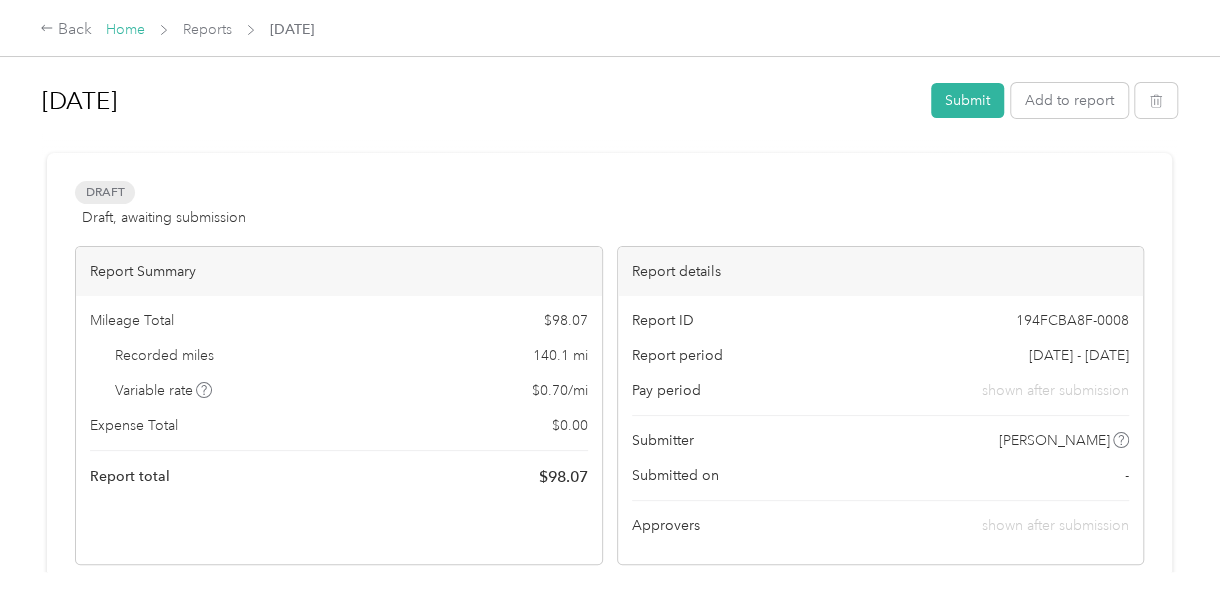 click on "Home" at bounding box center (125, 29) 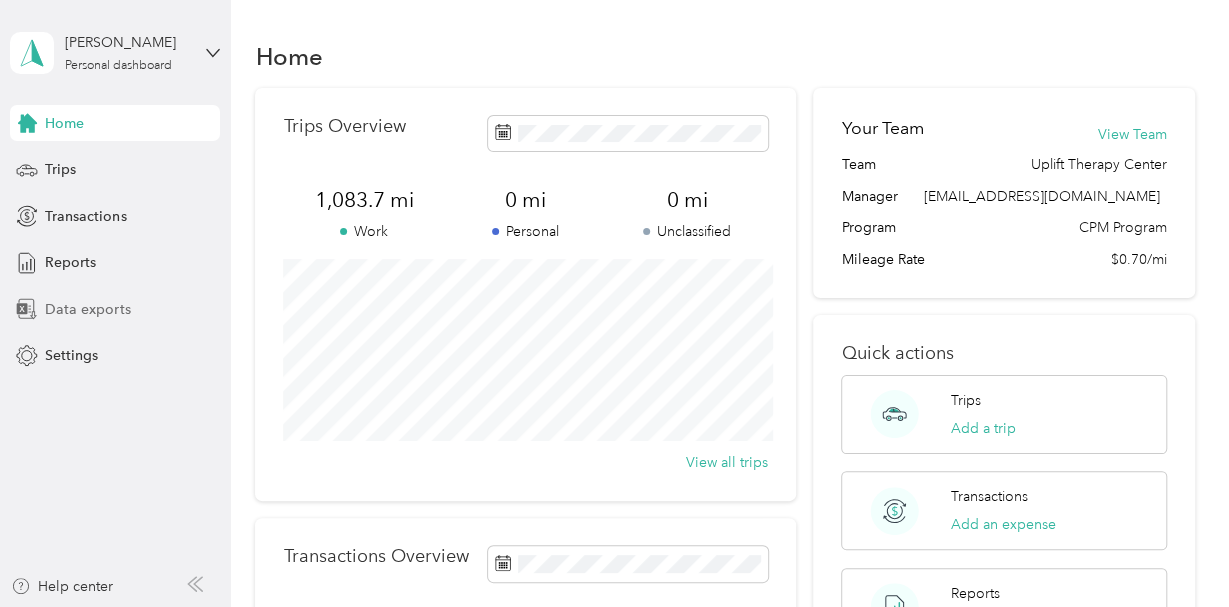 click on "Data exports" at bounding box center [87, 309] 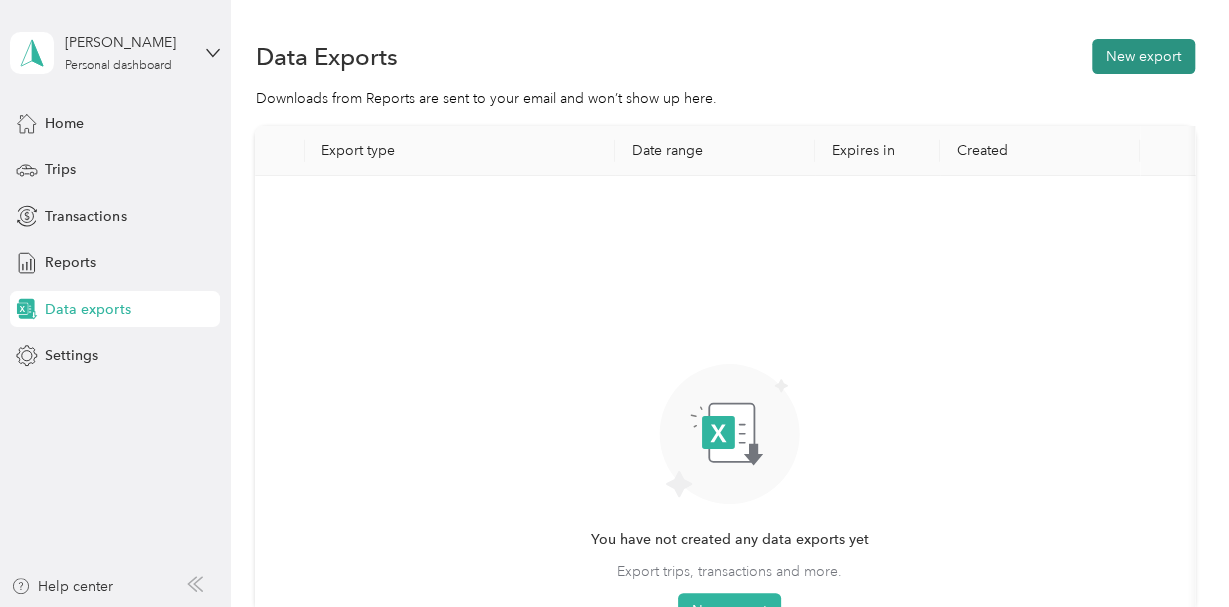 click on "New export" at bounding box center (1143, 56) 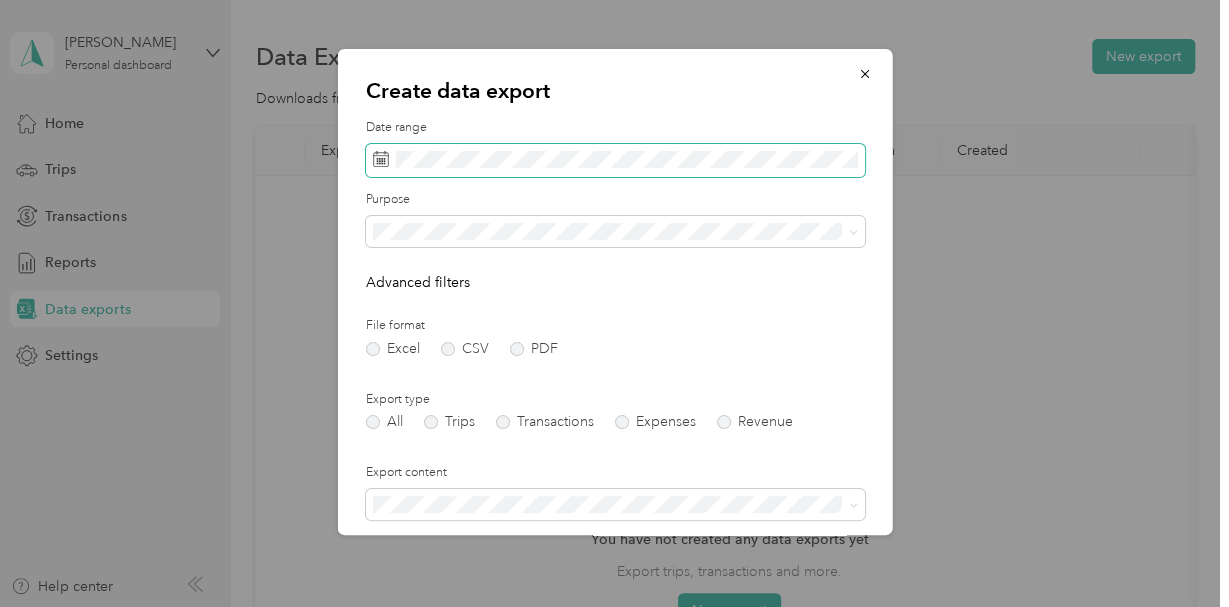 click at bounding box center [614, 161] 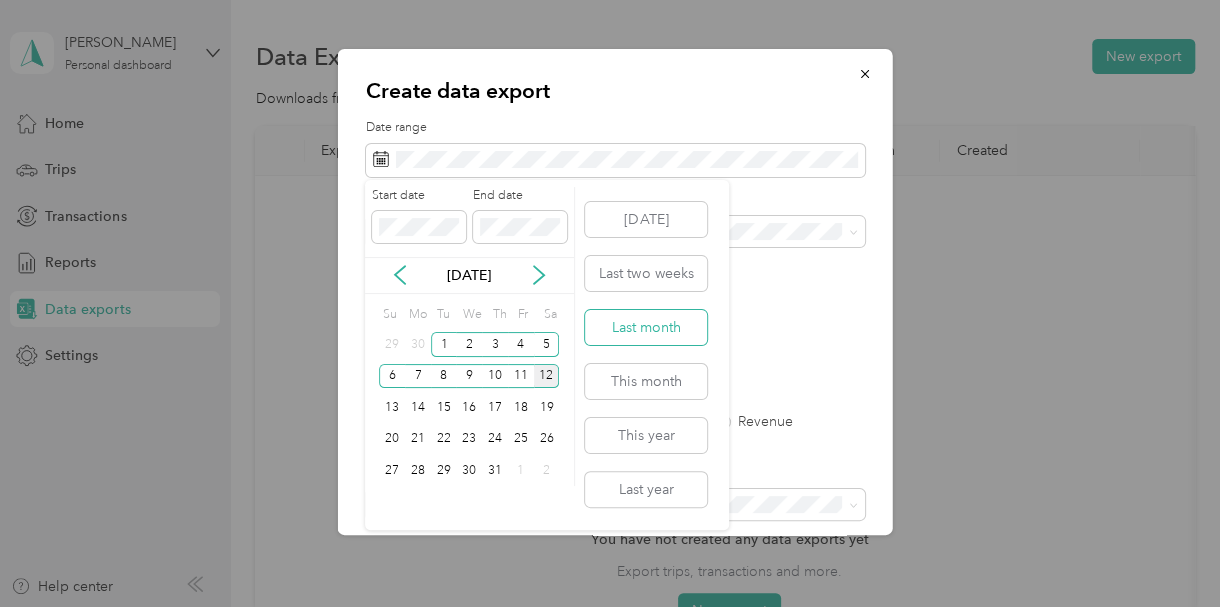 click on "Last month" at bounding box center (646, 327) 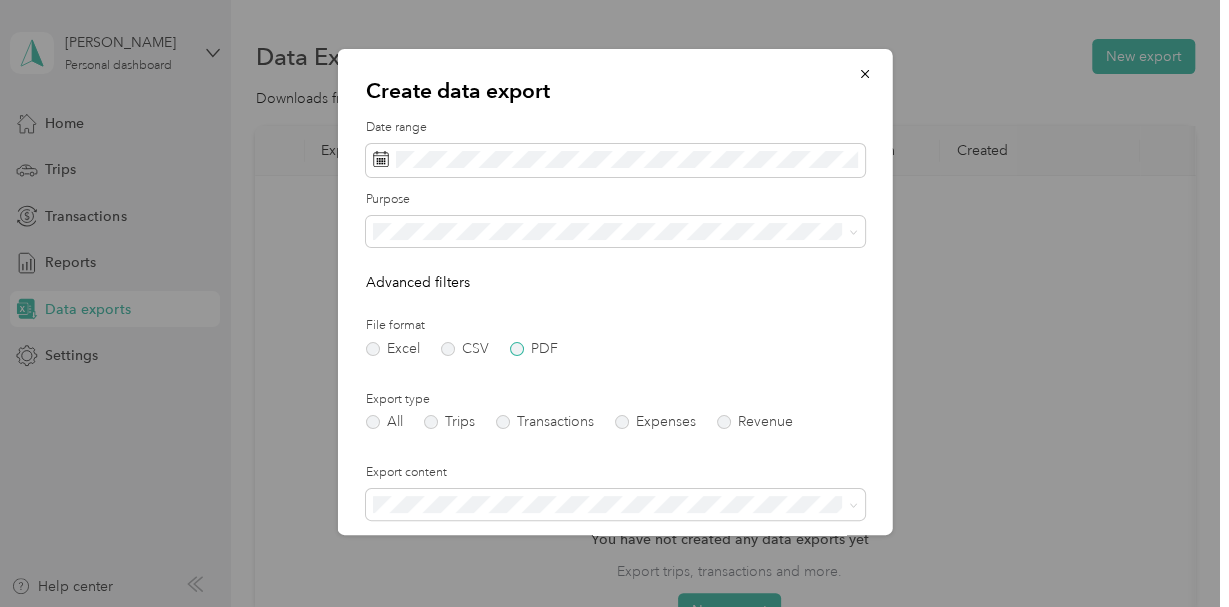 click on "PDF" at bounding box center (533, 349) 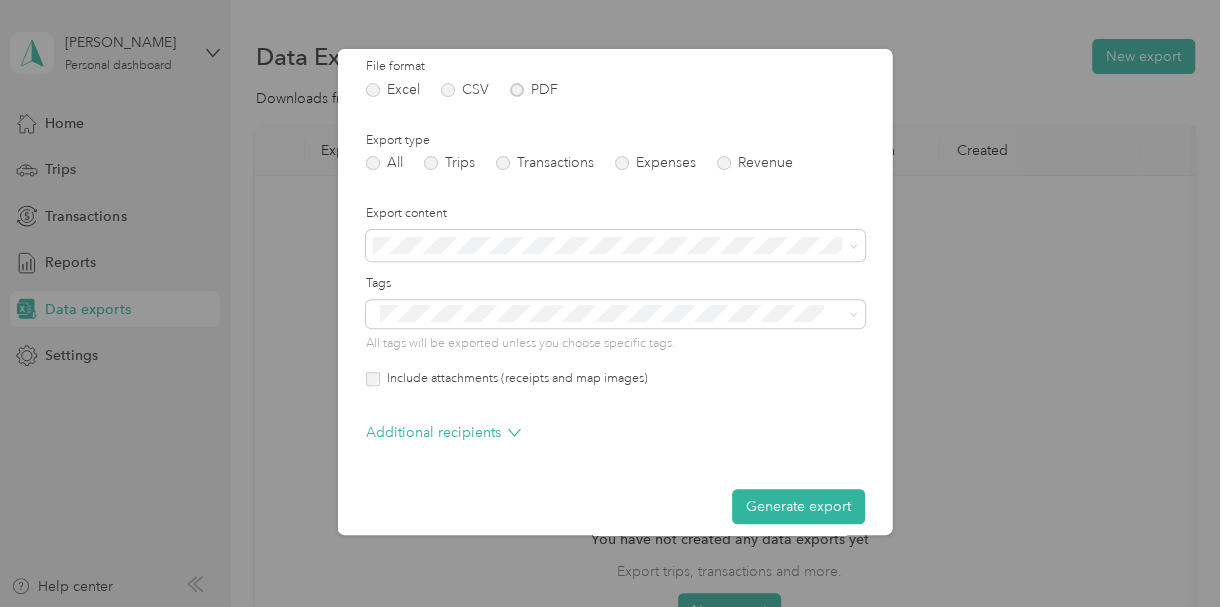 scroll, scrollTop: 273, scrollLeft: 0, axis: vertical 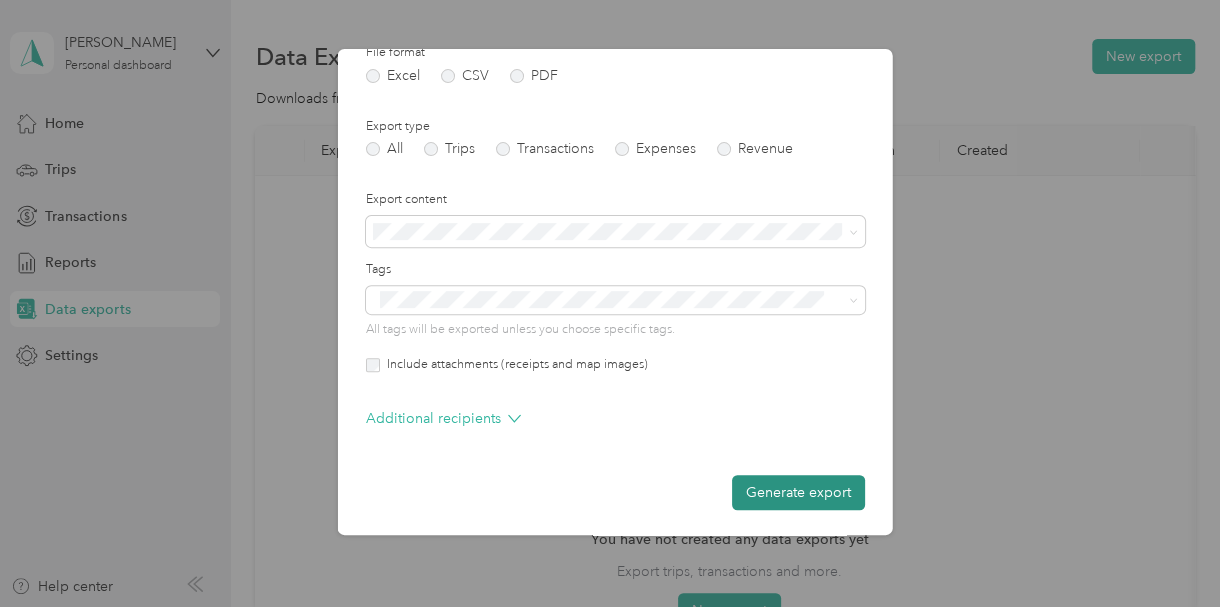 click on "Generate export" at bounding box center [797, 492] 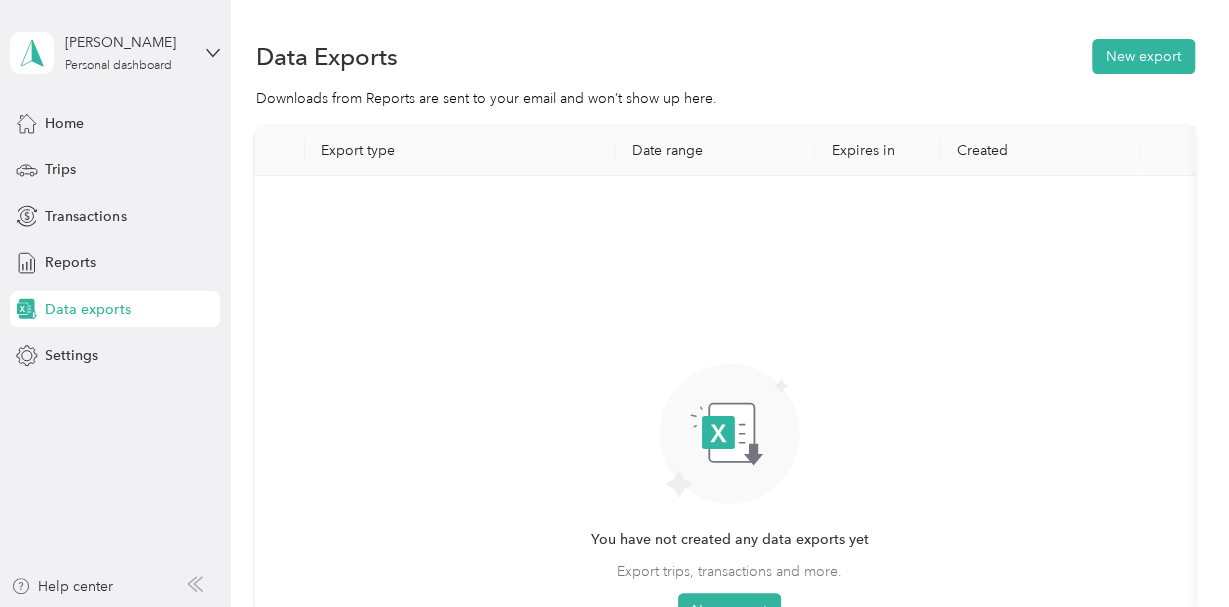 scroll, scrollTop: 273, scrollLeft: 0, axis: vertical 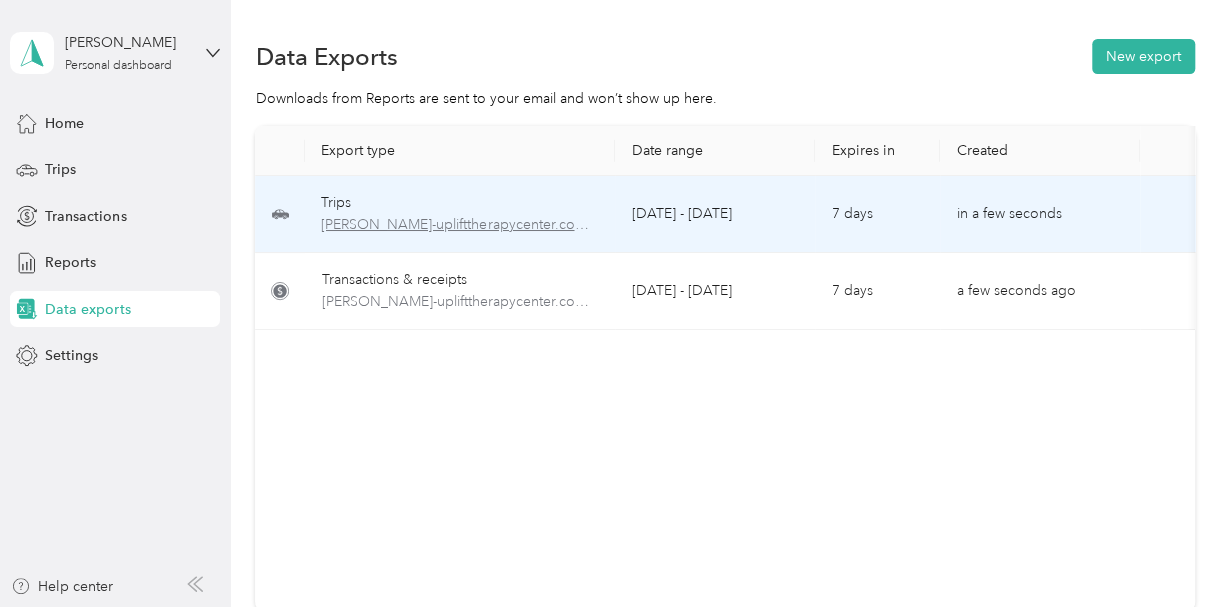 click on "[PERSON_NAME]-uplifttherapycenter.com-trips-2025-06-01-2025-06-30.pdf" at bounding box center [460, 225] 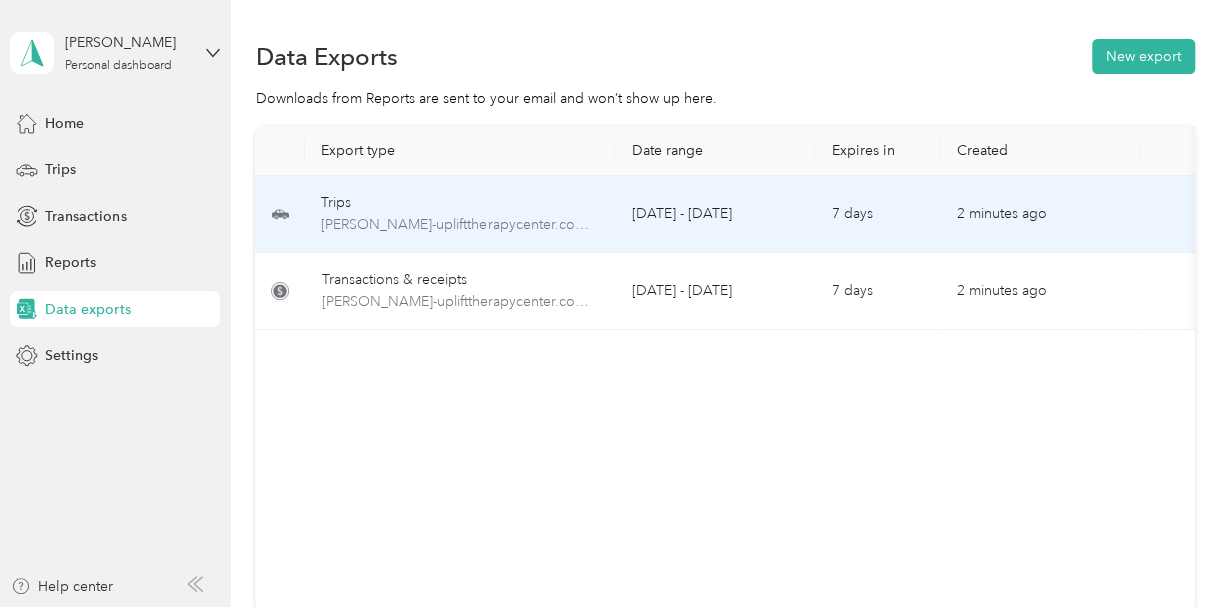 click on "2 minutes ago" at bounding box center [1040, 214] 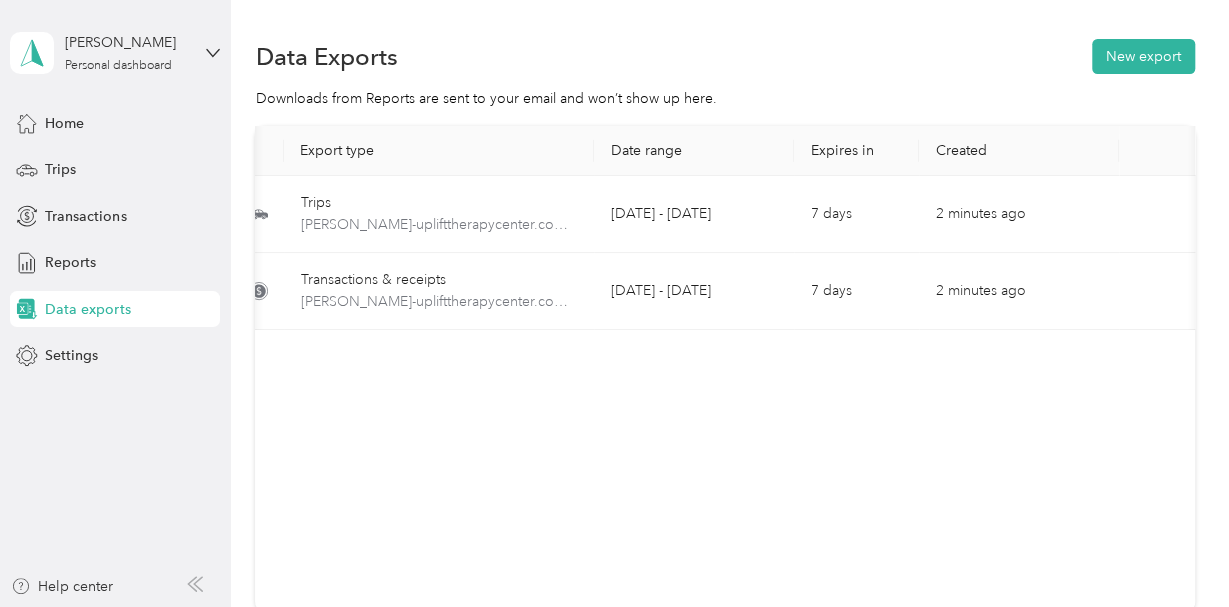 scroll, scrollTop: 0, scrollLeft: 137, axis: horizontal 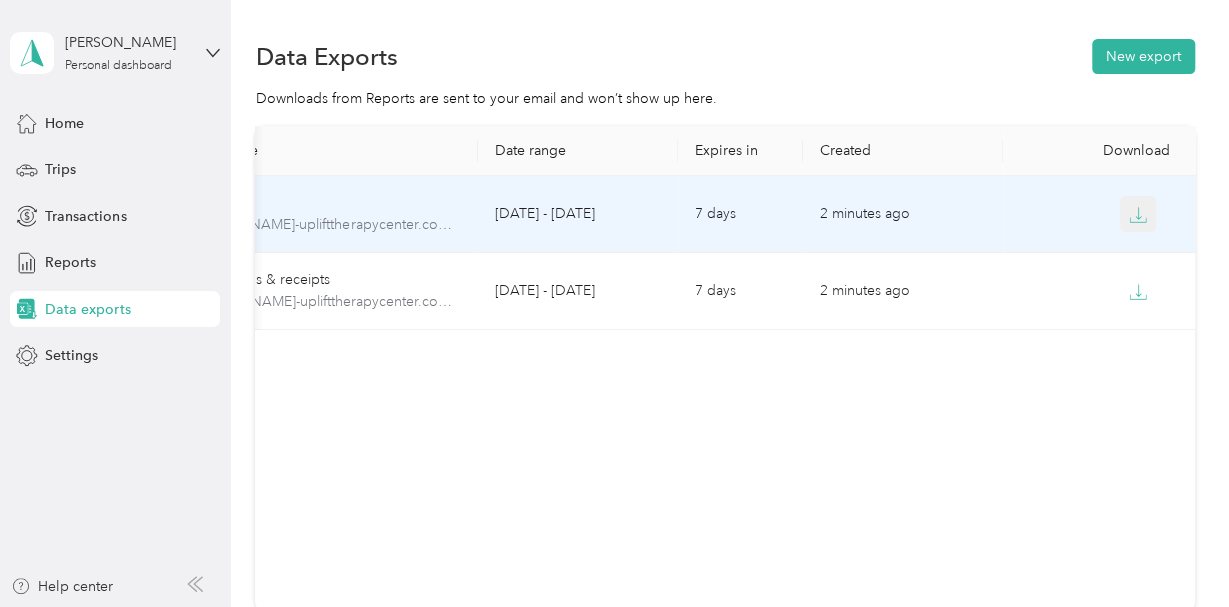 click 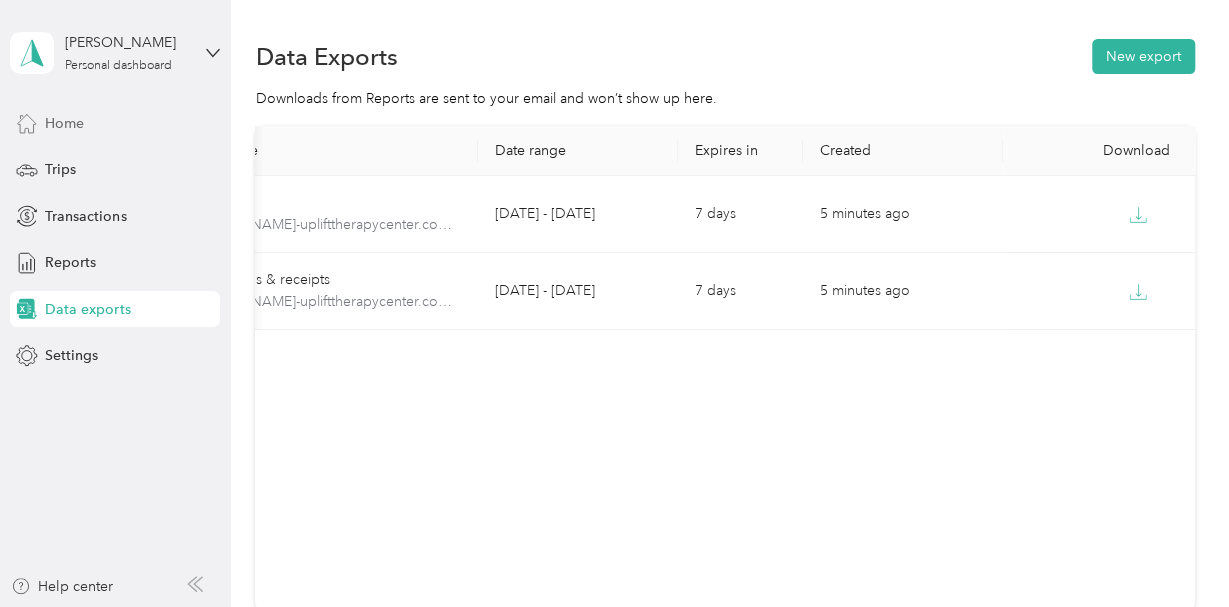 click on "Home" at bounding box center (64, 123) 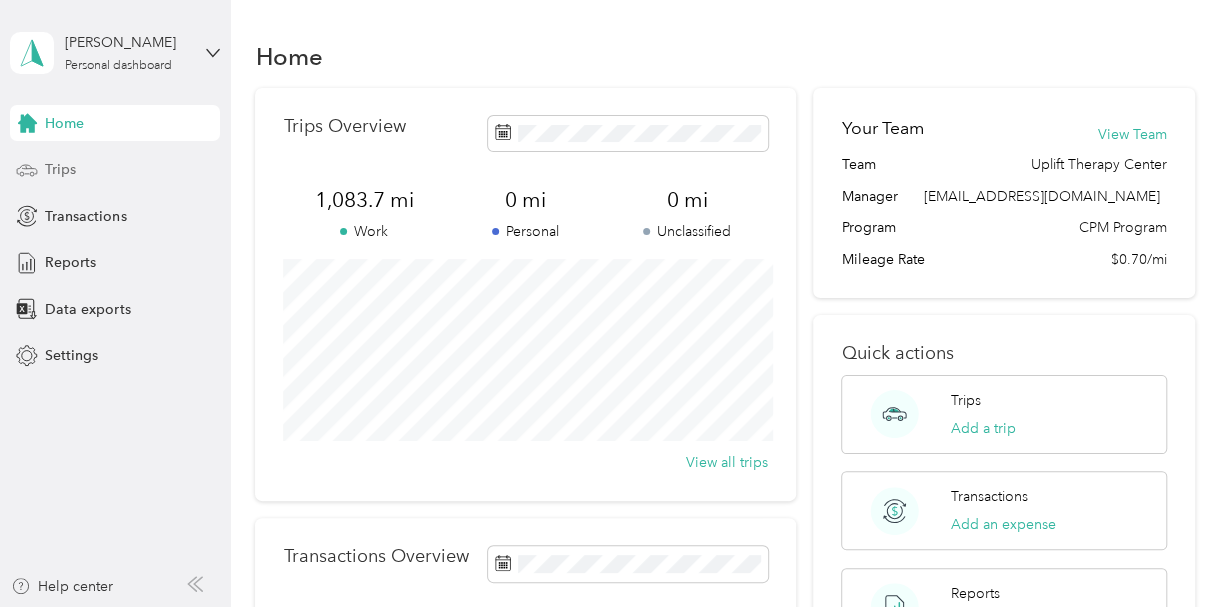 click on "Trips" at bounding box center [60, 169] 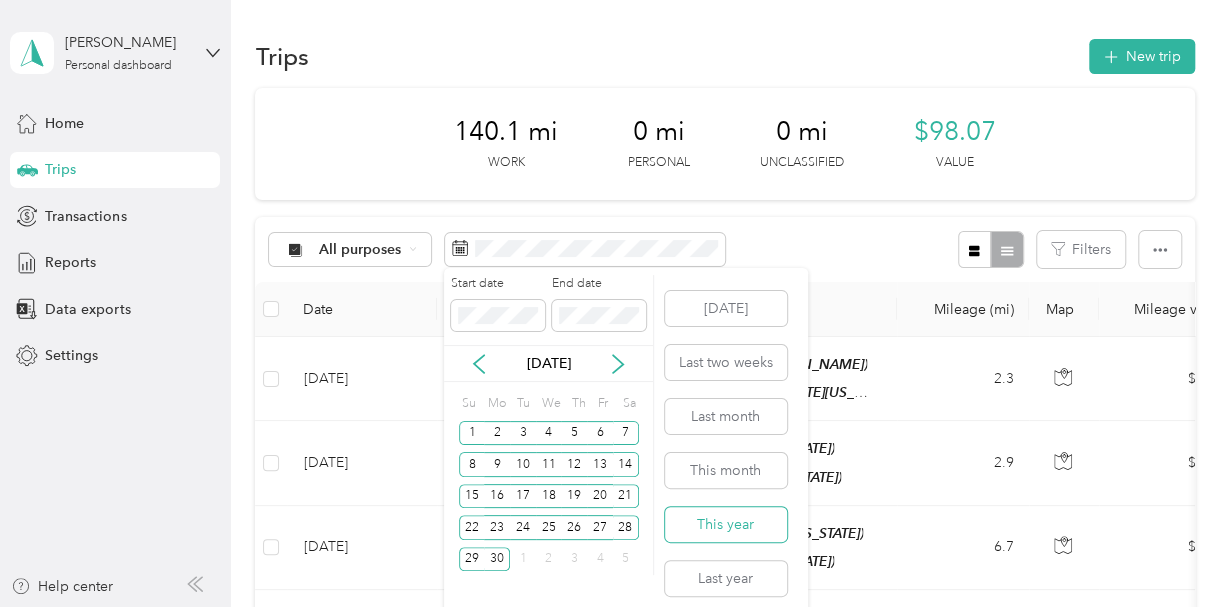 click on "This year" at bounding box center [726, 524] 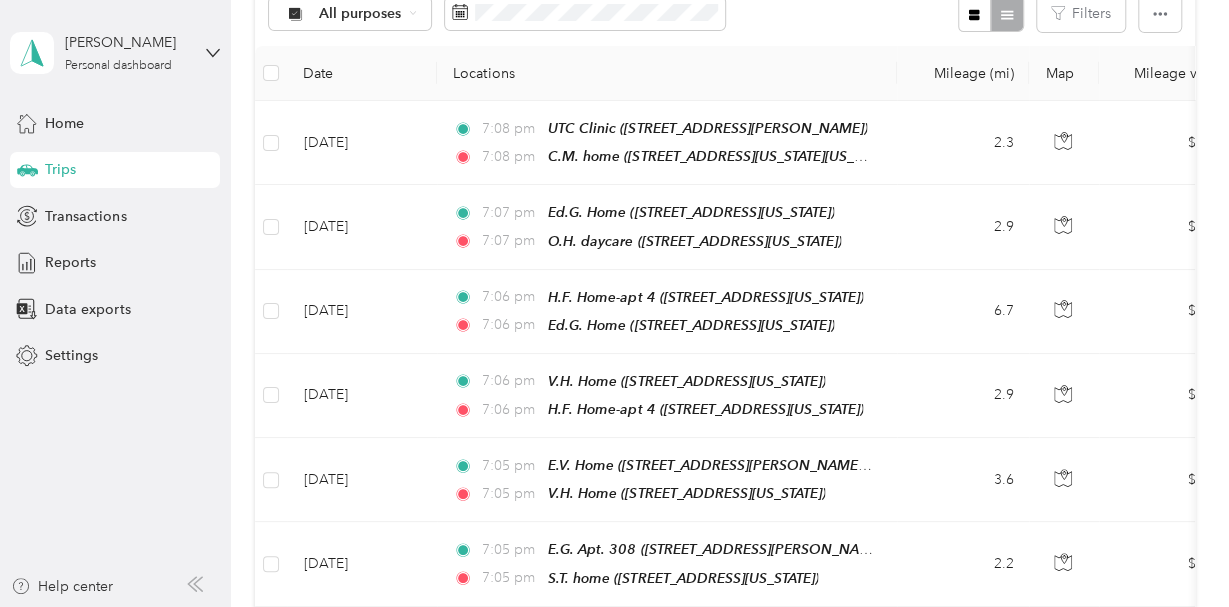 scroll, scrollTop: 0, scrollLeft: 0, axis: both 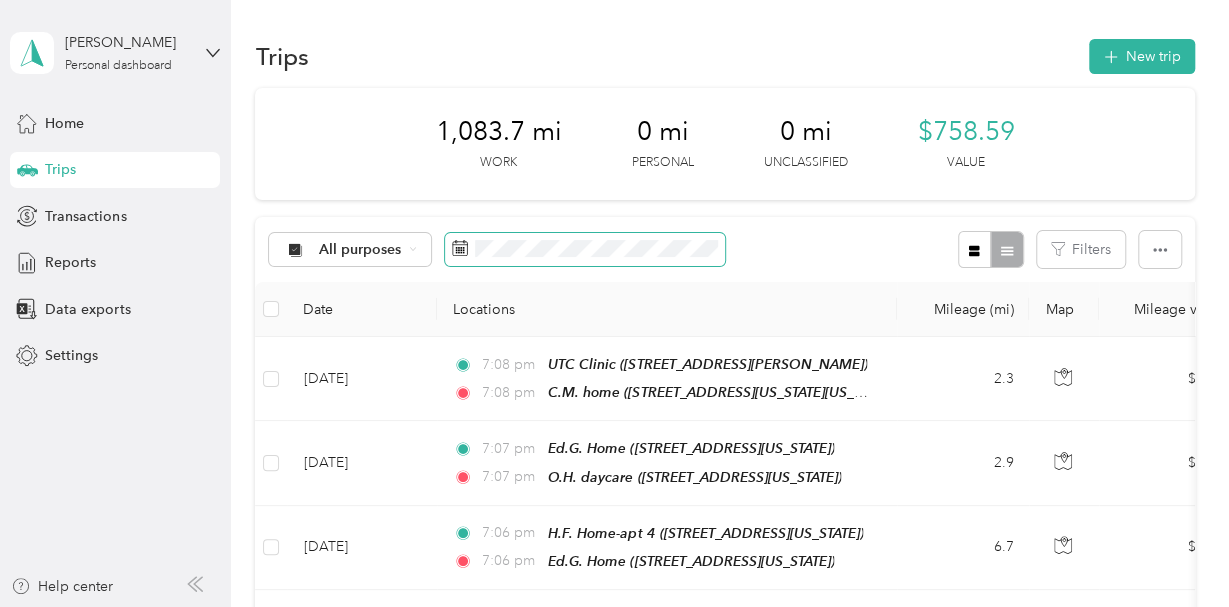 click at bounding box center (585, 250) 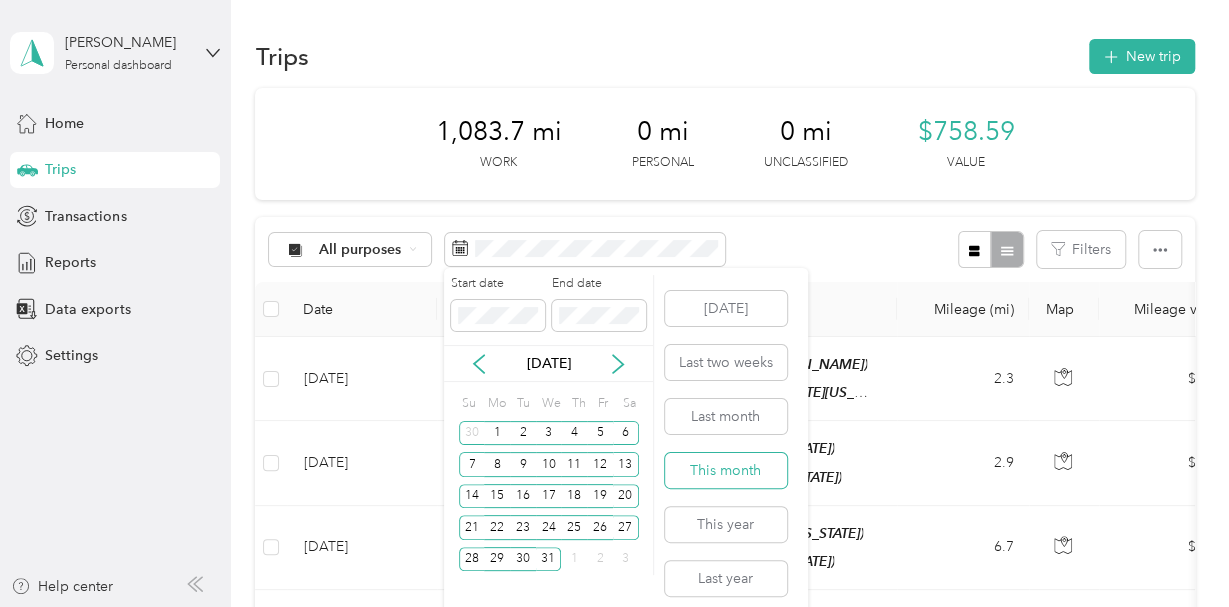 click on "This month" at bounding box center (726, 470) 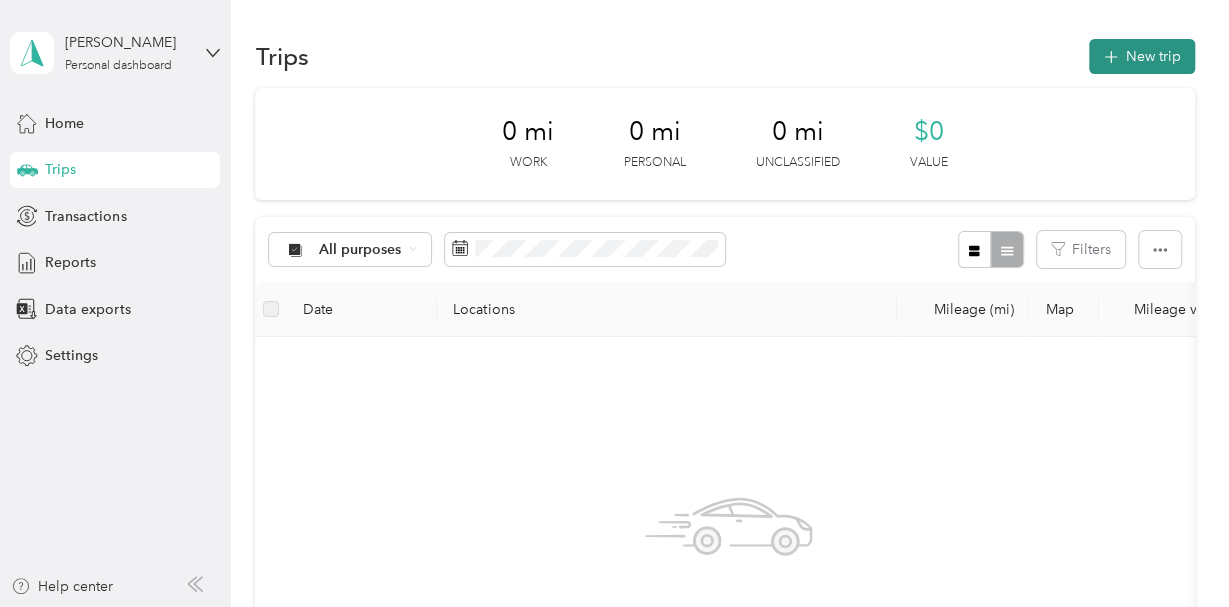 click on "New trip" at bounding box center [1142, 56] 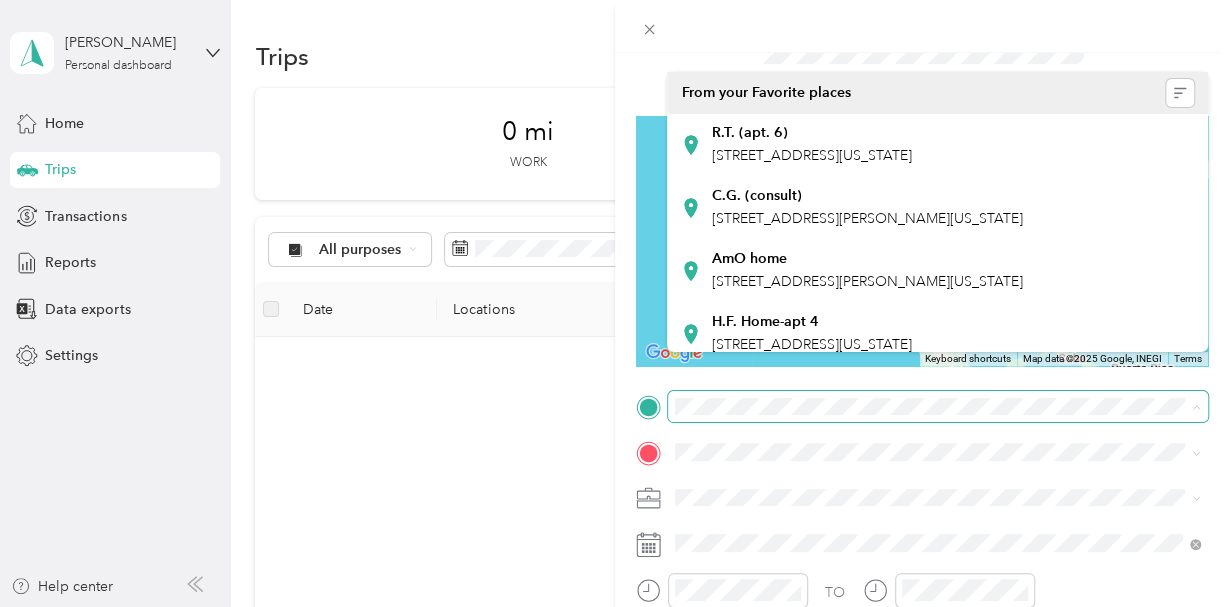 scroll, scrollTop: 177, scrollLeft: 0, axis: vertical 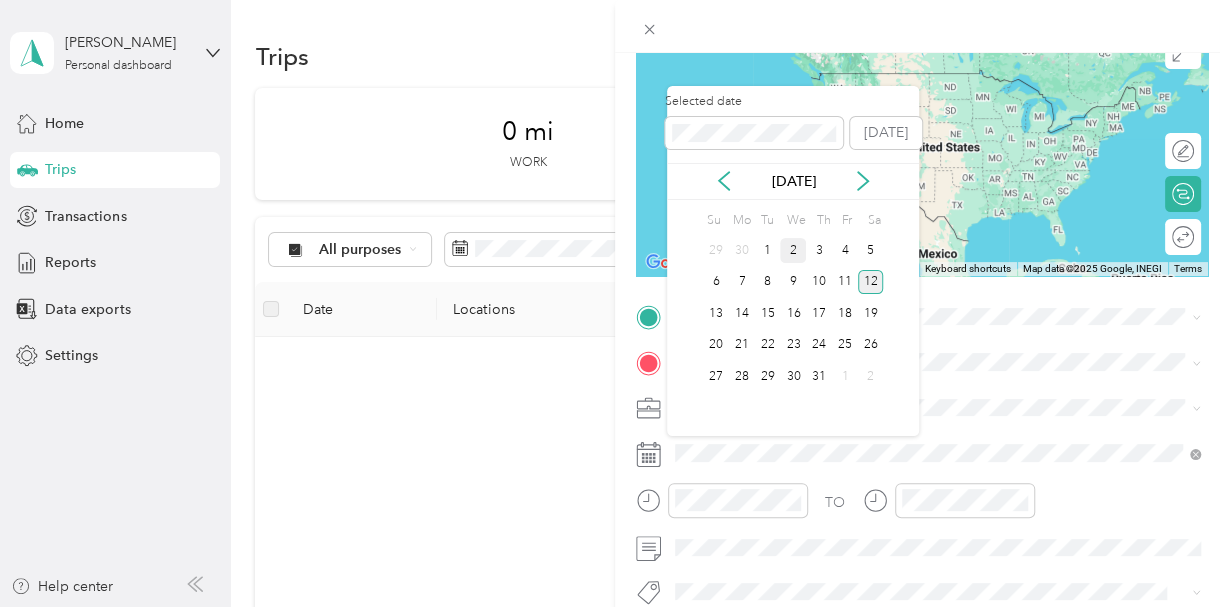 click on "2" at bounding box center [793, 250] 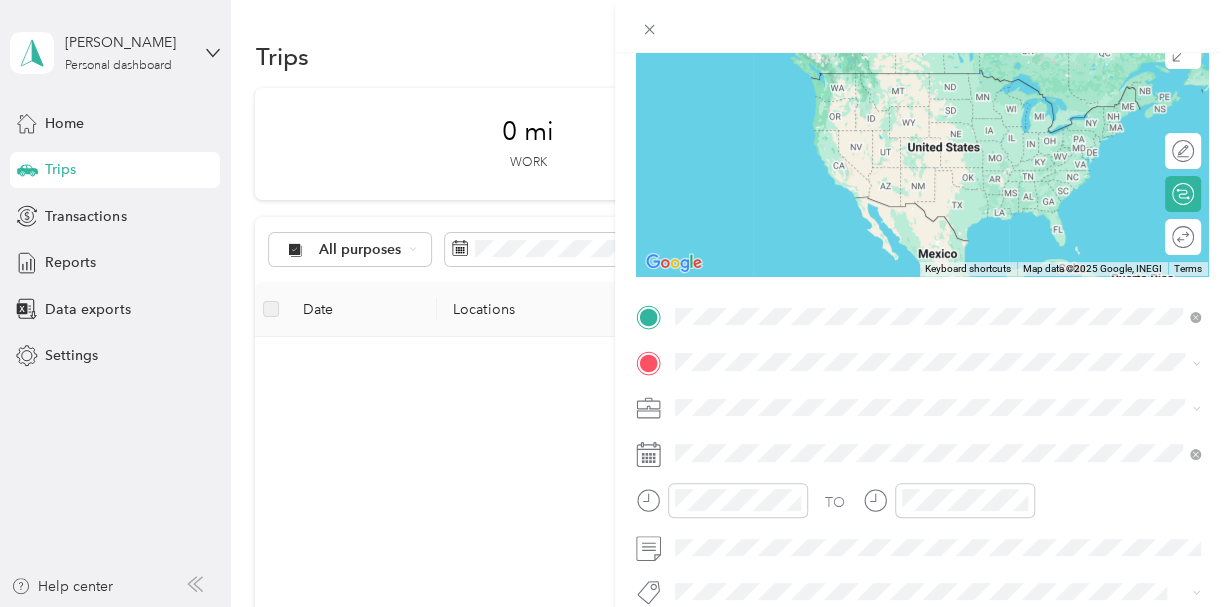 click on "[STREET_ADDRESS][US_STATE]" at bounding box center (812, 166) 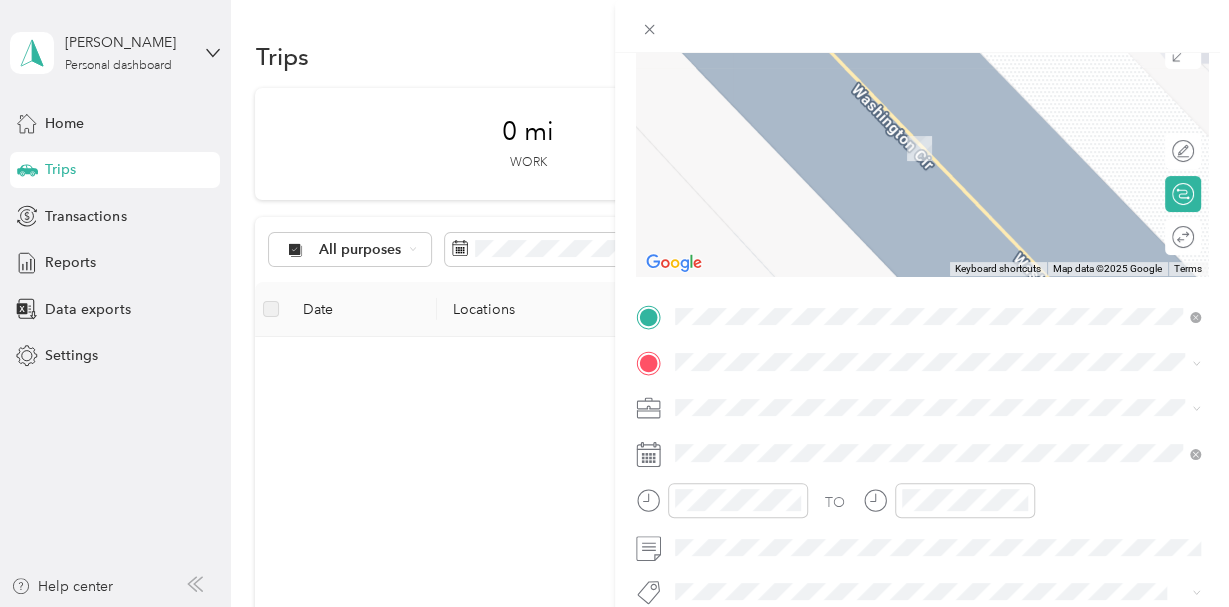 click on "[STREET_ADDRESS][US_STATE]" at bounding box center (812, 205) 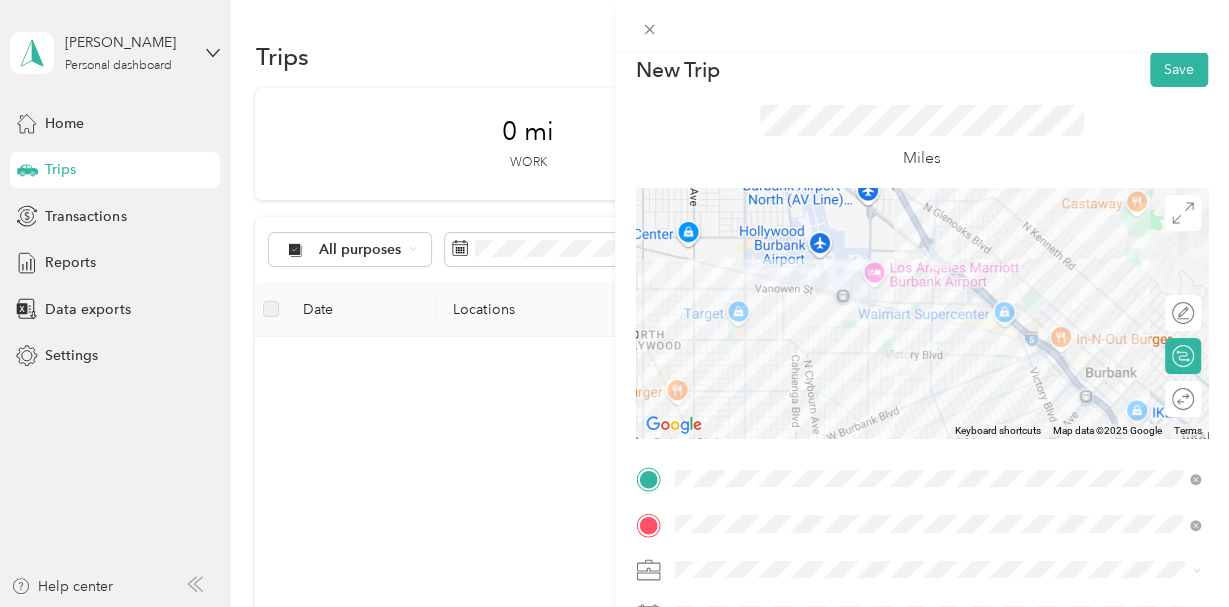 scroll, scrollTop: 13, scrollLeft: 0, axis: vertical 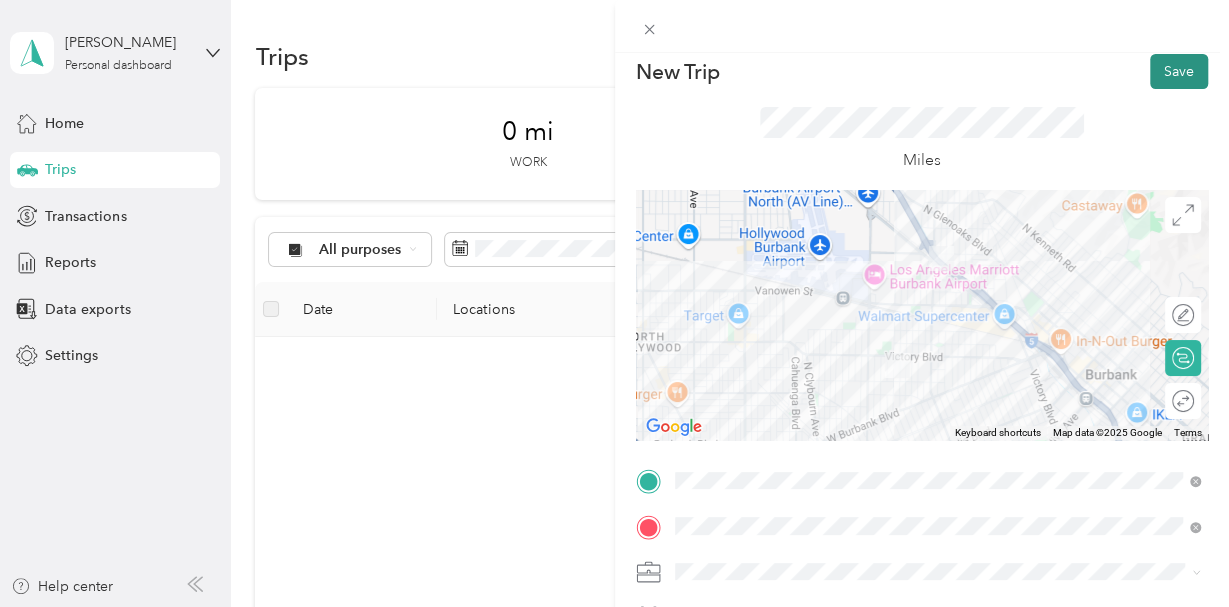 click on "Save" at bounding box center [1179, 71] 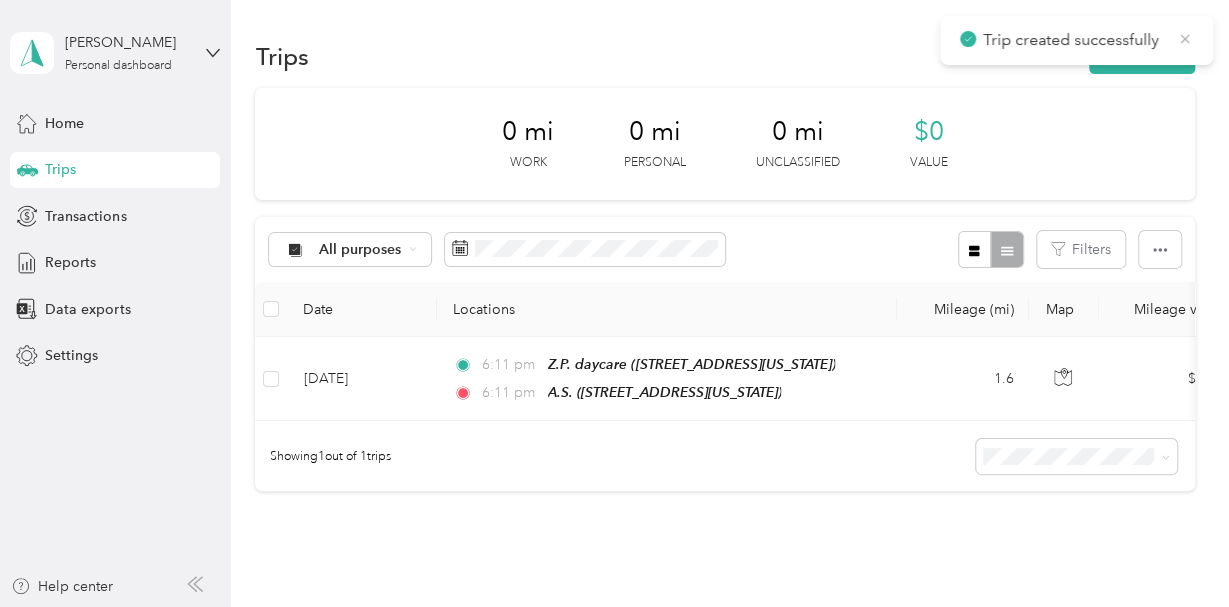 click 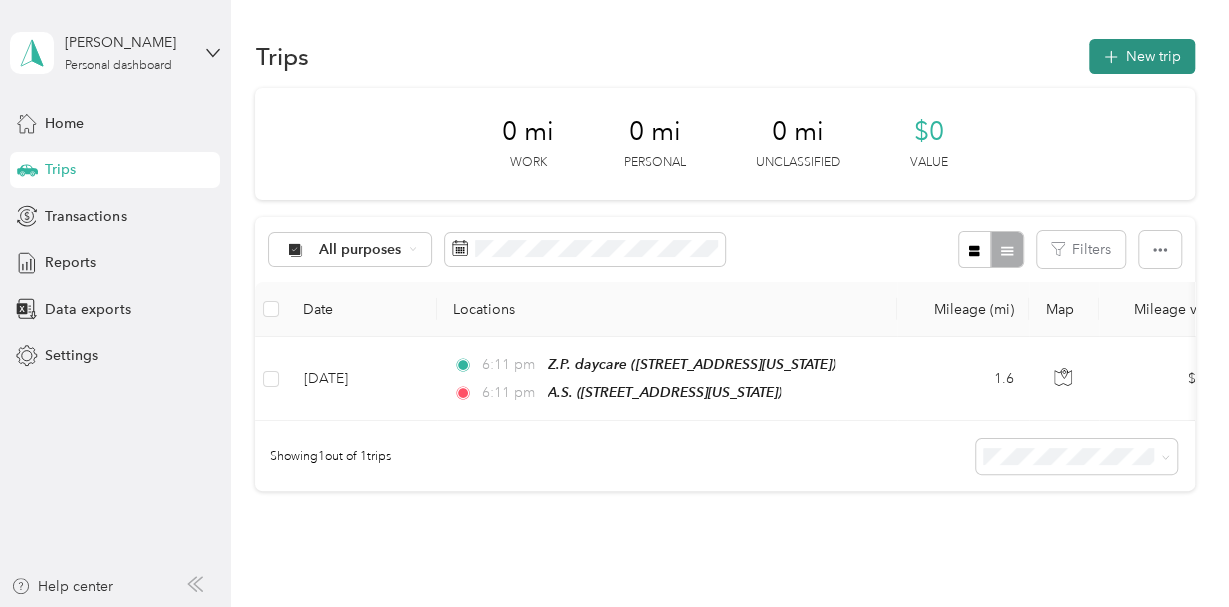 click on "New trip" at bounding box center (1142, 56) 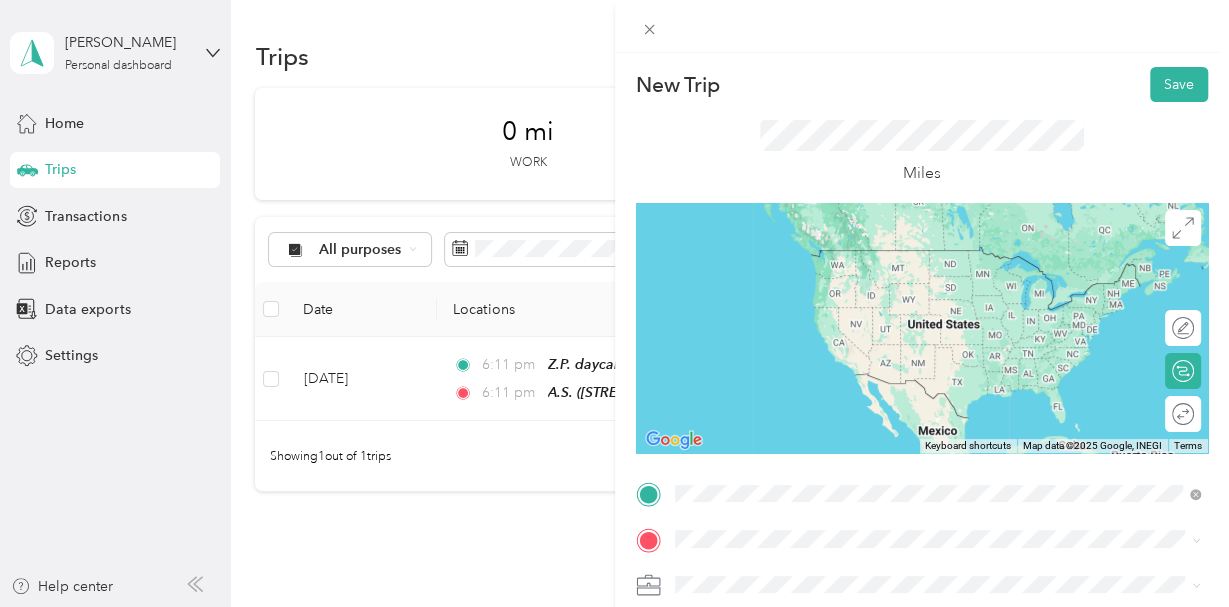 click on "A.S. [STREET_ADDRESS][US_STATE]" at bounding box center [812, 332] 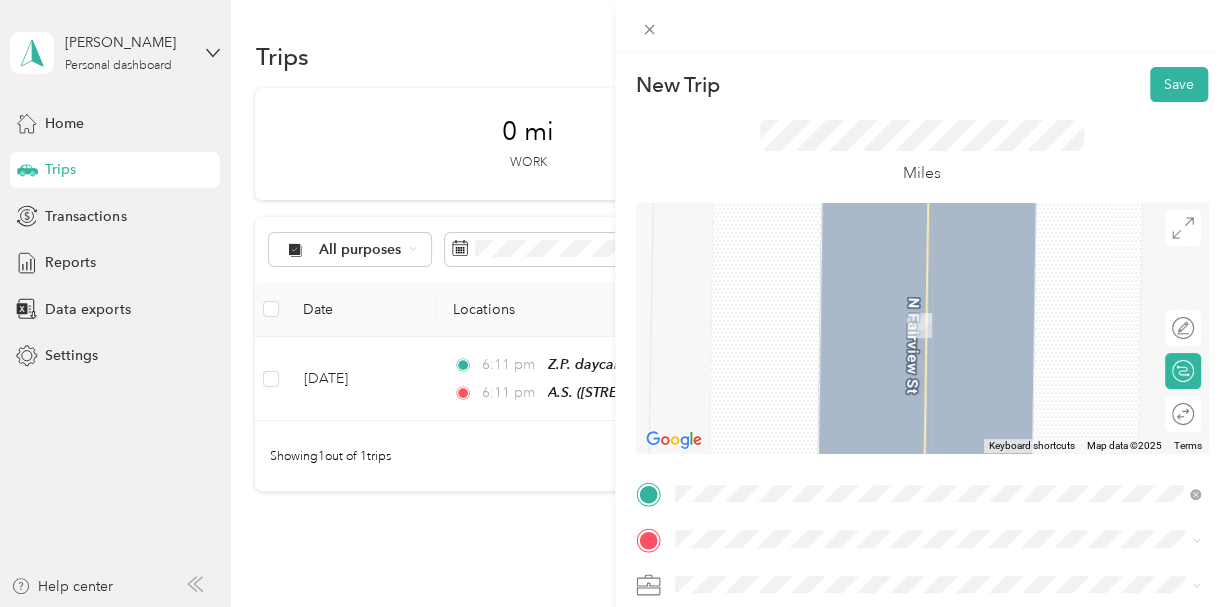 click on "O.B. (parent's home, Apt. B) [STREET_ADDRESS][US_STATE]" at bounding box center [937, 314] 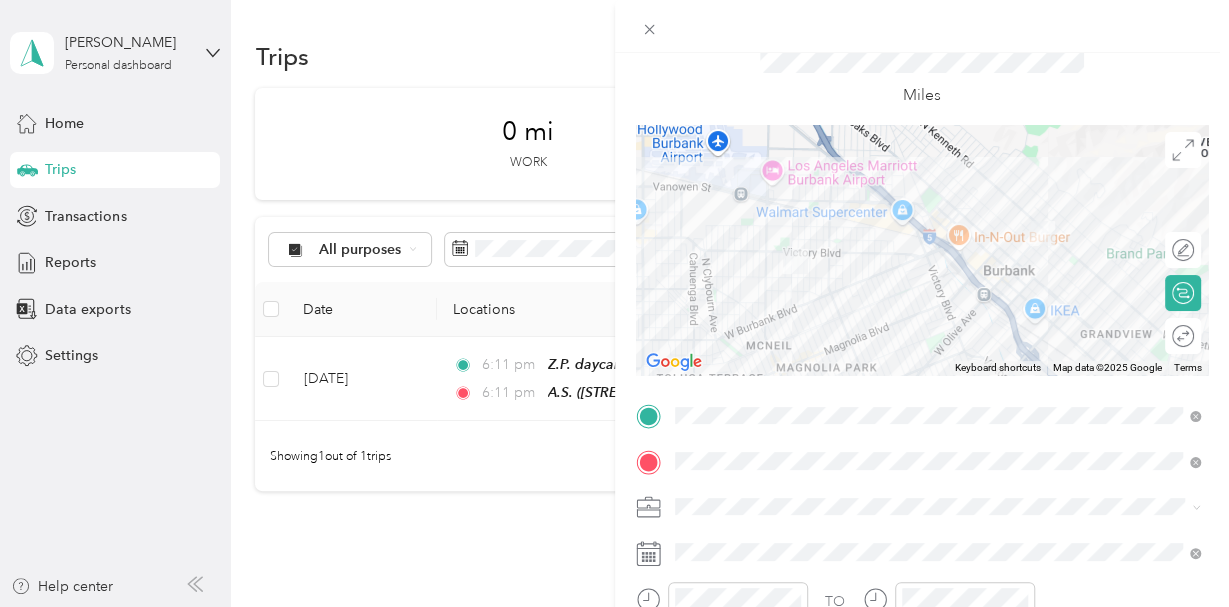 scroll, scrollTop: 92, scrollLeft: 0, axis: vertical 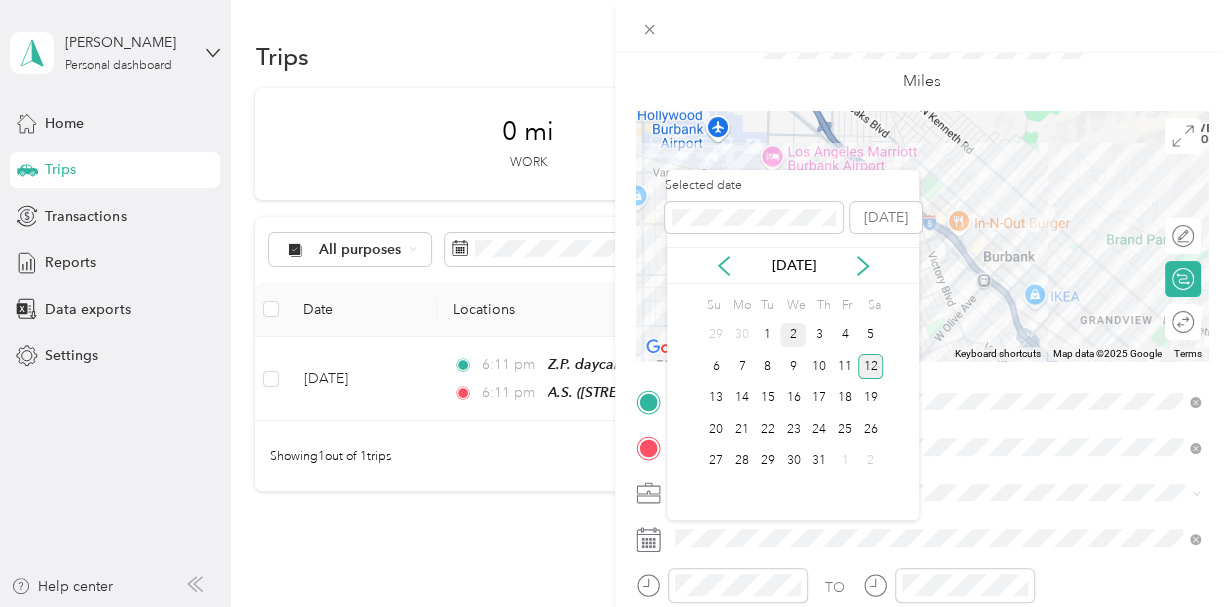 click on "2" at bounding box center [793, 335] 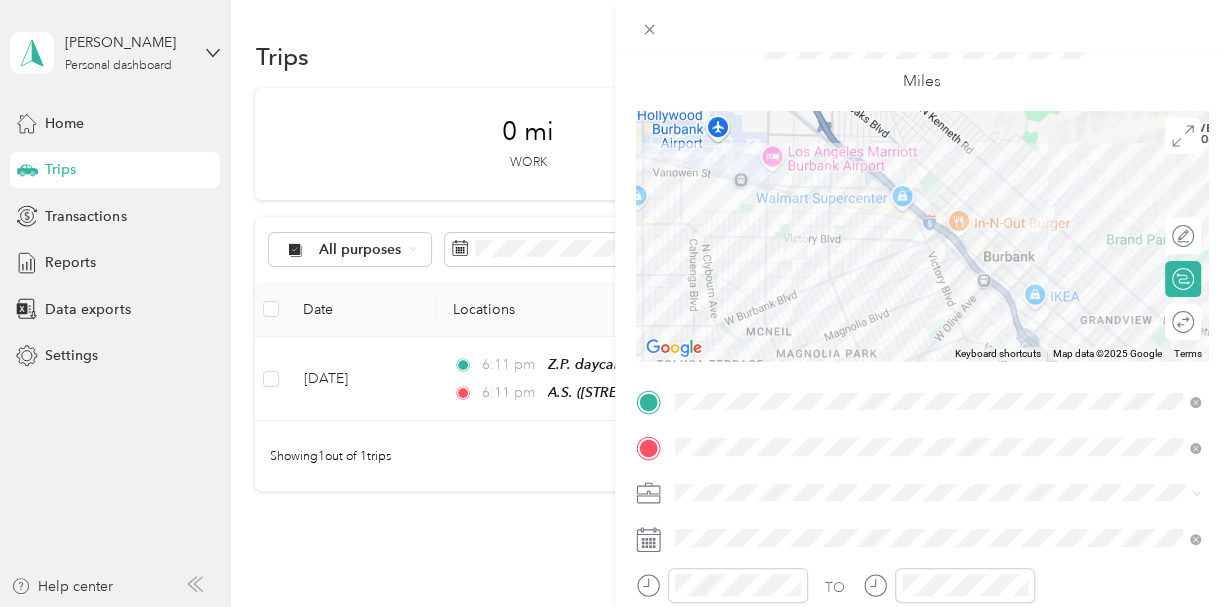 click at bounding box center [922, 236] 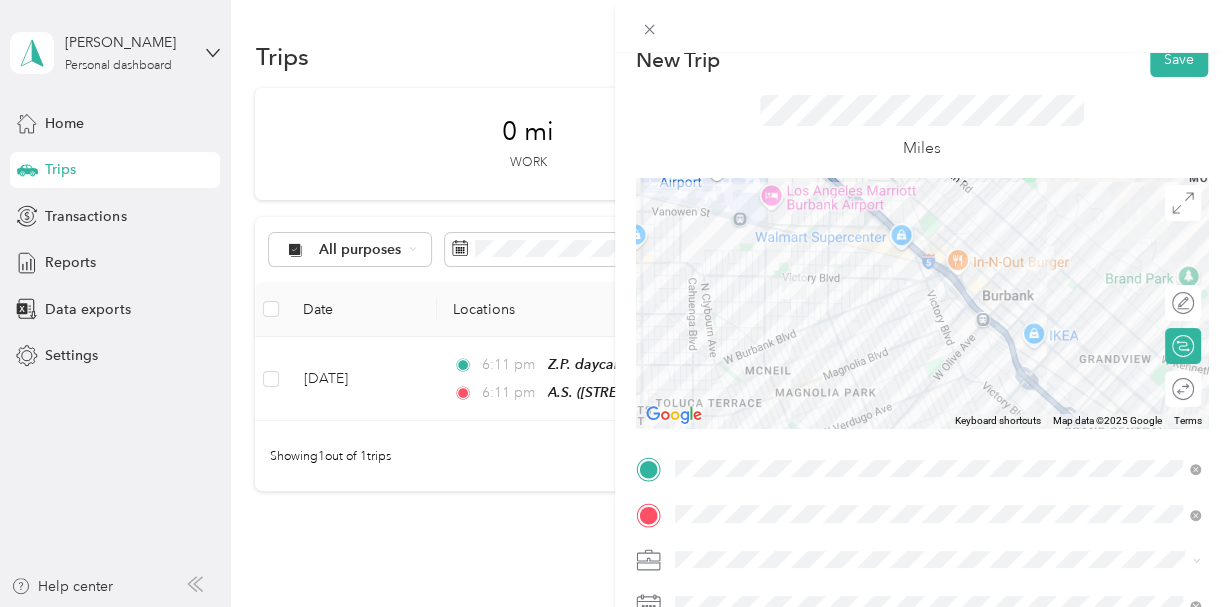 scroll, scrollTop: 22, scrollLeft: 0, axis: vertical 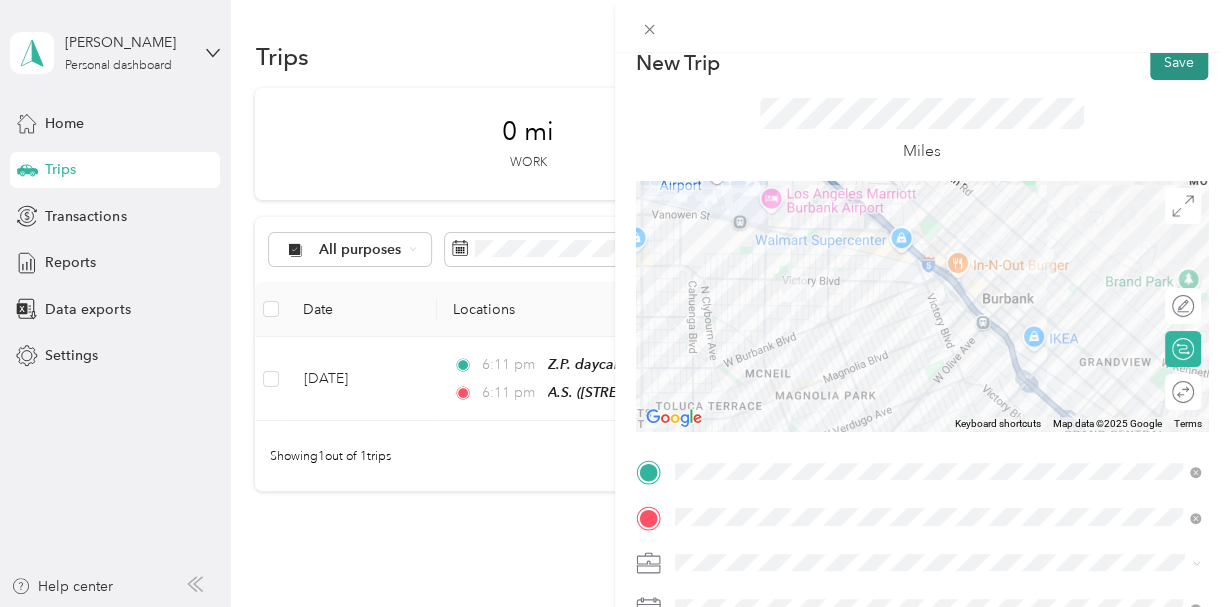 click on "Save" at bounding box center [1179, 62] 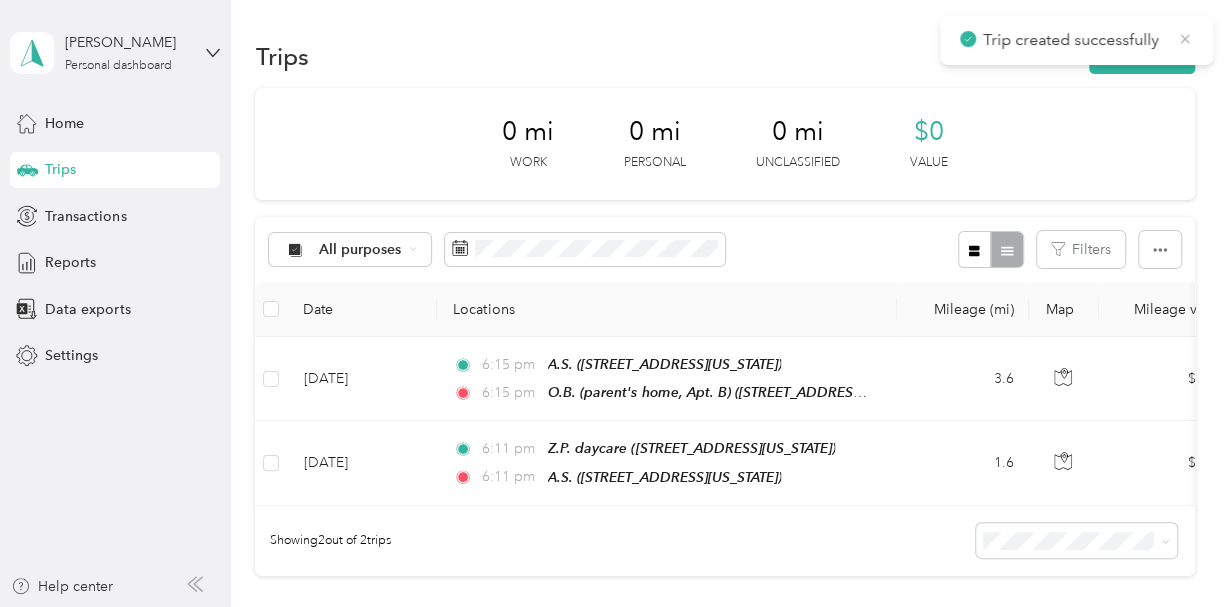 click 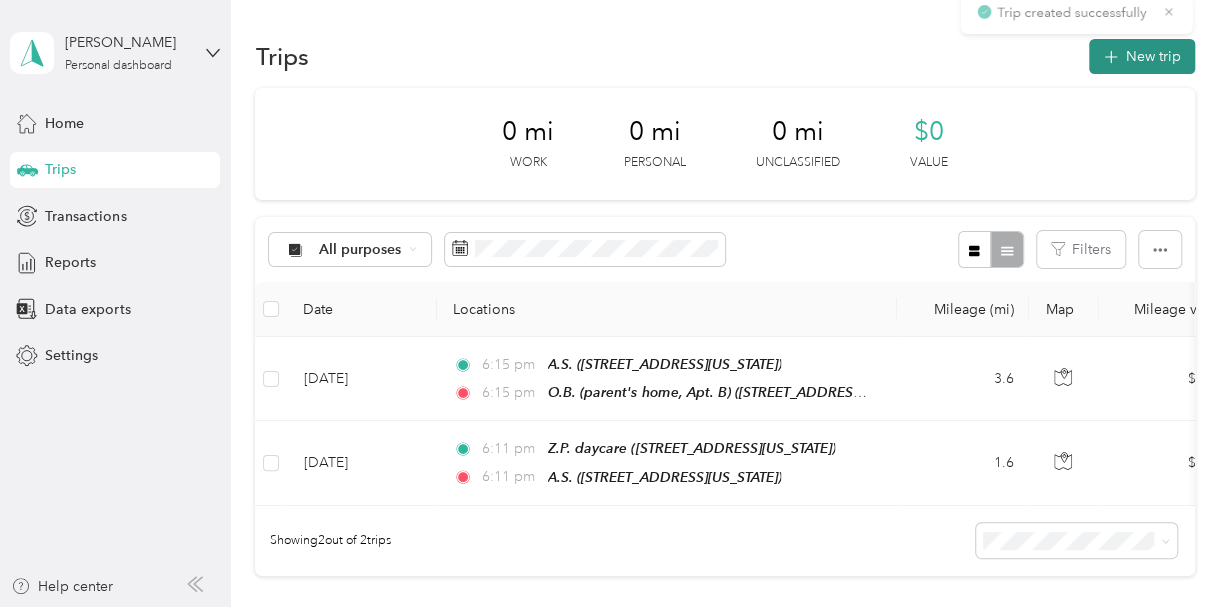 click on "New trip" at bounding box center (1142, 56) 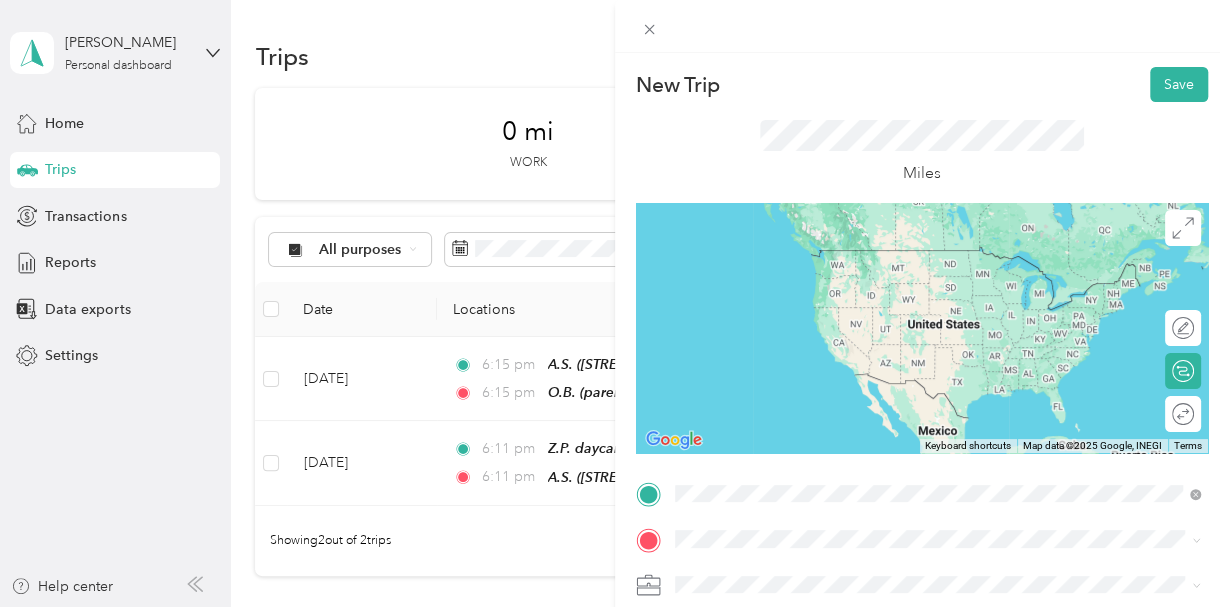 click on "O.B. (parent's home, Apt. B) [STREET_ADDRESS][US_STATE]" at bounding box center (812, 269) 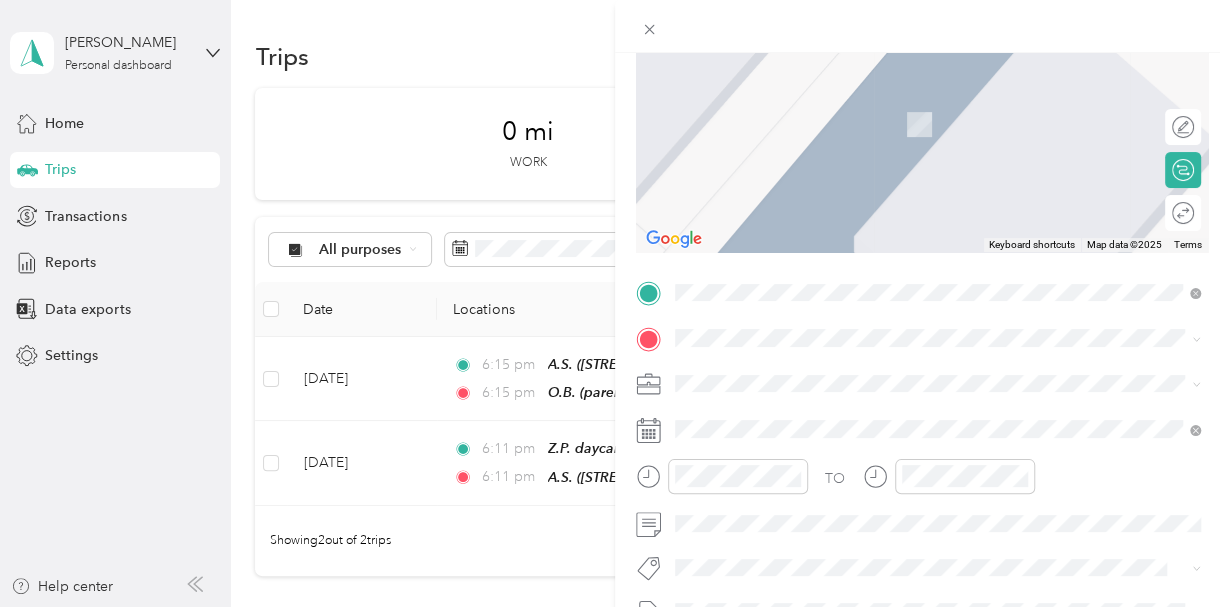 scroll, scrollTop: 212, scrollLeft: 0, axis: vertical 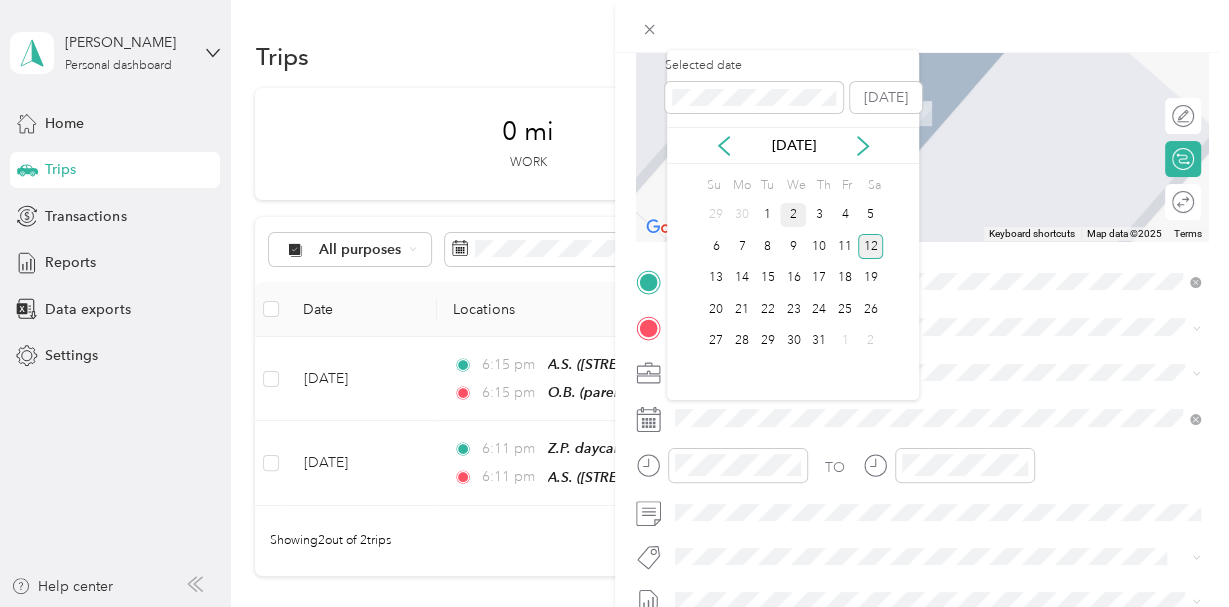 click on "2" at bounding box center (793, 215) 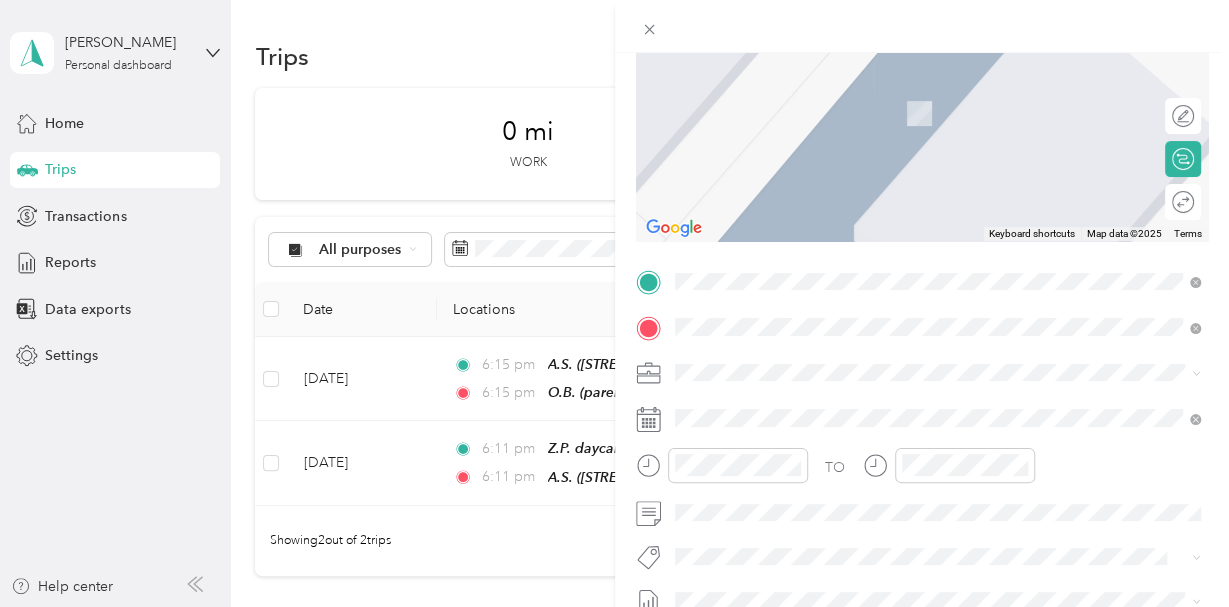 click on "E.G.  Apt. [STREET_ADDRESS][PERSON_NAME][US_STATE]" at bounding box center (867, 103) 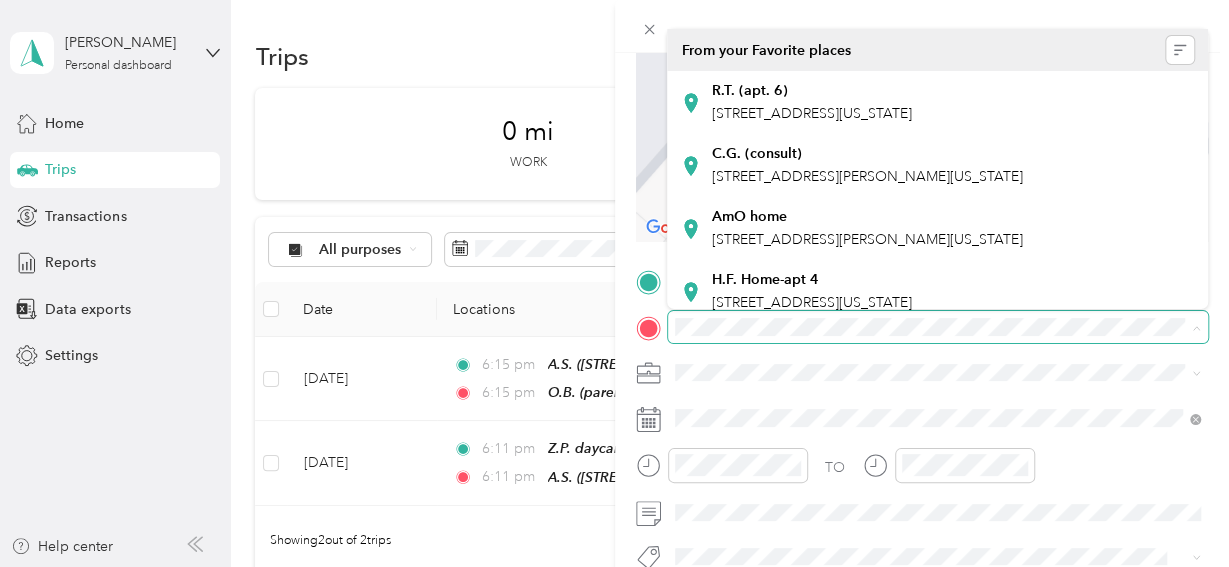 click at bounding box center [938, 327] 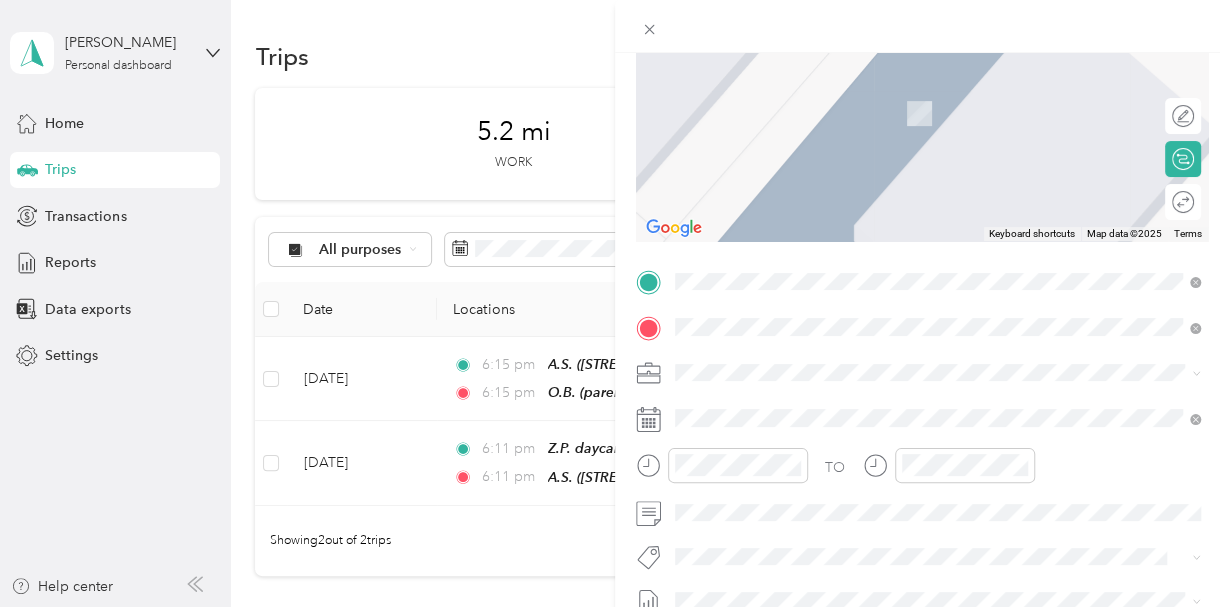 click on "S.T. home [STREET_ADDRESS][US_STATE]" at bounding box center (812, 103) 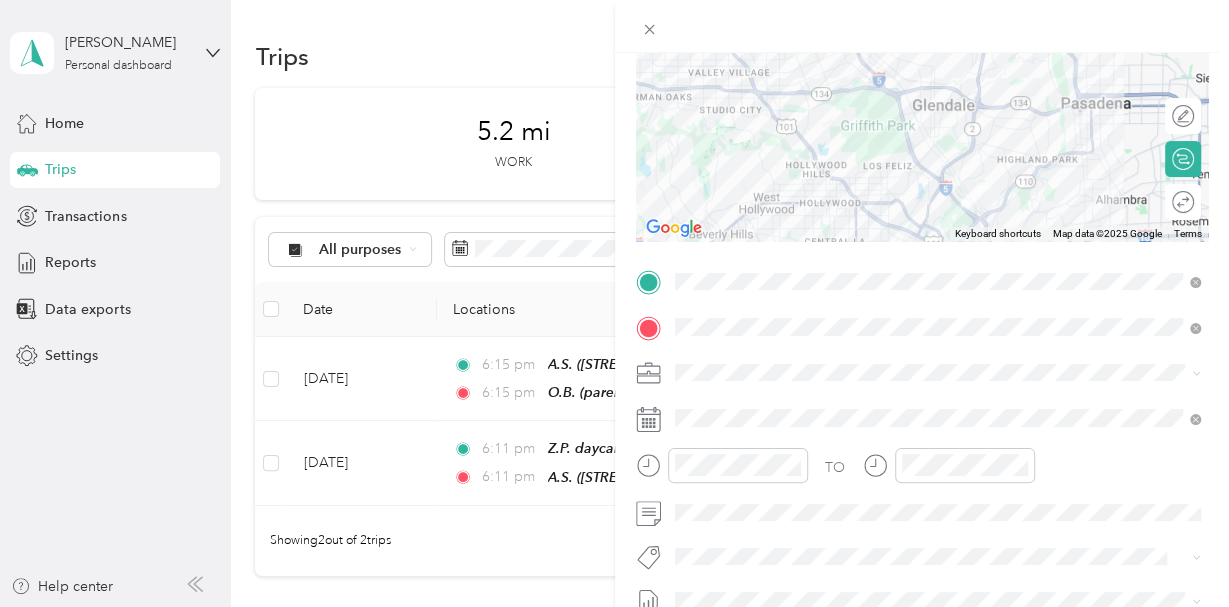 click at bounding box center [922, 116] 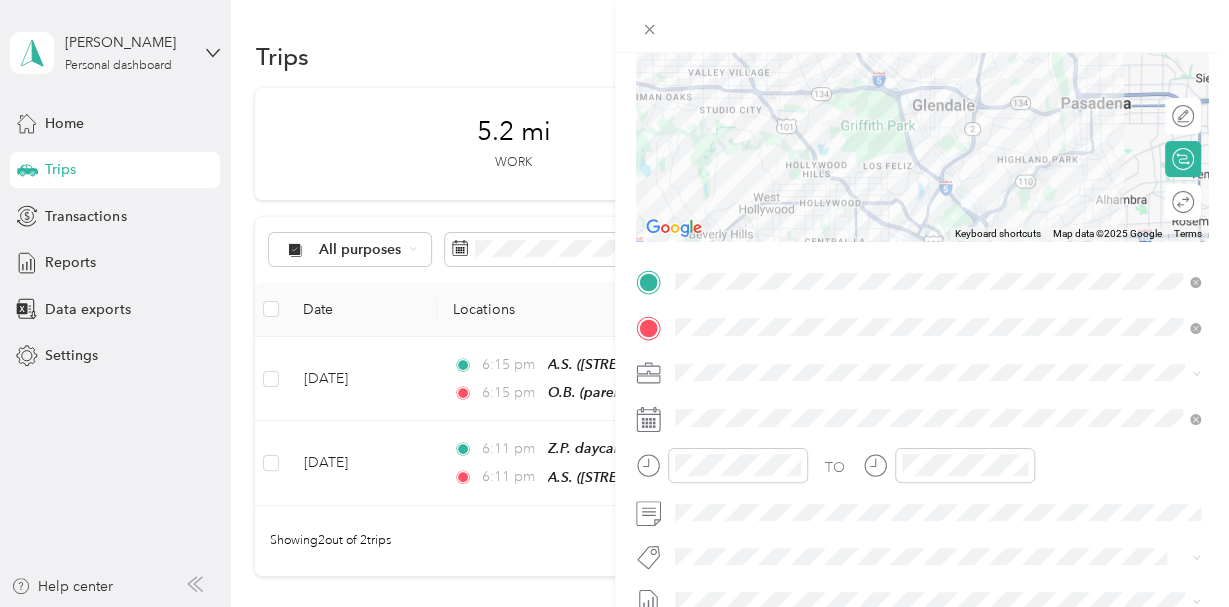 click at bounding box center [922, 116] 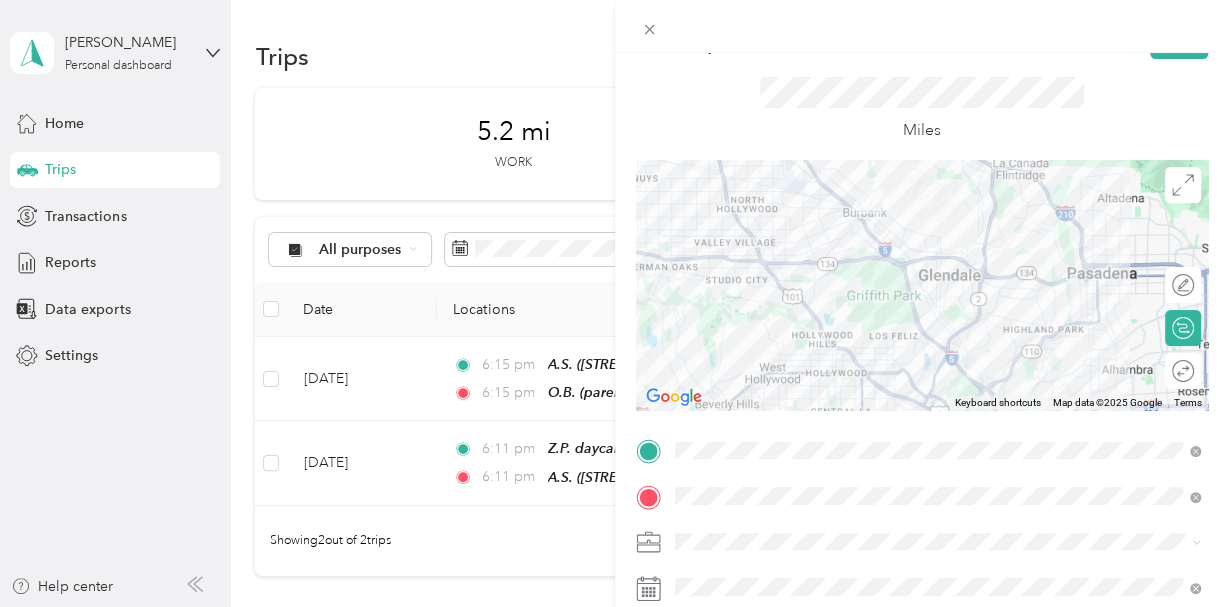 scroll, scrollTop: 7, scrollLeft: 0, axis: vertical 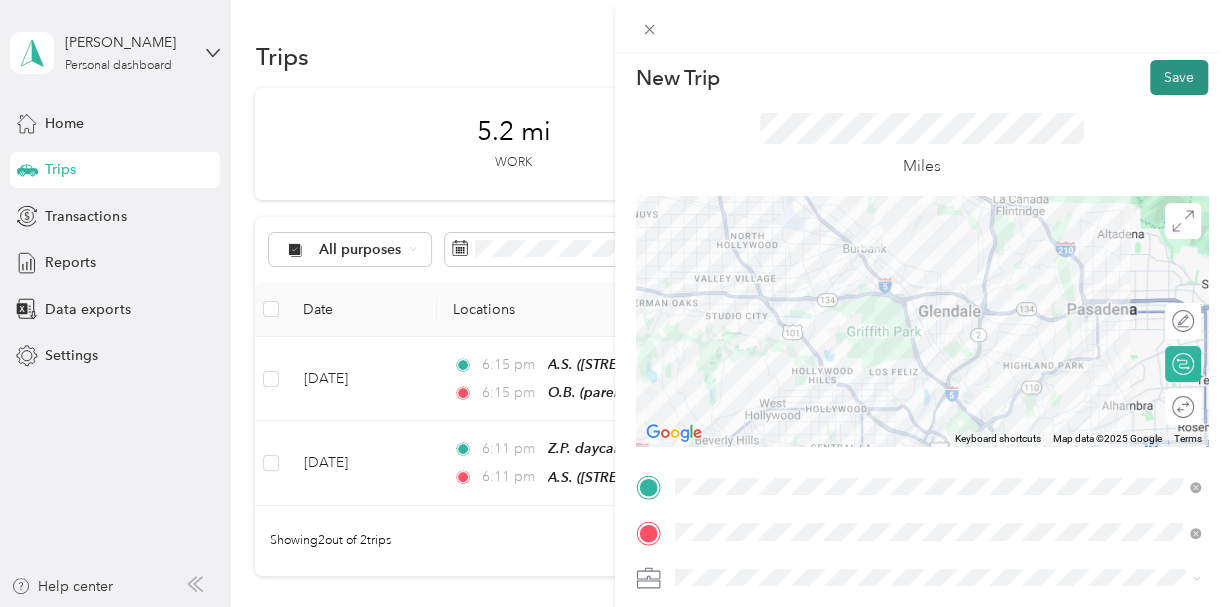 click on "Save" at bounding box center (1179, 77) 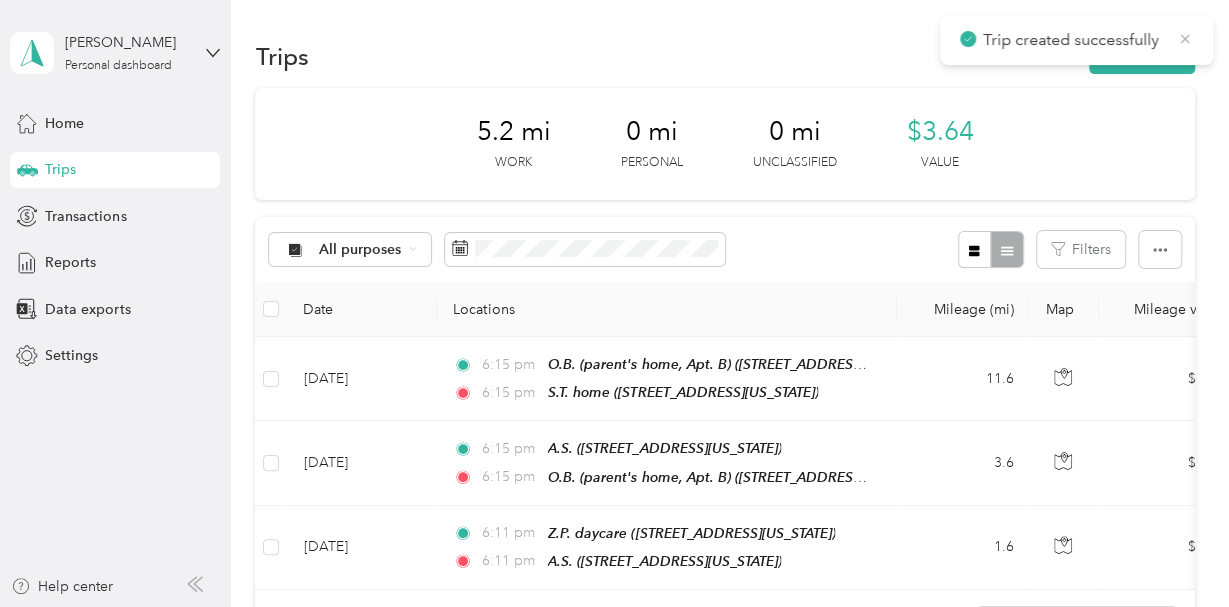 click 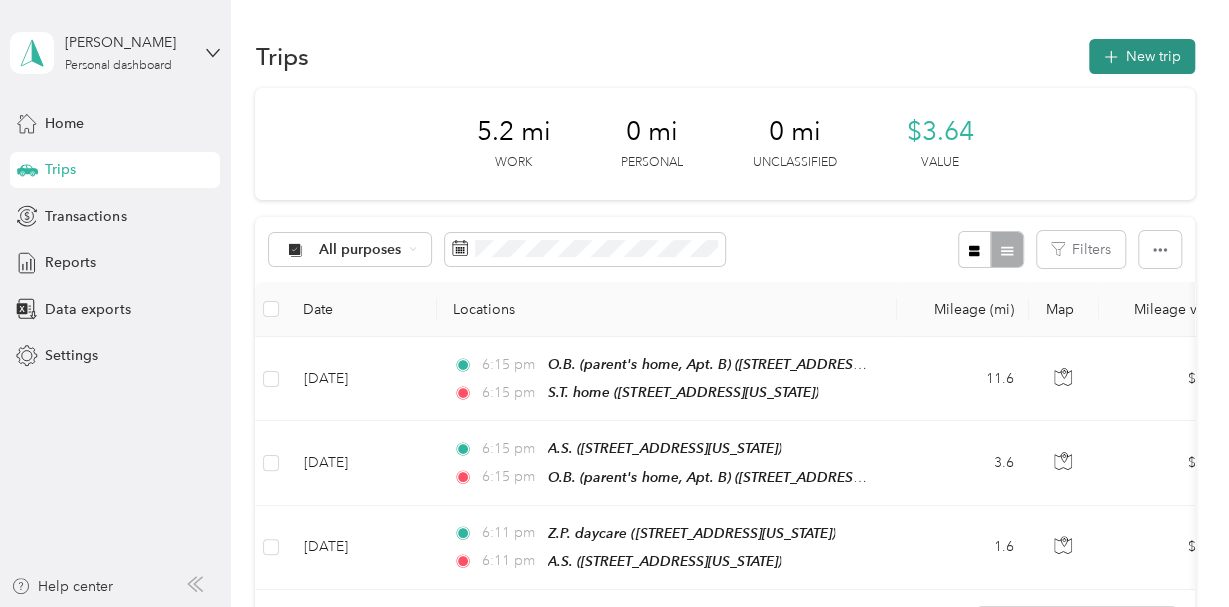 click on "New trip" at bounding box center [1142, 56] 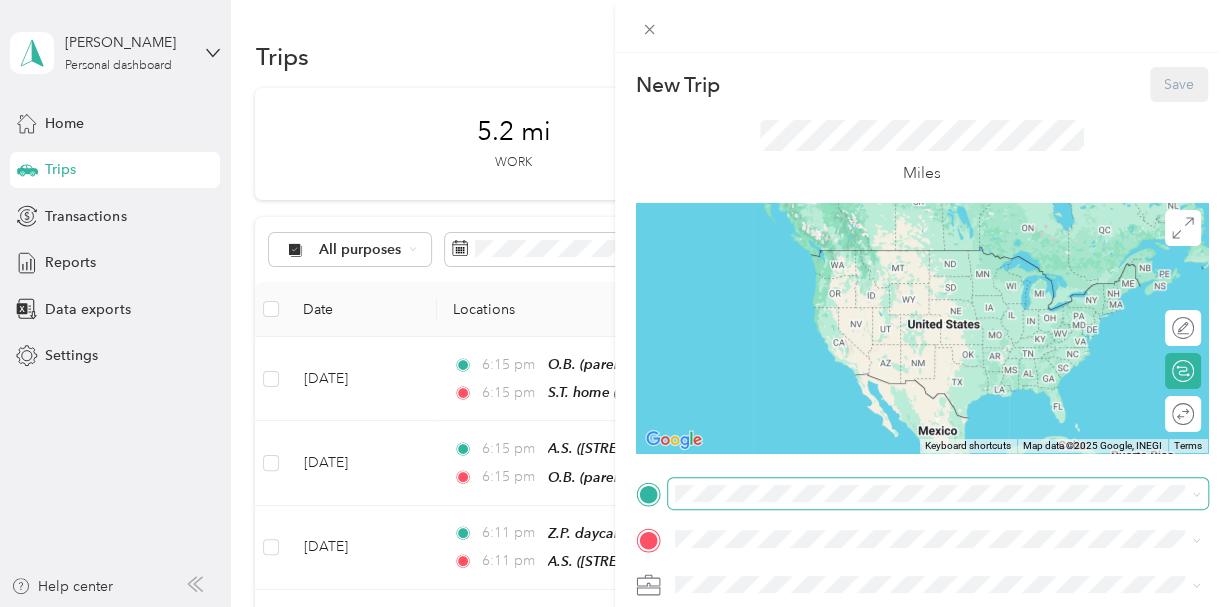 click at bounding box center (938, 494) 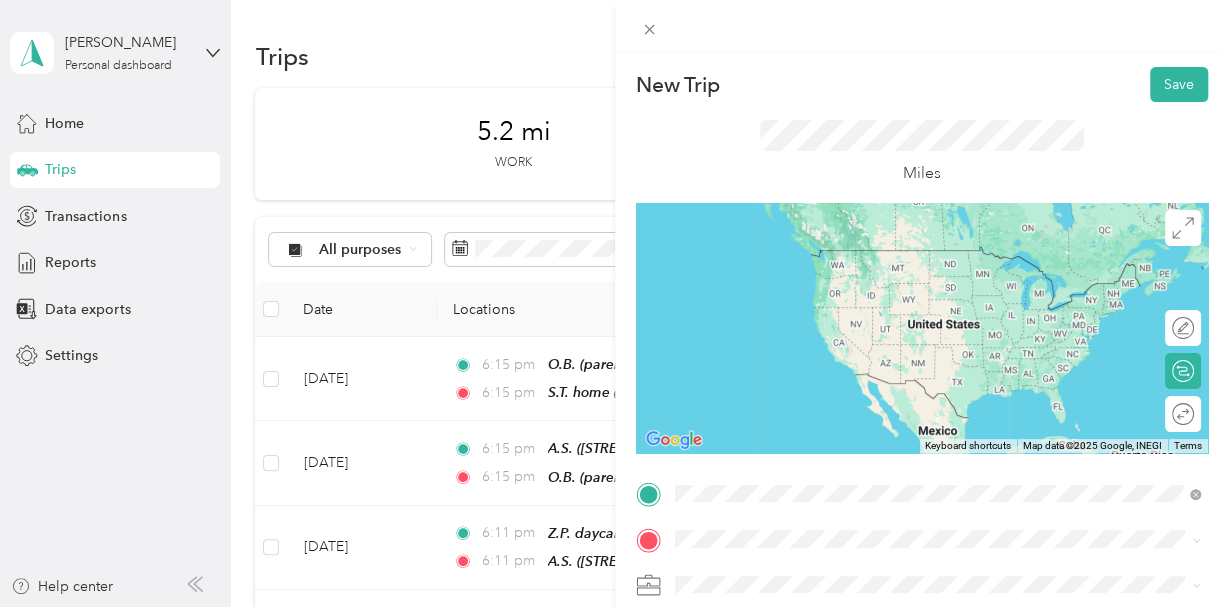 click on "[STREET_ADDRESS][PERSON_NAME][US_STATE]" at bounding box center (867, 279) 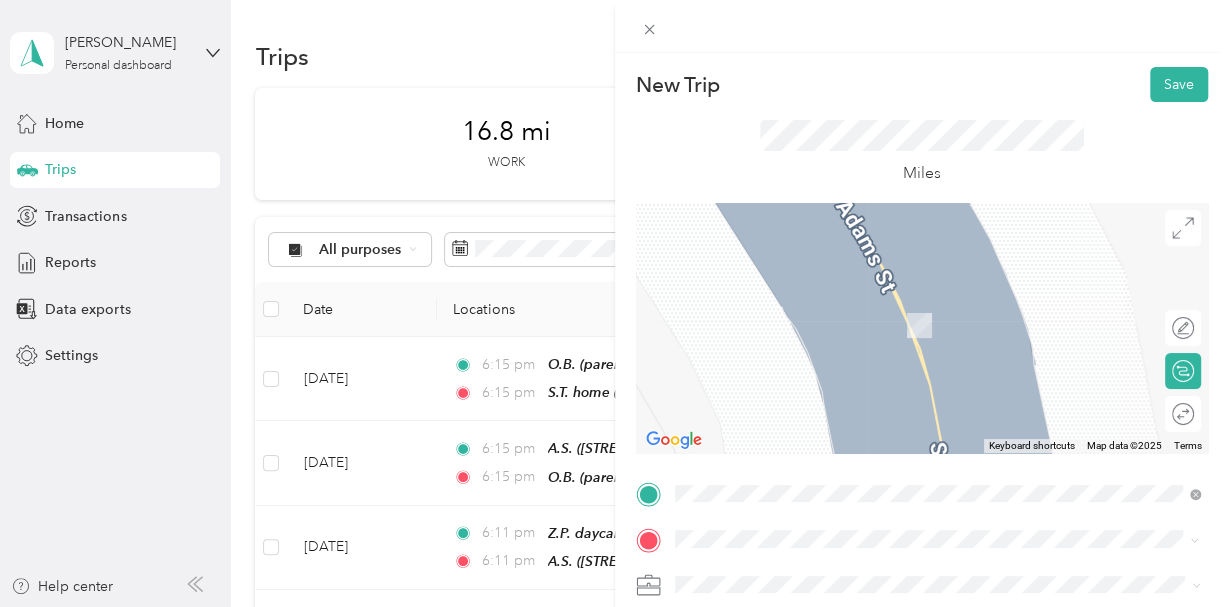 click on "[STREET_ADDRESS][US_STATE]" at bounding box center [812, 317] 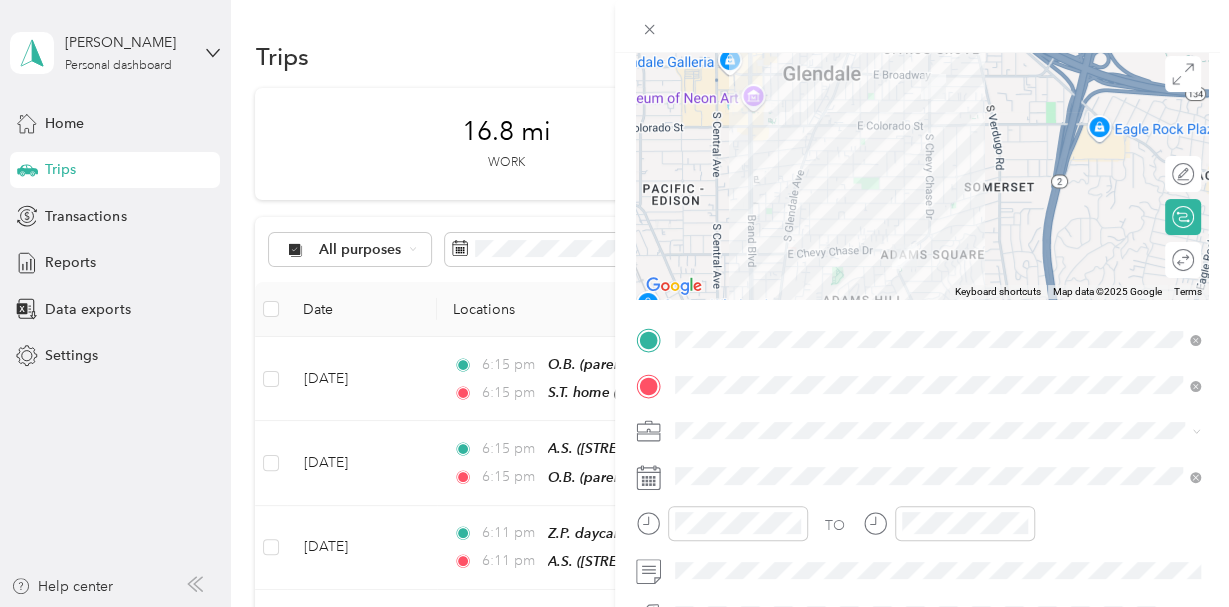 scroll, scrollTop: 159, scrollLeft: 0, axis: vertical 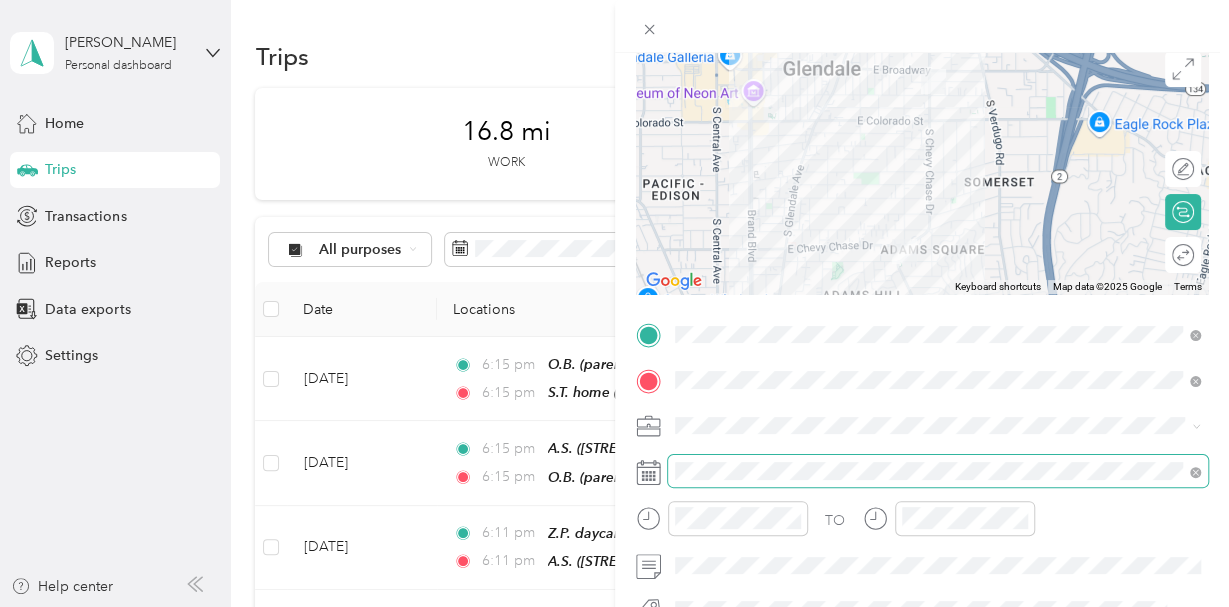 click at bounding box center (938, 471) 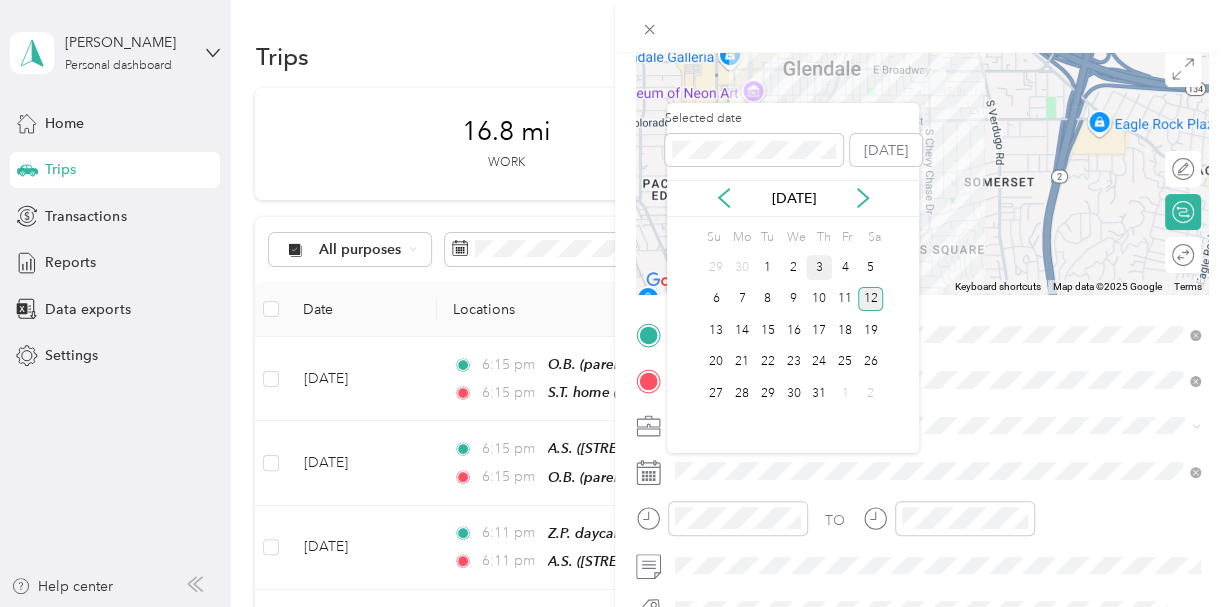 click on "3" at bounding box center (819, 267) 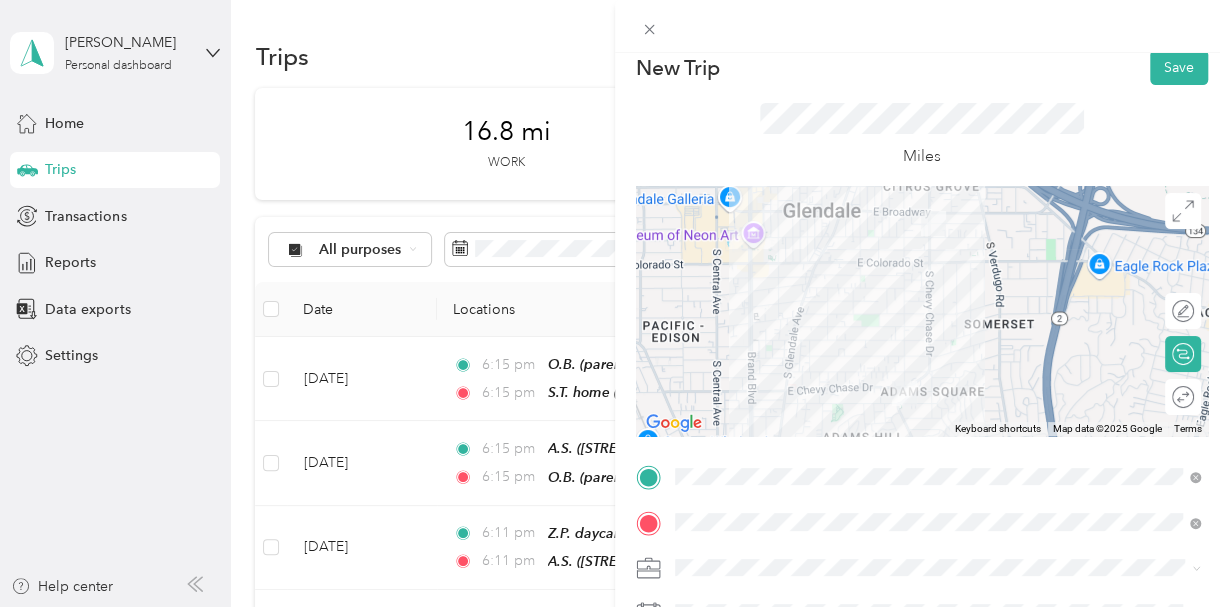 scroll, scrollTop: 0, scrollLeft: 0, axis: both 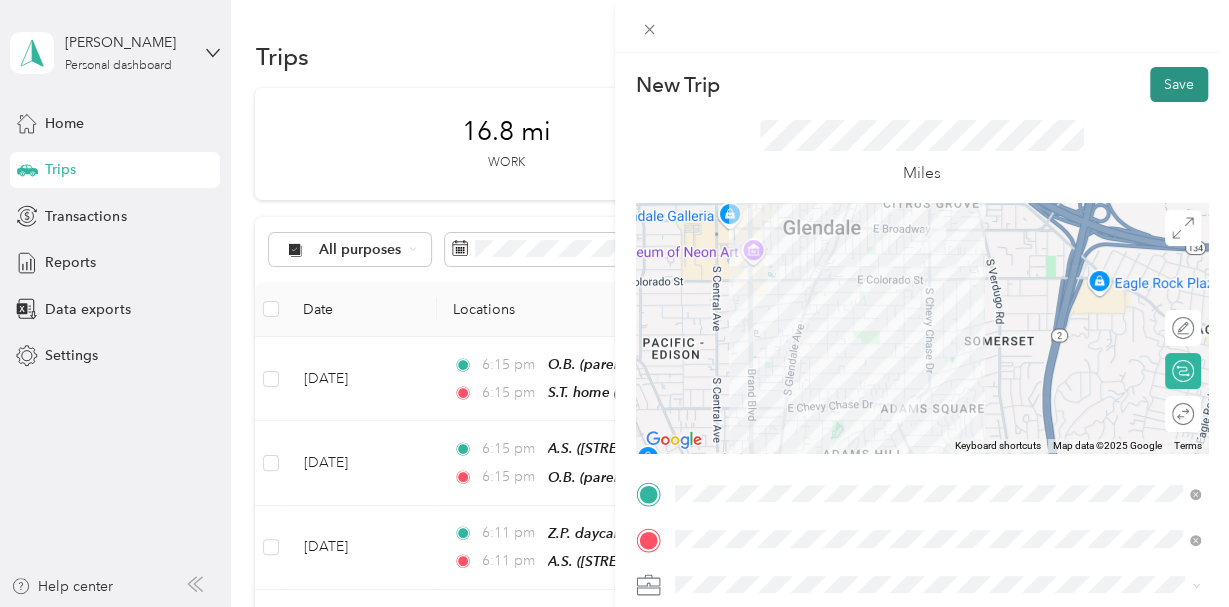 click on "Save" at bounding box center (1179, 84) 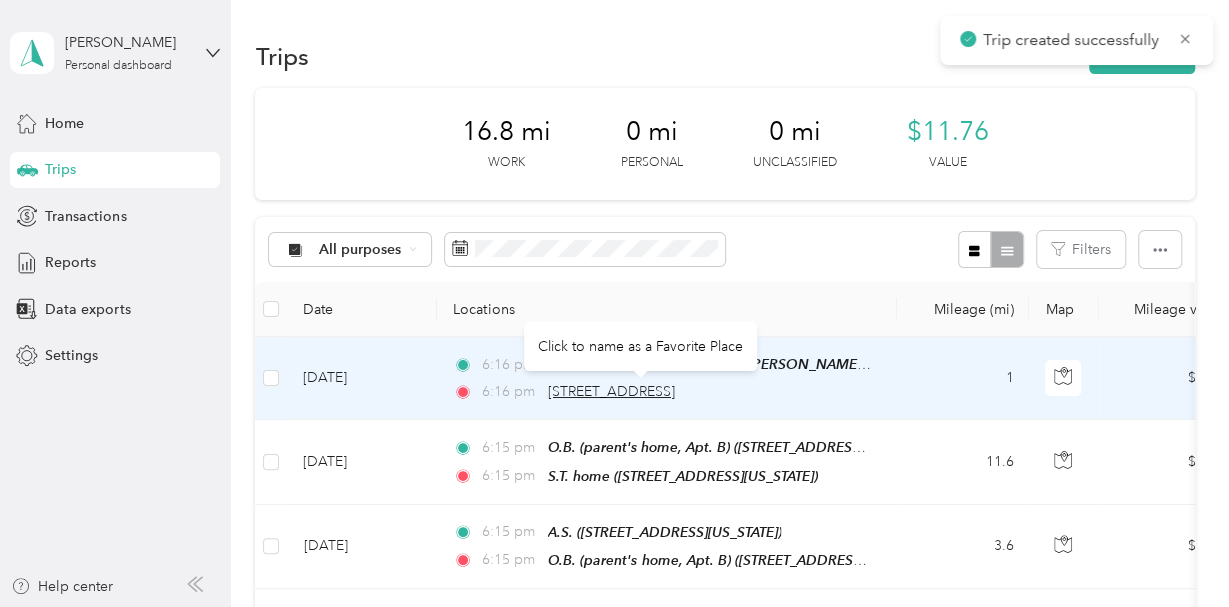click on "[STREET_ADDRESS]" at bounding box center [611, 391] 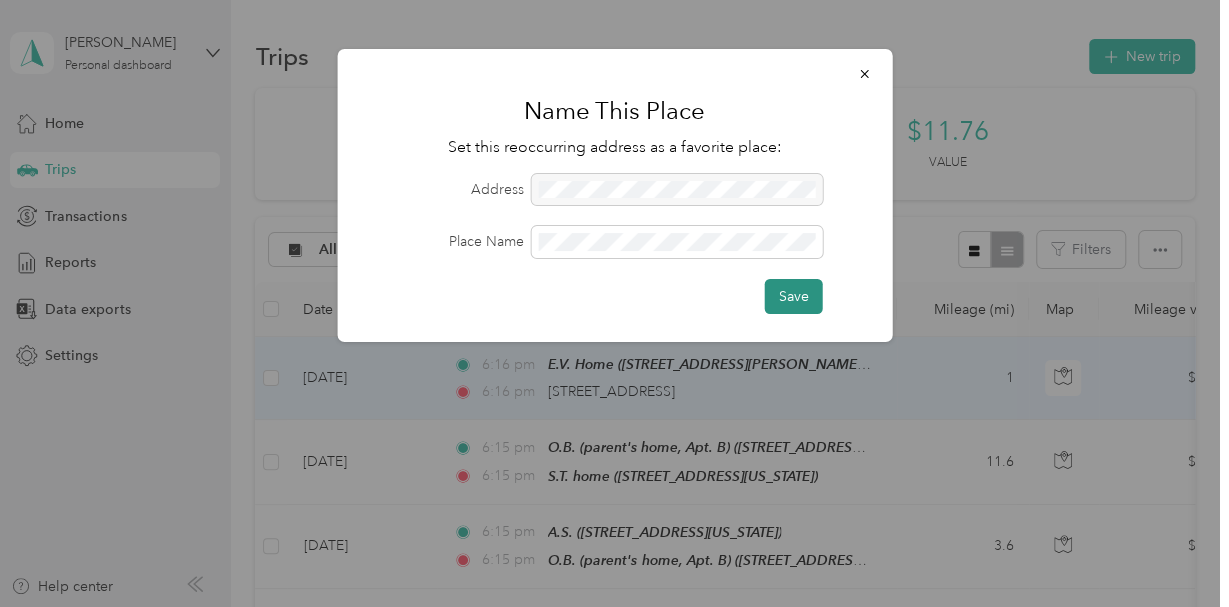 click on "Save" at bounding box center (793, 296) 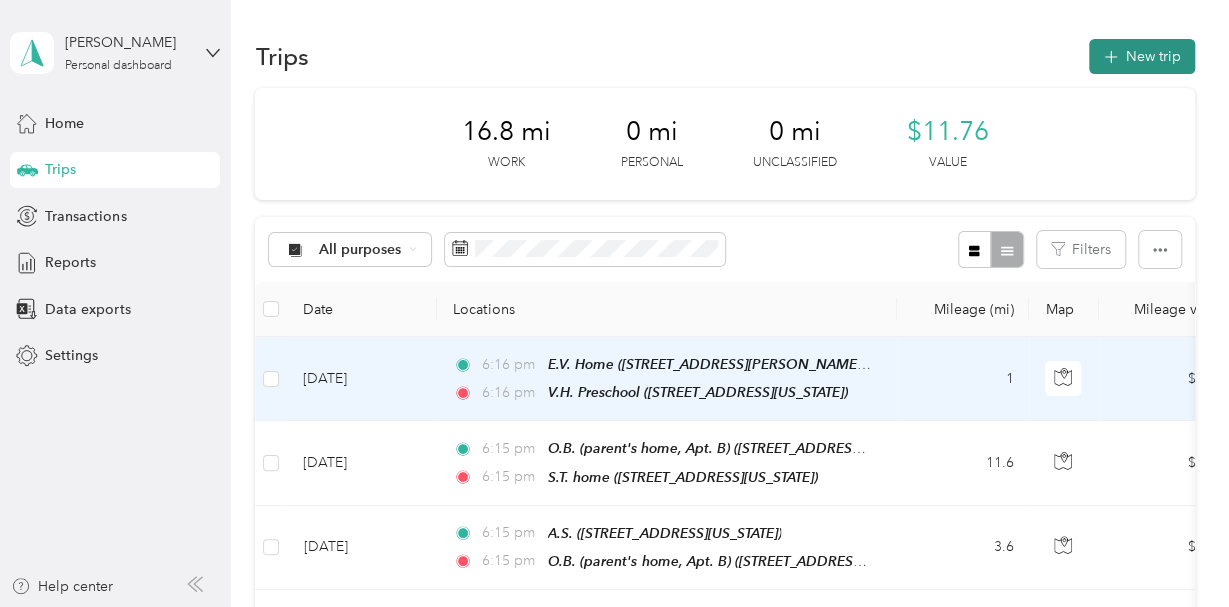 click on "New trip" at bounding box center [1142, 56] 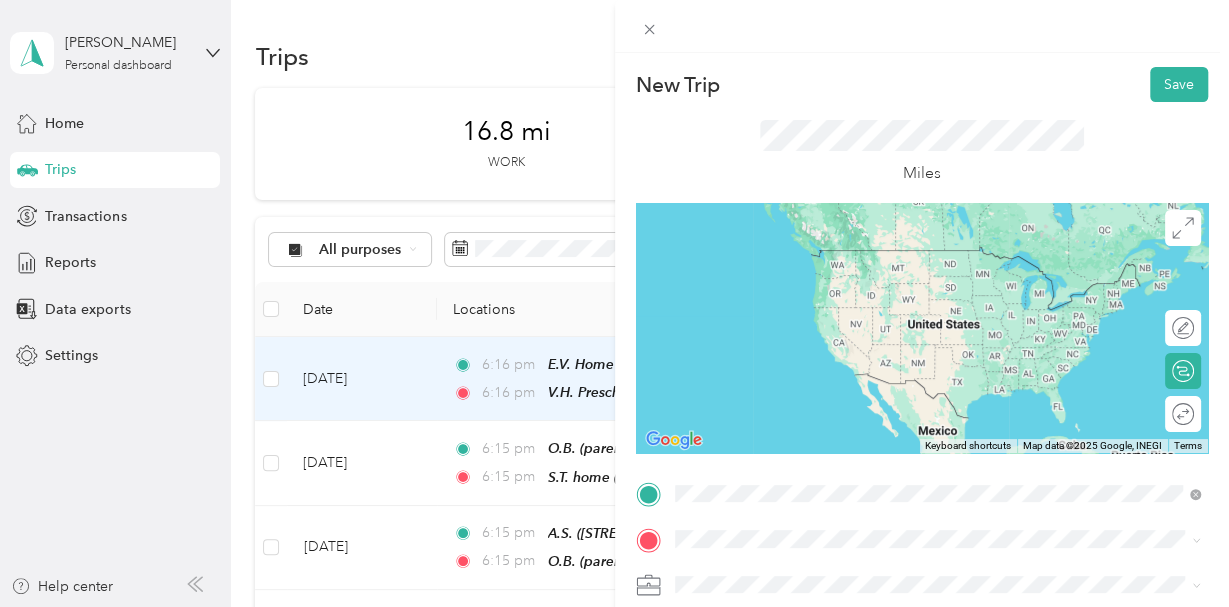 click on "[STREET_ADDRESS][US_STATE]" at bounding box center [812, 279] 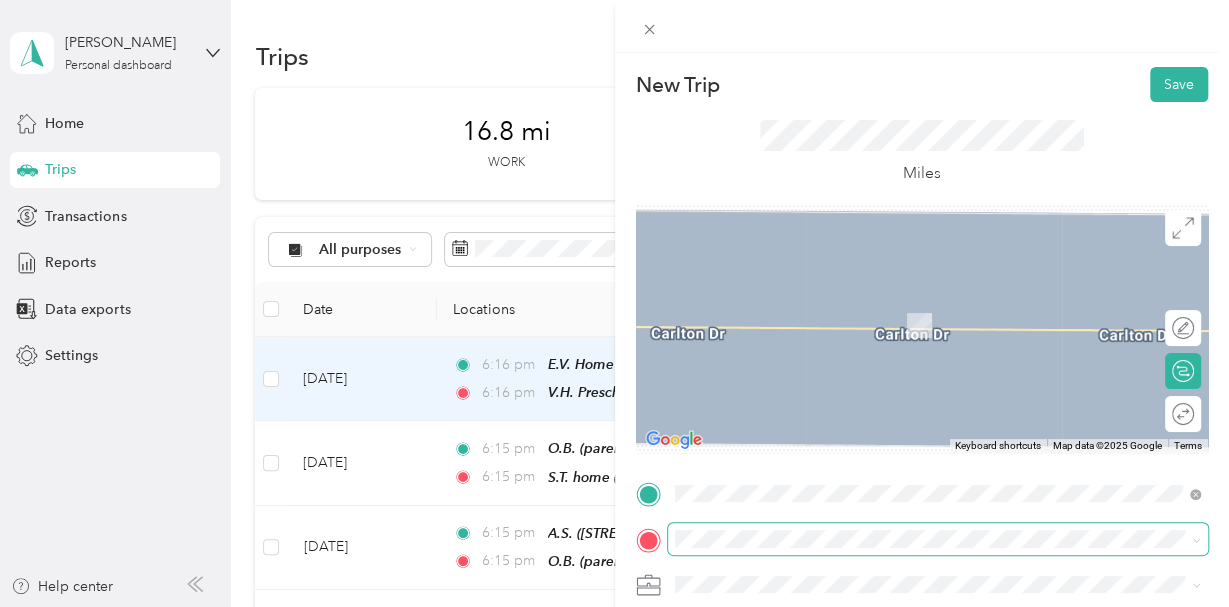 click at bounding box center [938, 539] 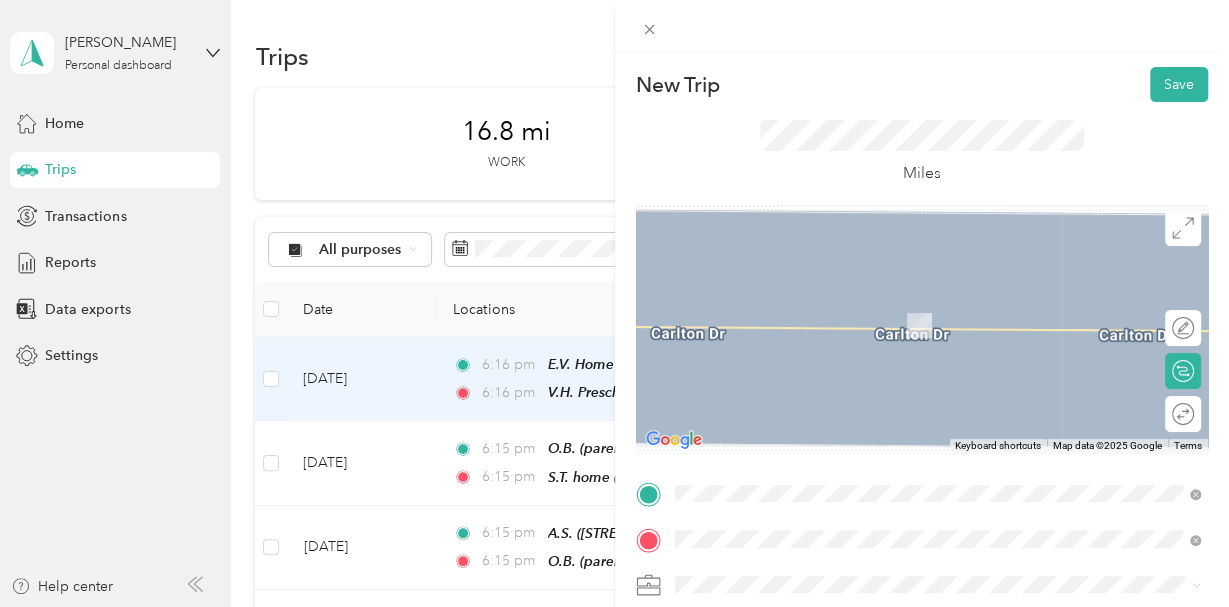 click on "[STREET_ADDRESS][US_STATE]" at bounding box center [812, 325] 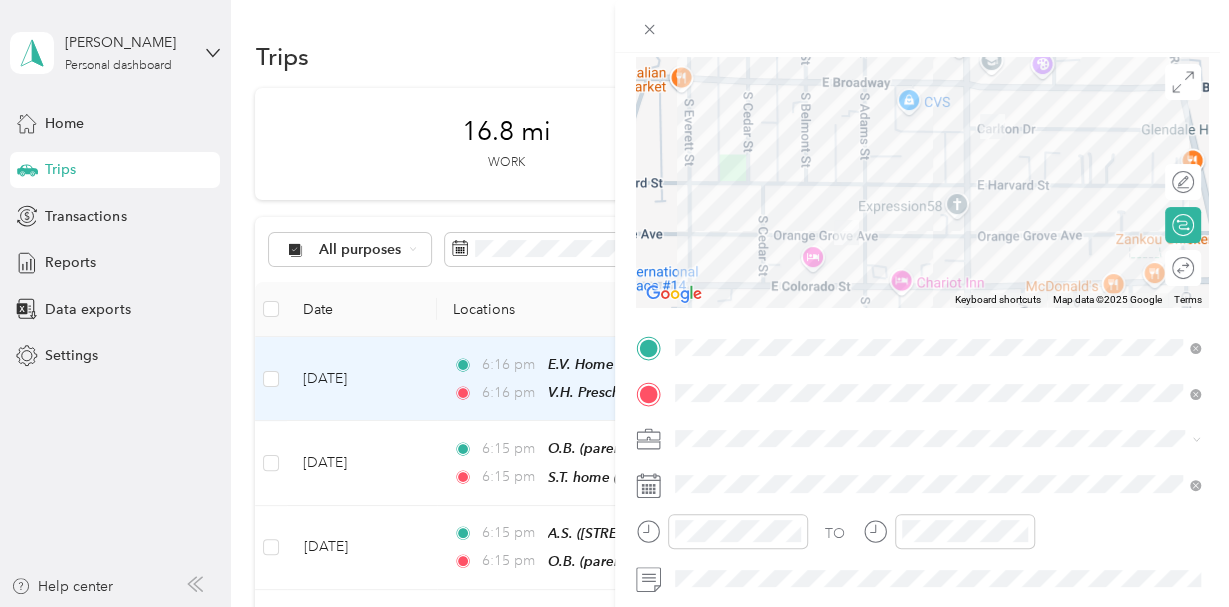 scroll, scrollTop: 147, scrollLeft: 0, axis: vertical 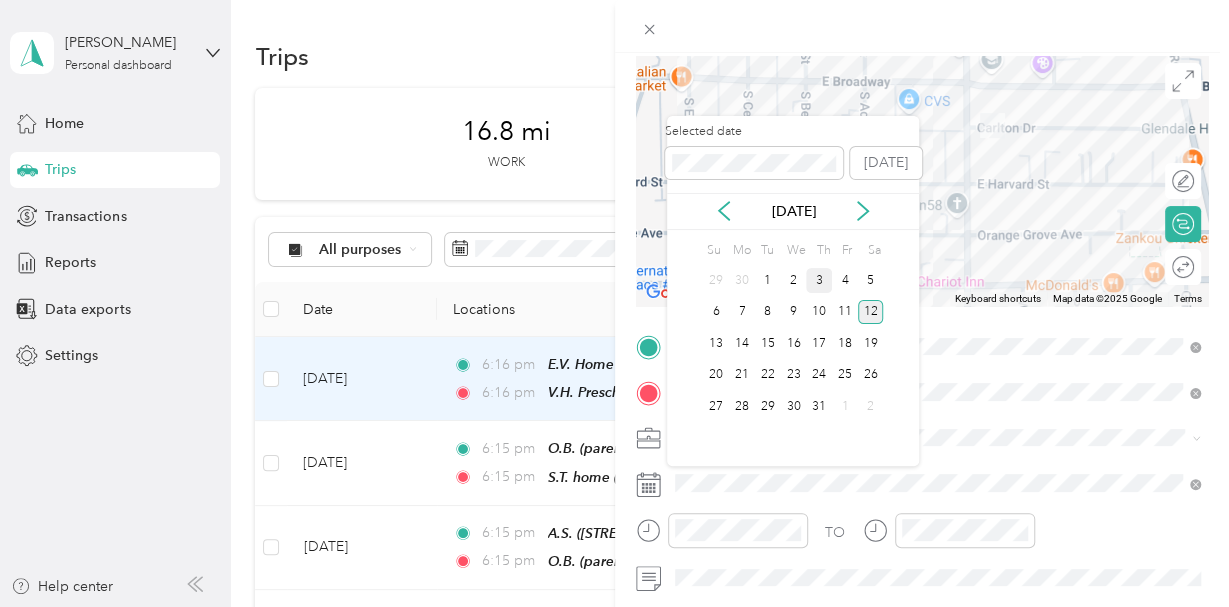 click on "3" at bounding box center [819, 280] 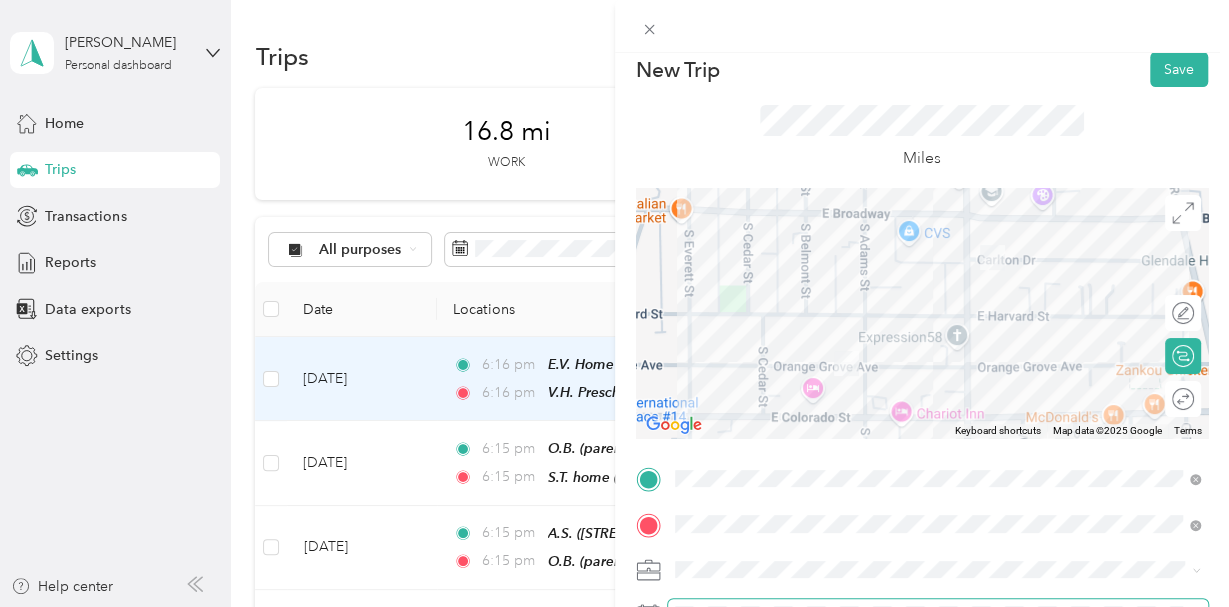 scroll, scrollTop: 0, scrollLeft: 0, axis: both 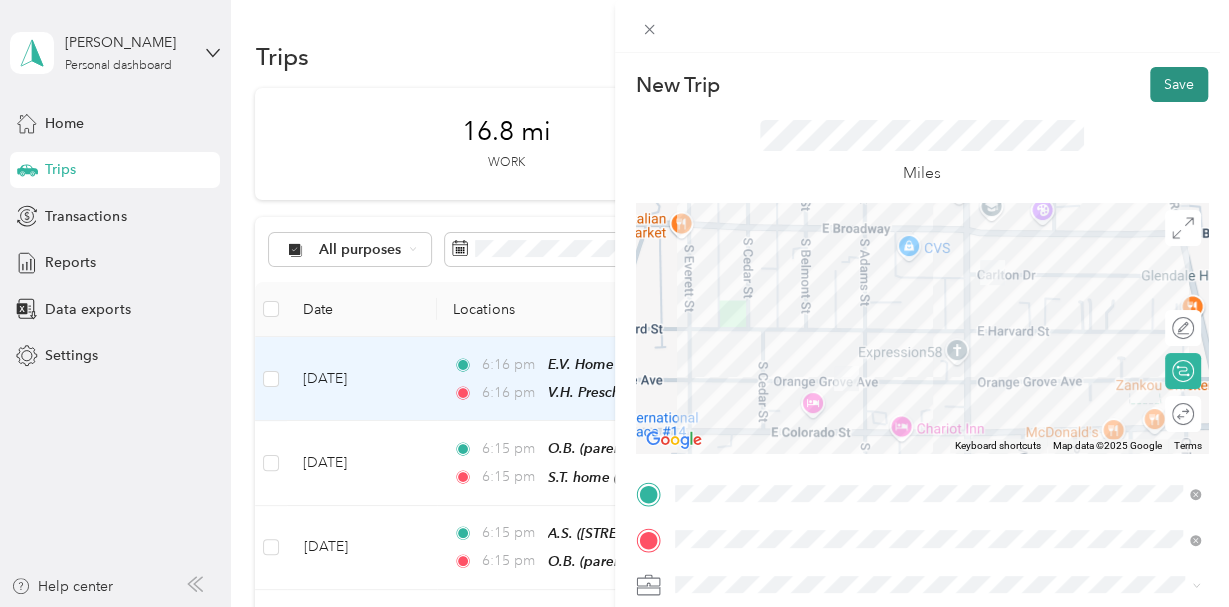 click on "Save" at bounding box center [1179, 84] 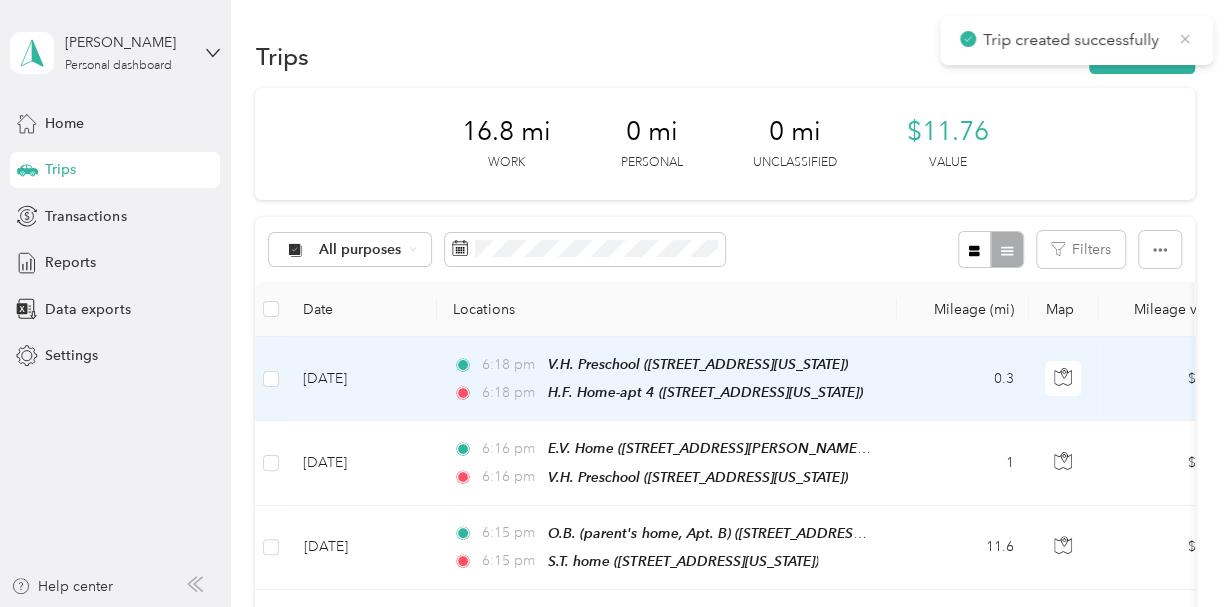 click 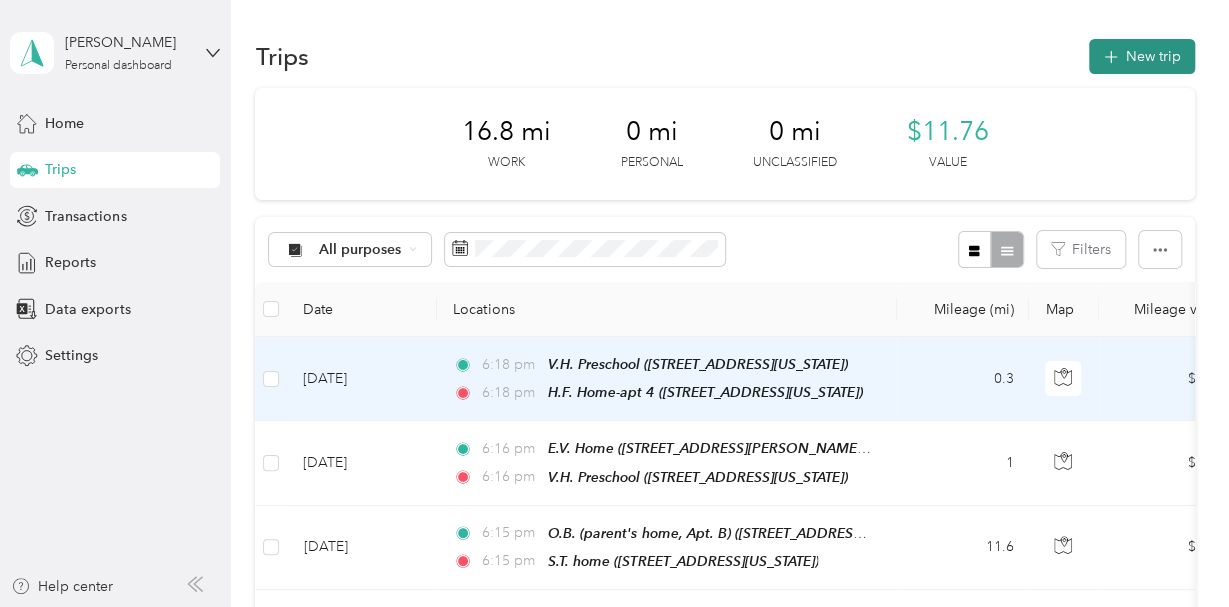 click on "New trip" at bounding box center (1142, 56) 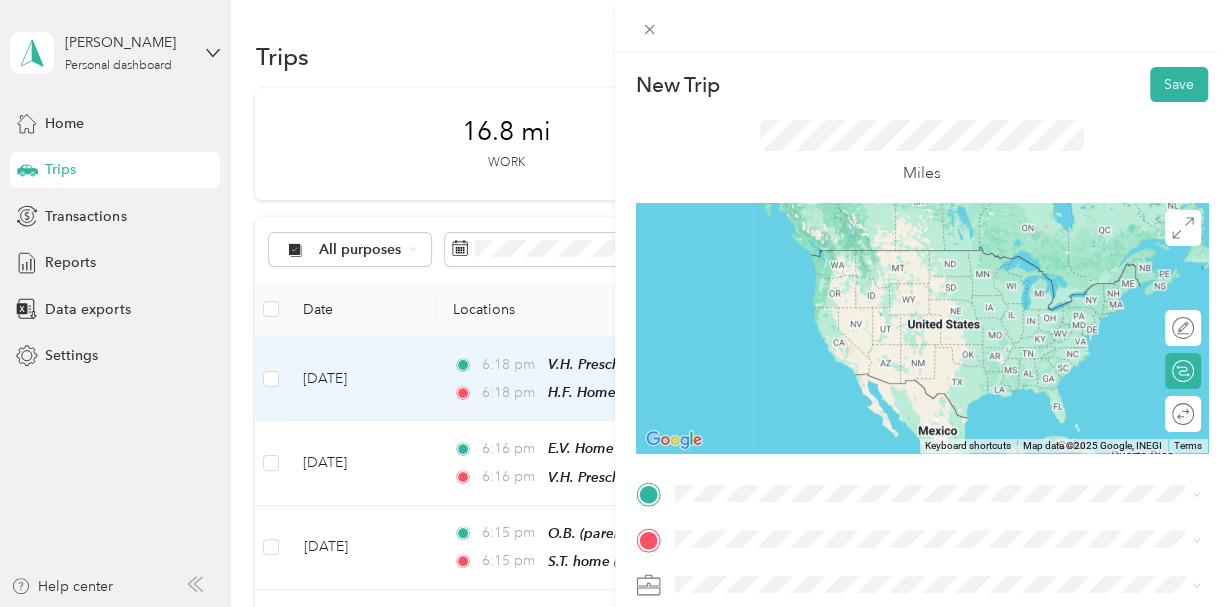 click on "[STREET_ADDRESS][US_STATE]" at bounding box center [812, 273] 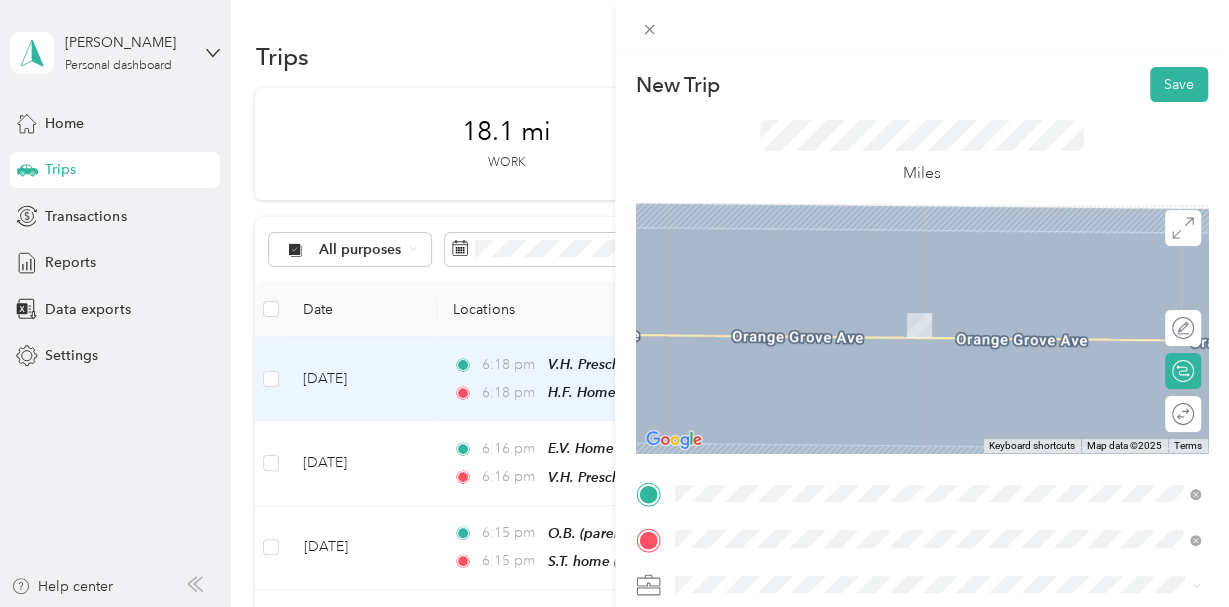 click on "[STREET_ADDRESS][US_STATE]" at bounding box center [812, 317] 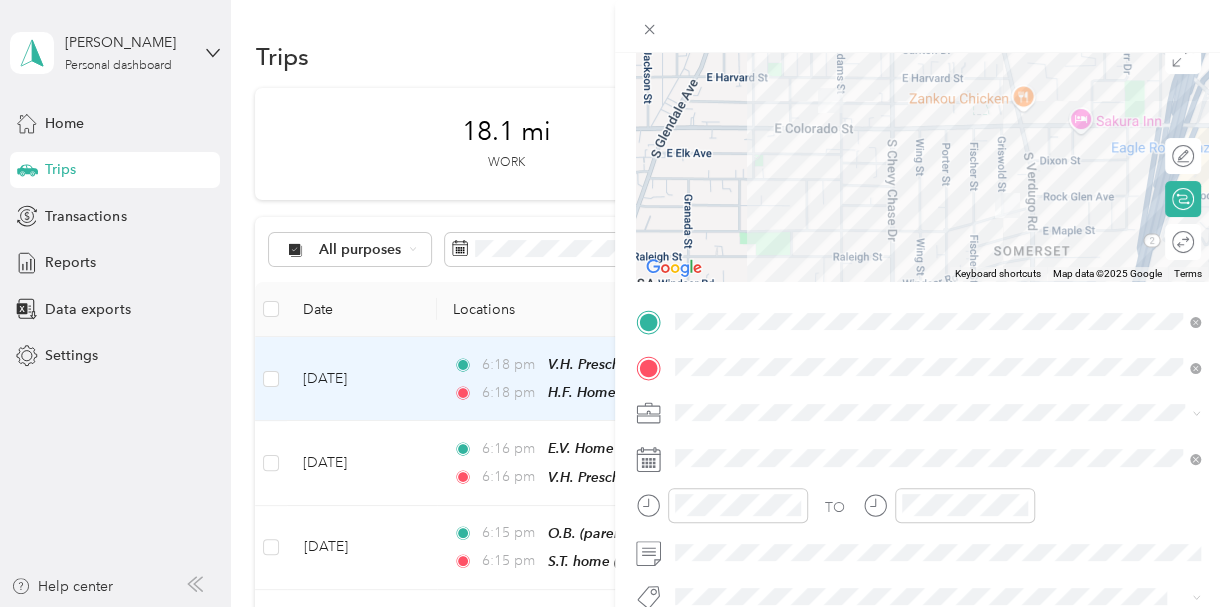 scroll, scrollTop: 178, scrollLeft: 0, axis: vertical 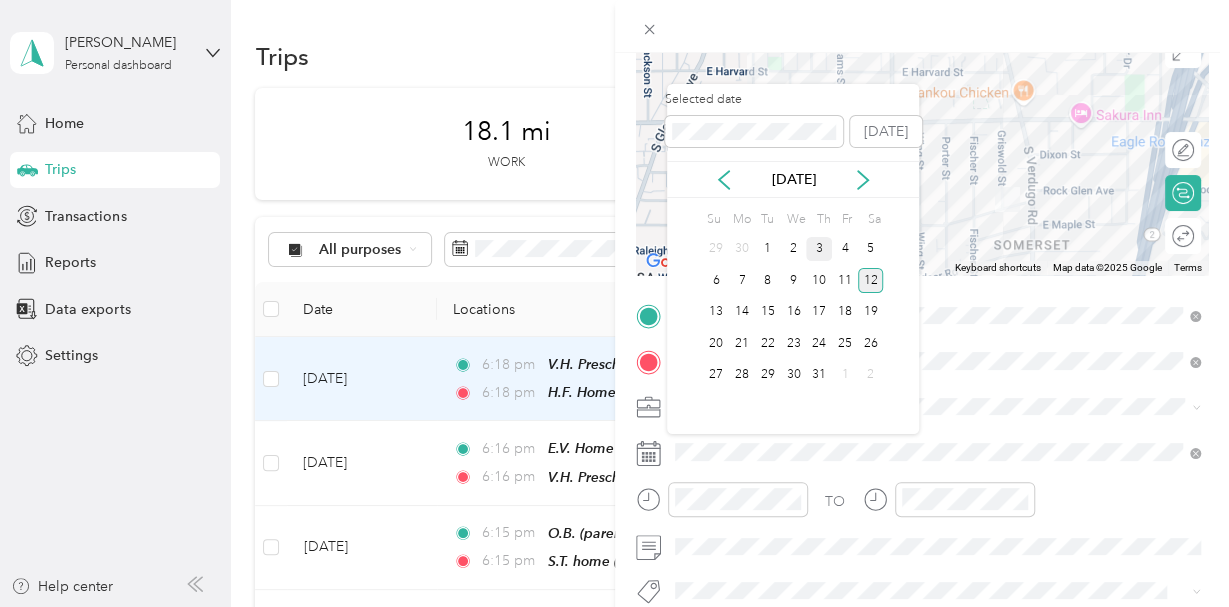 click on "3" at bounding box center [819, 249] 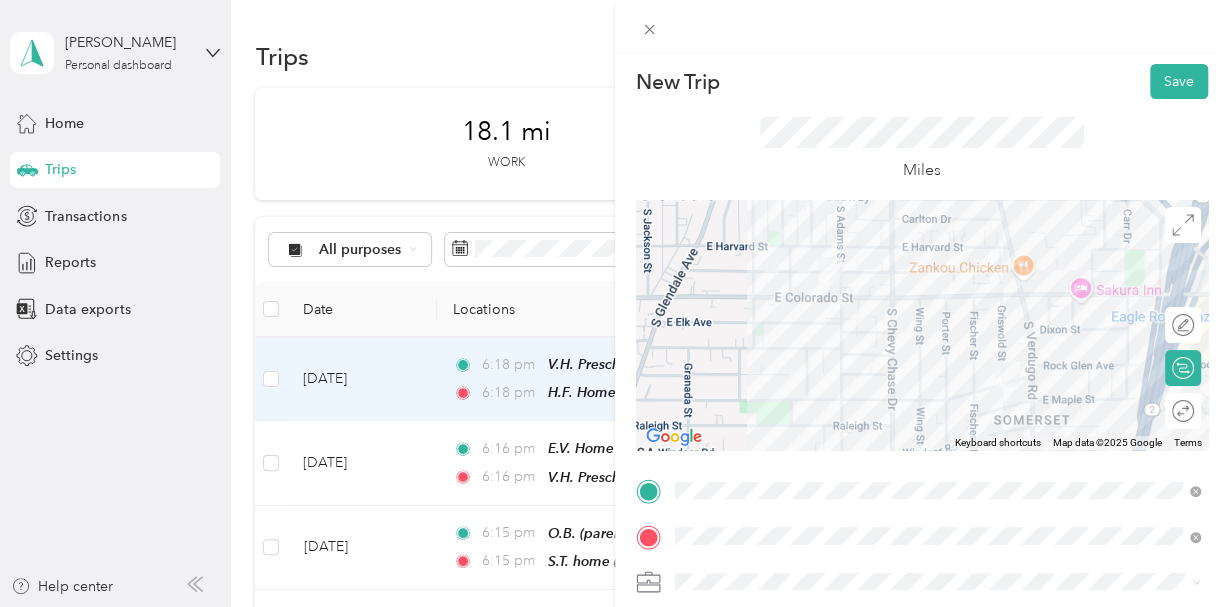scroll, scrollTop: 2, scrollLeft: 0, axis: vertical 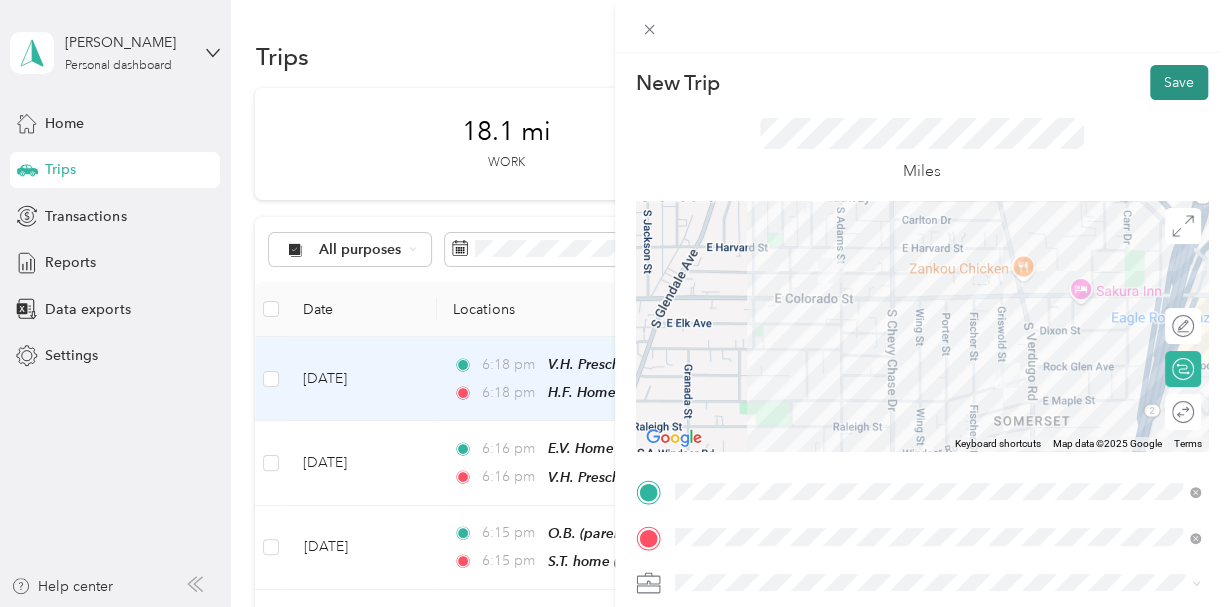 click on "Save" at bounding box center [1179, 82] 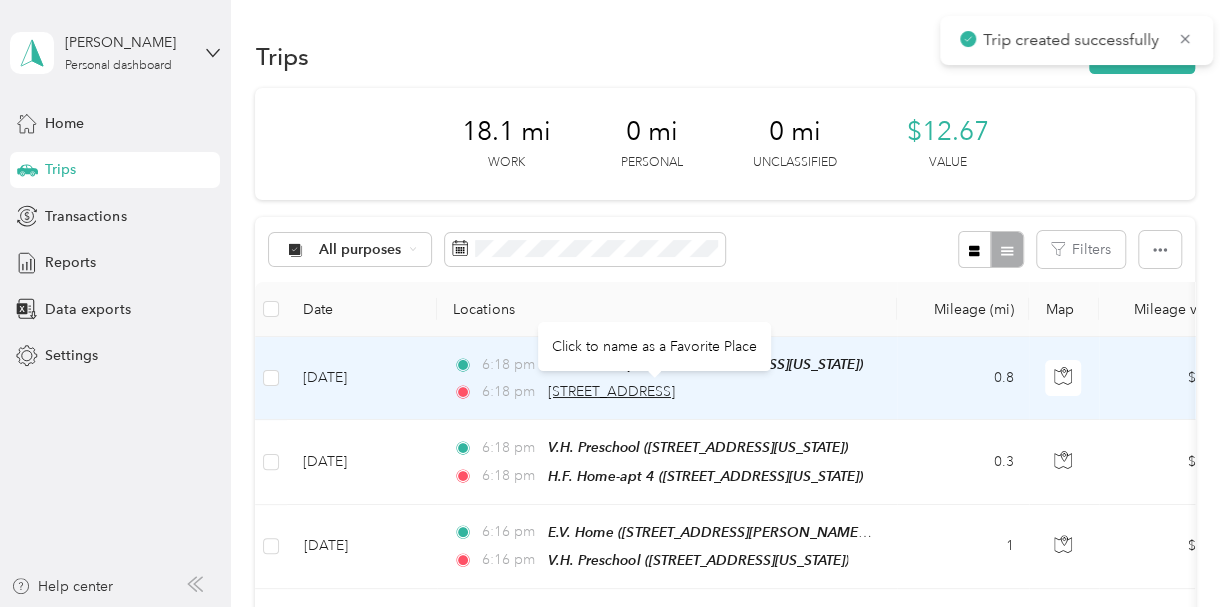 click on "[STREET_ADDRESS]" at bounding box center (611, 391) 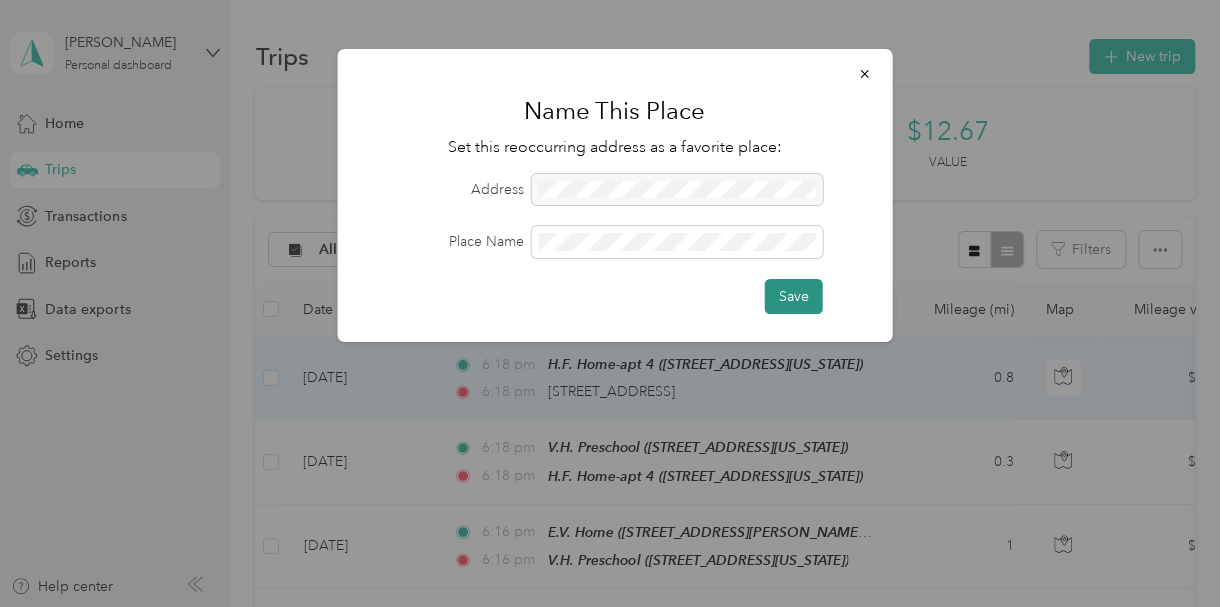 click on "Save" at bounding box center (793, 296) 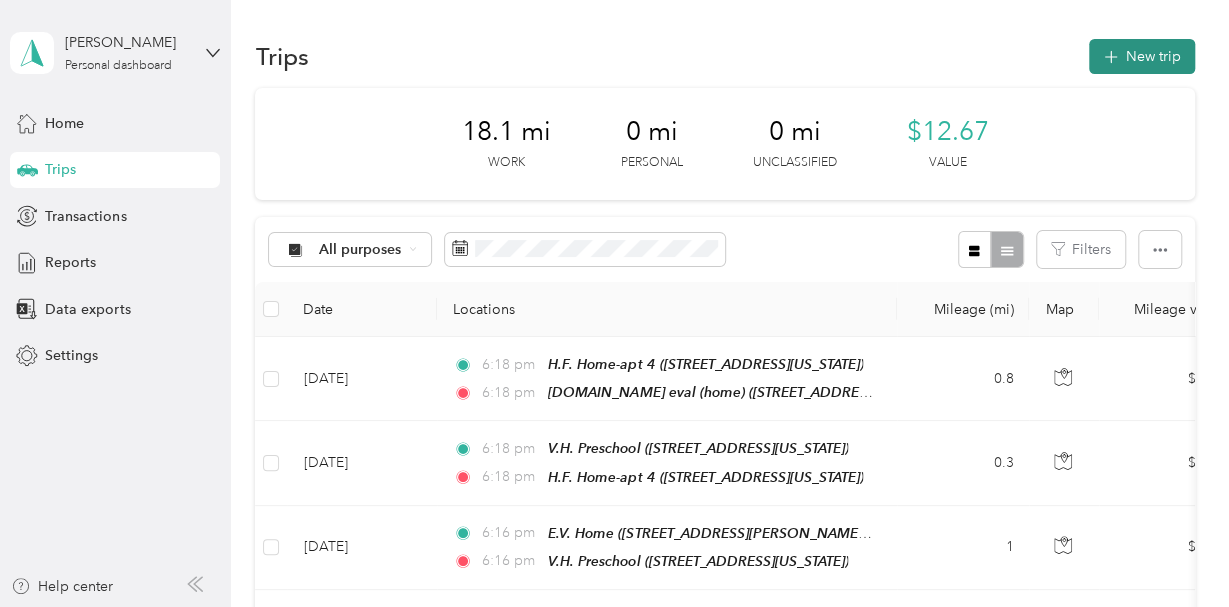click on "New trip" at bounding box center [1142, 56] 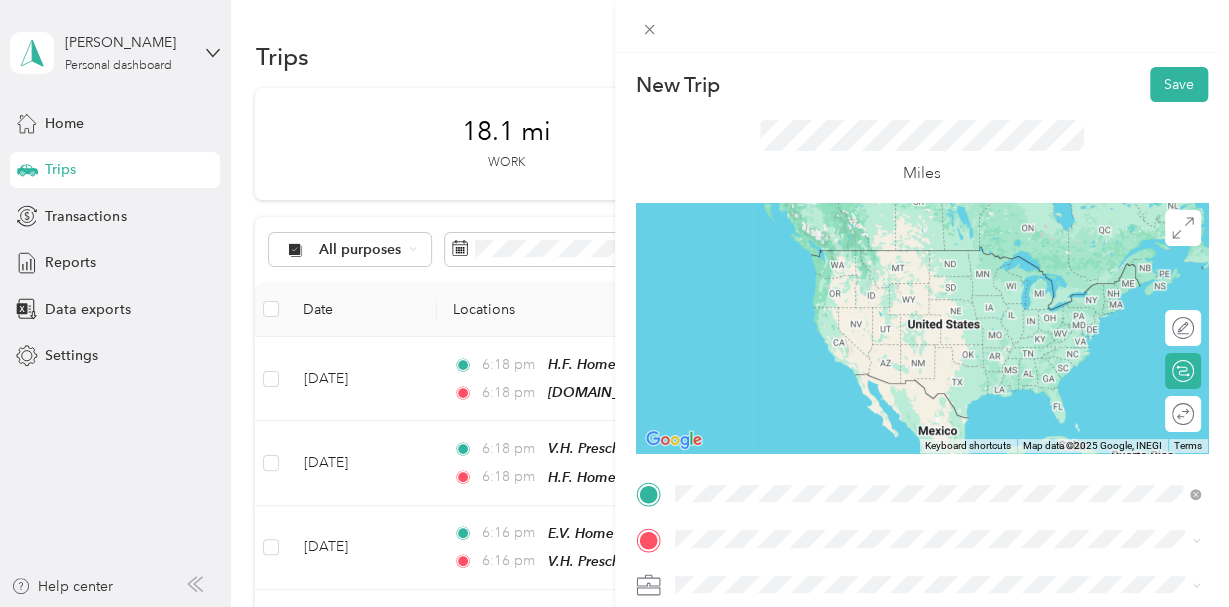 click on "[STREET_ADDRESS][US_STATE]" at bounding box center [812, 279] 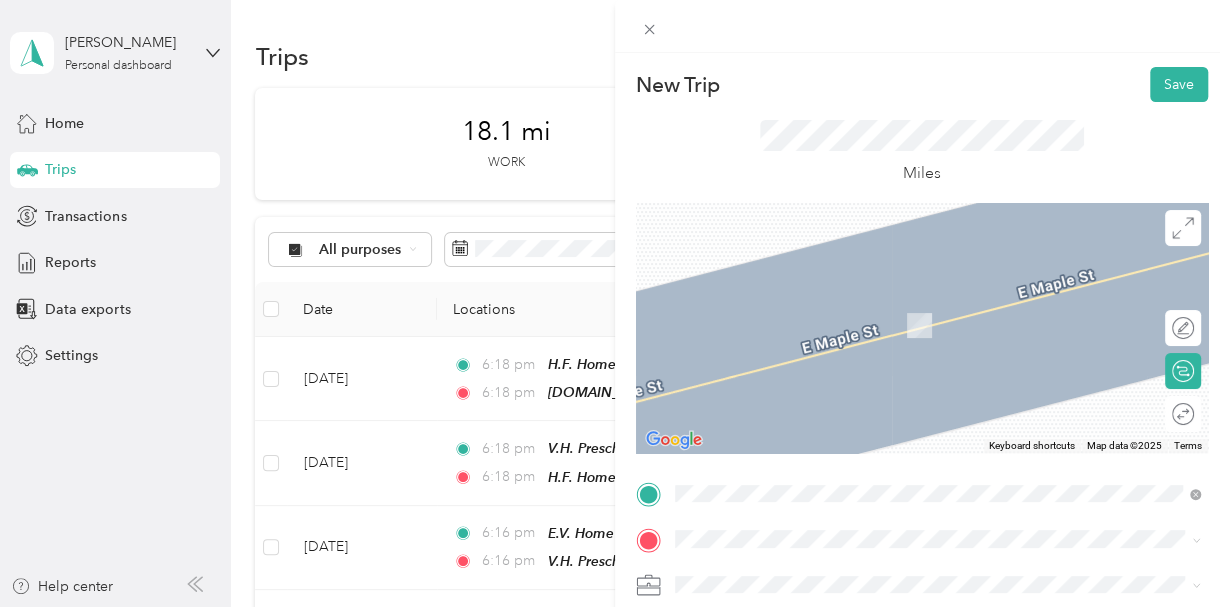 click on "[STREET_ADDRESS][US_STATE]" at bounding box center [812, 380] 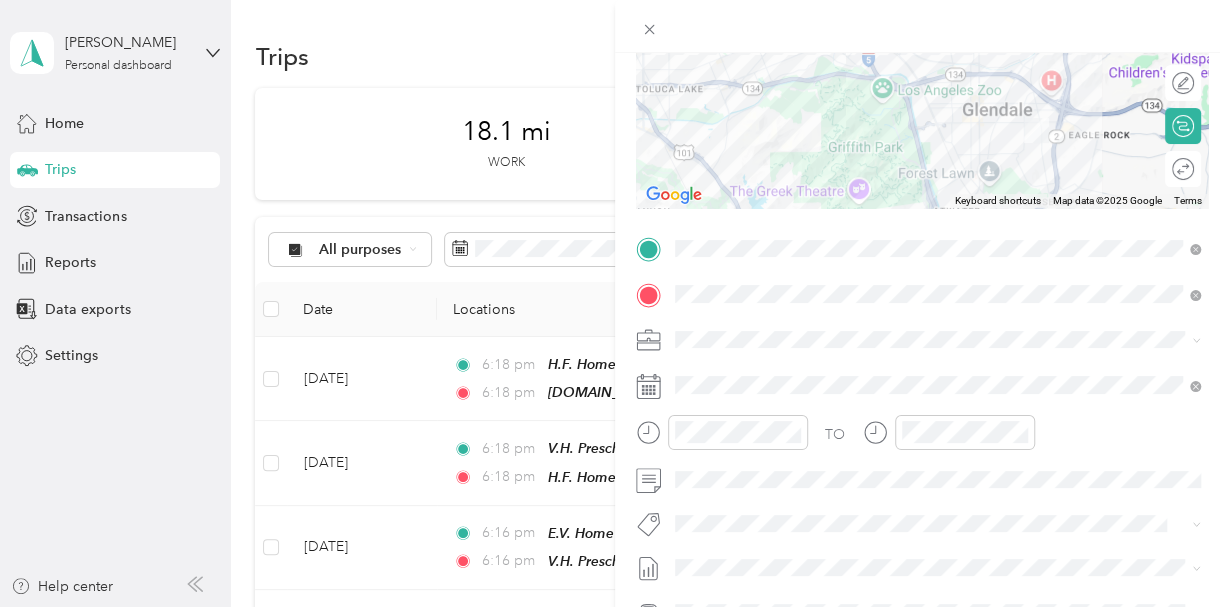 scroll, scrollTop: 248, scrollLeft: 0, axis: vertical 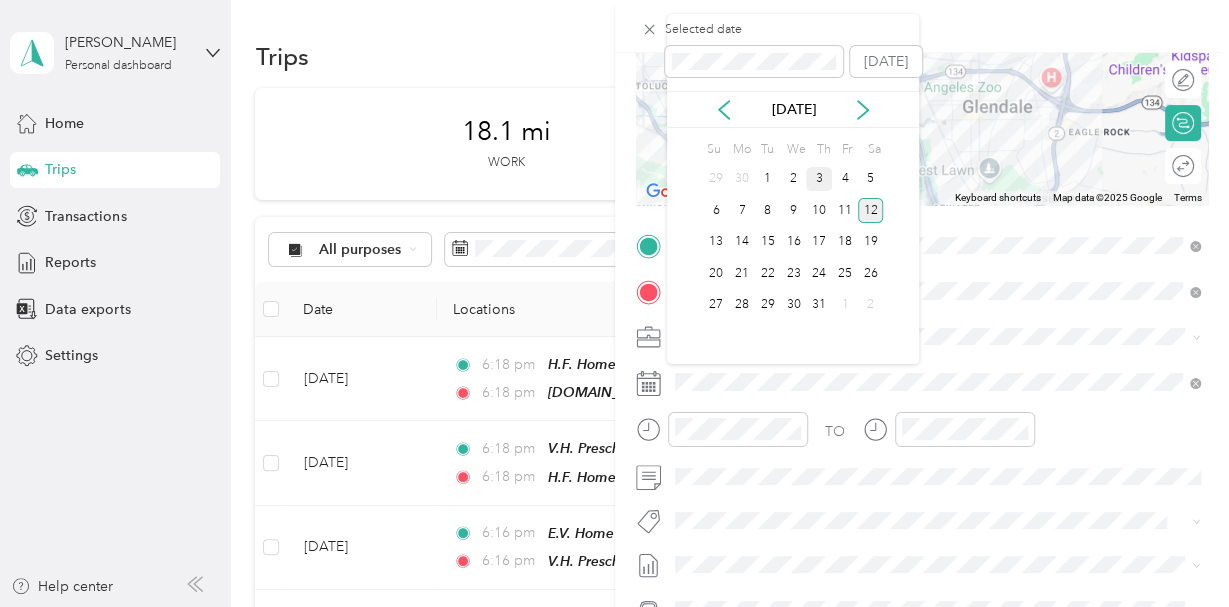 click on "3" at bounding box center [819, 179] 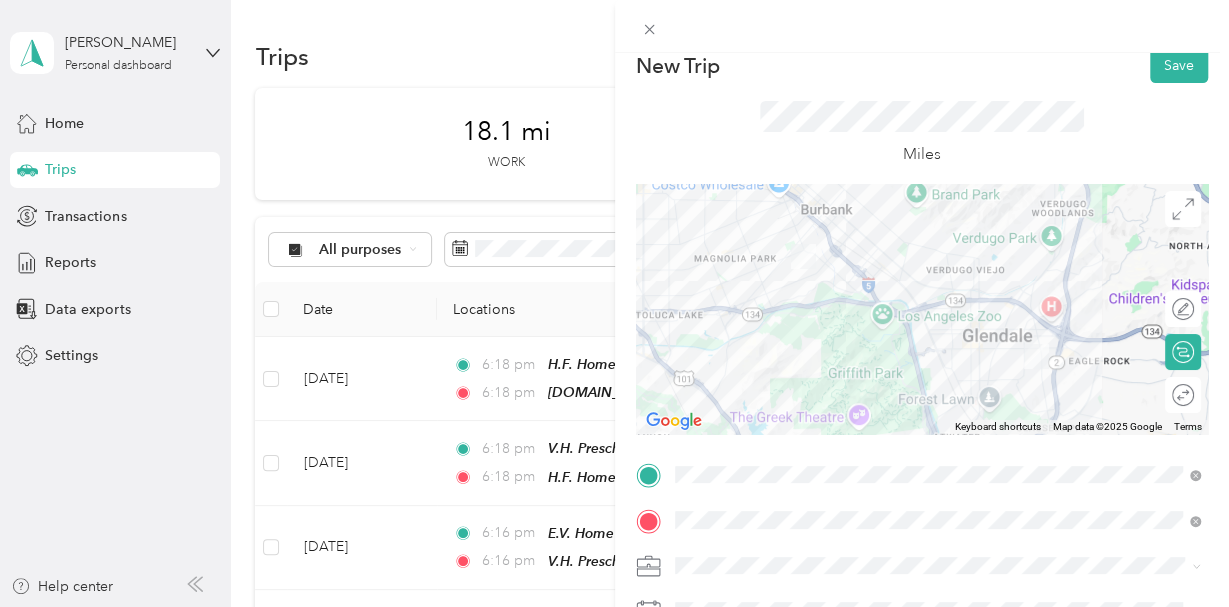 scroll, scrollTop: 0, scrollLeft: 0, axis: both 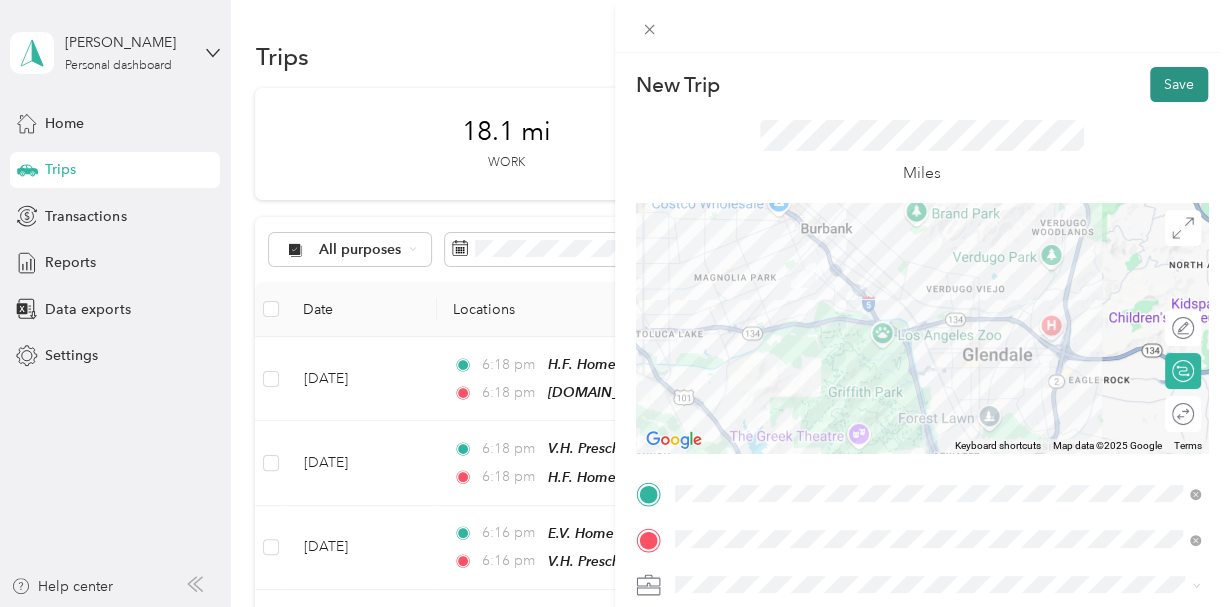 click on "Save" at bounding box center [1179, 84] 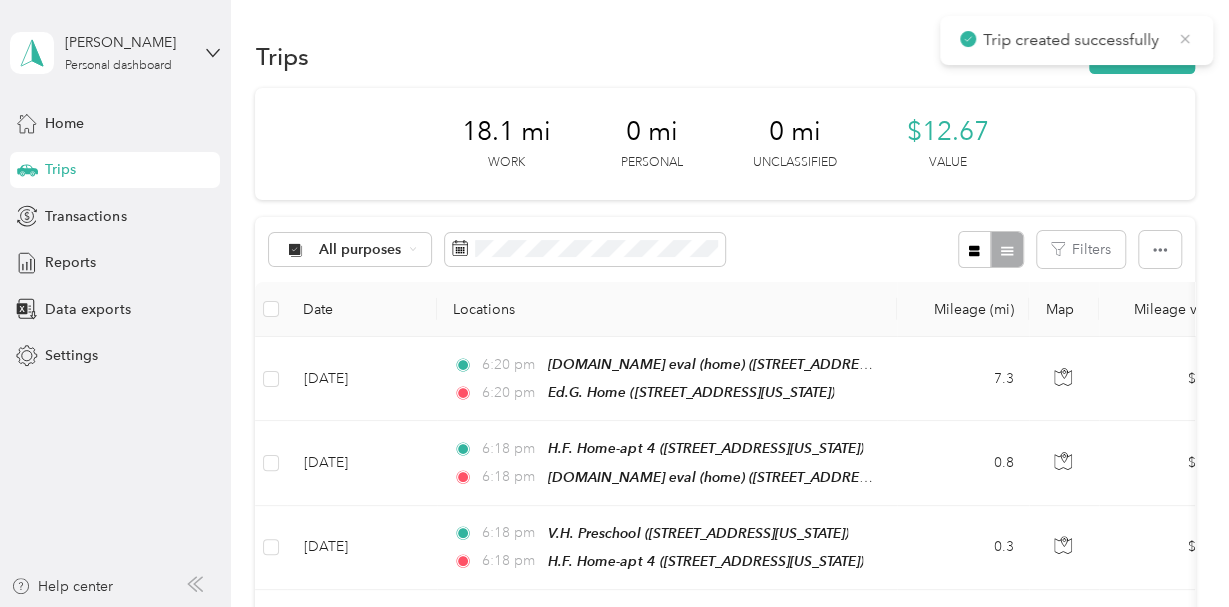 click 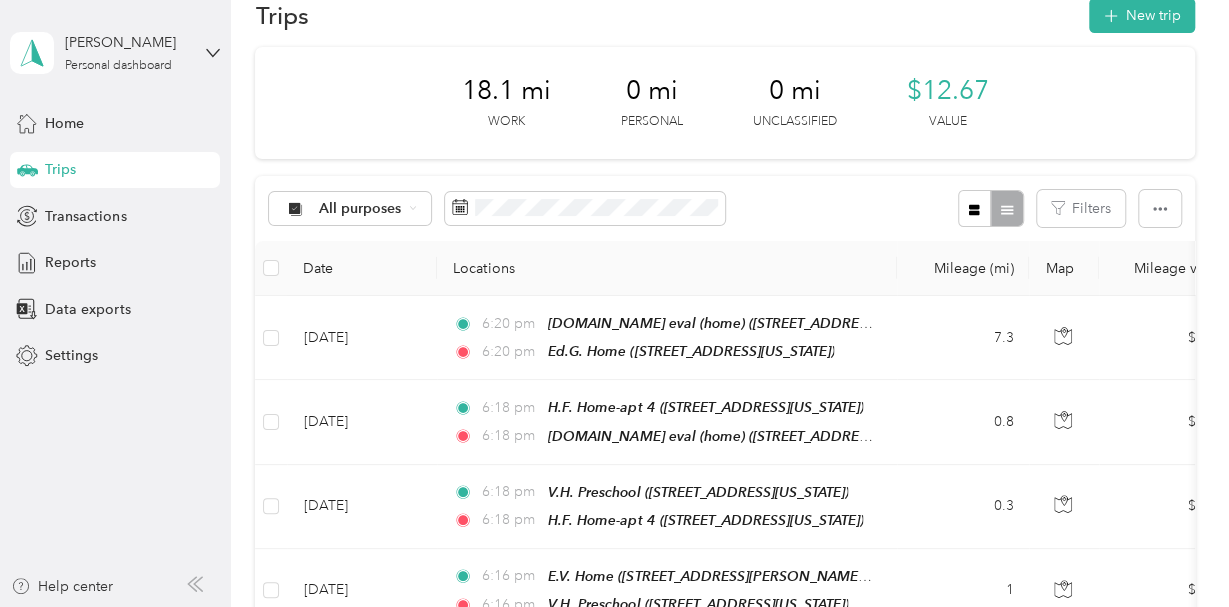 scroll, scrollTop: 0, scrollLeft: 0, axis: both 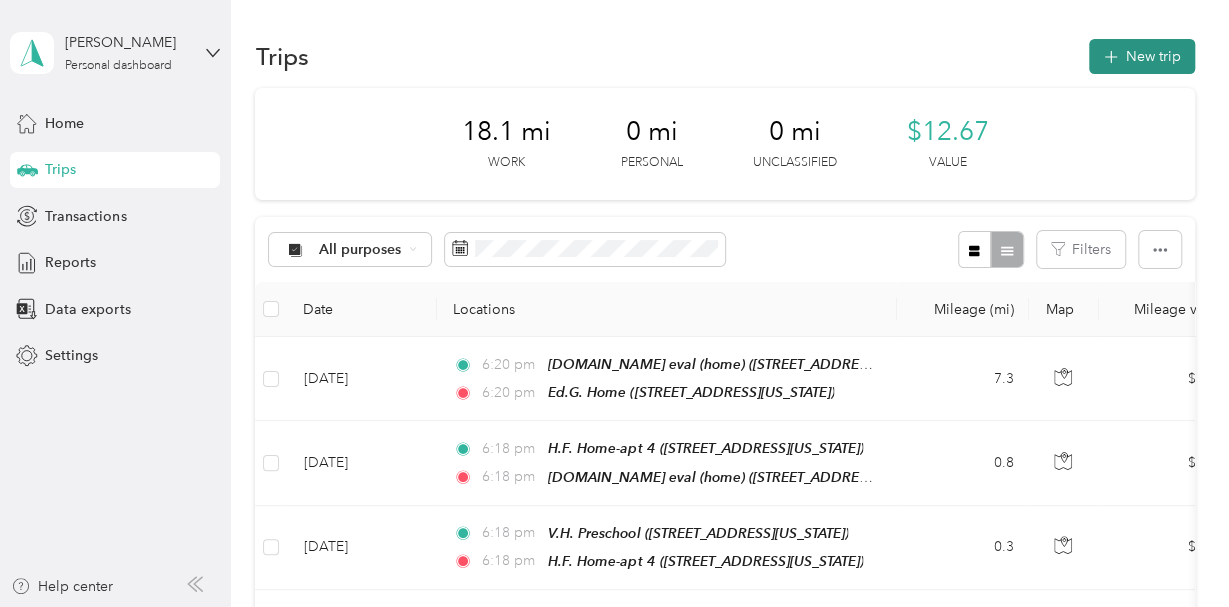 click on "New trip" at bounding box center (1142, 56) 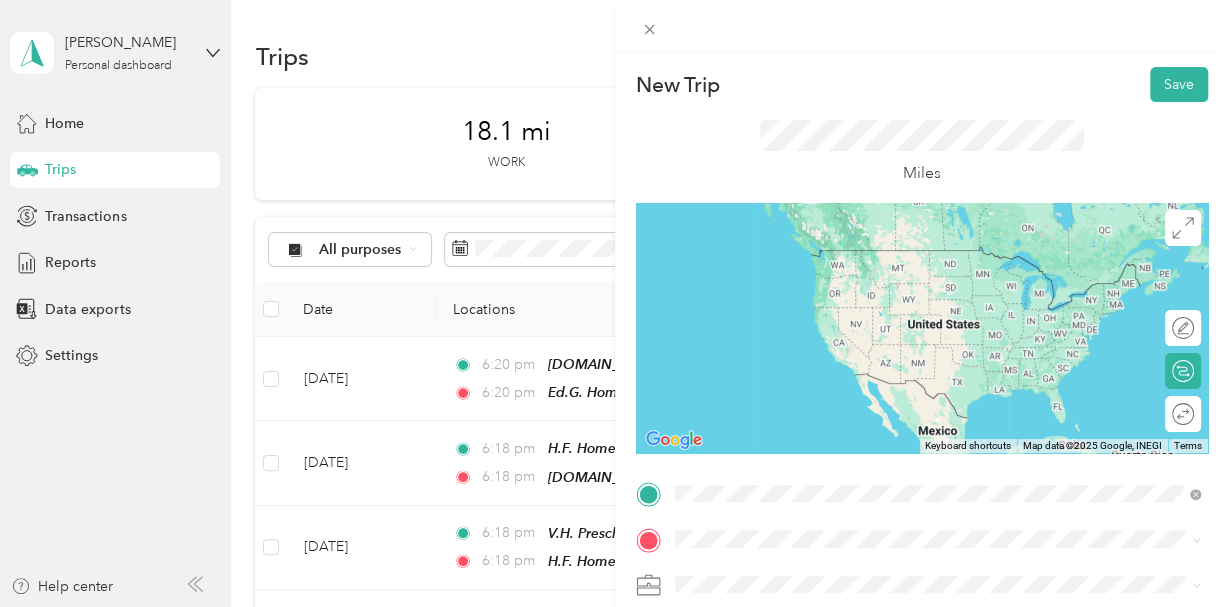click on "D.L. Home [STREET_ADDRESS][US_STATE]" at bounding box center (812, 269) 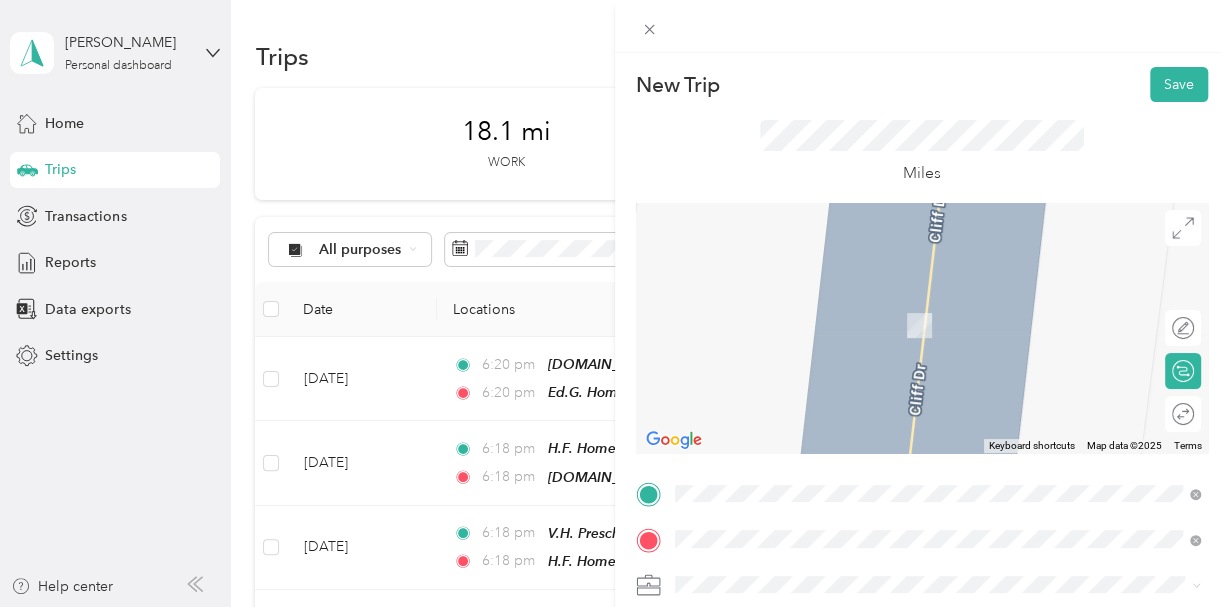 click on "V.V. consult [STREET_ADDRESS][PERSON_NAME][US_STATE]" at bounding box center (867, 315) 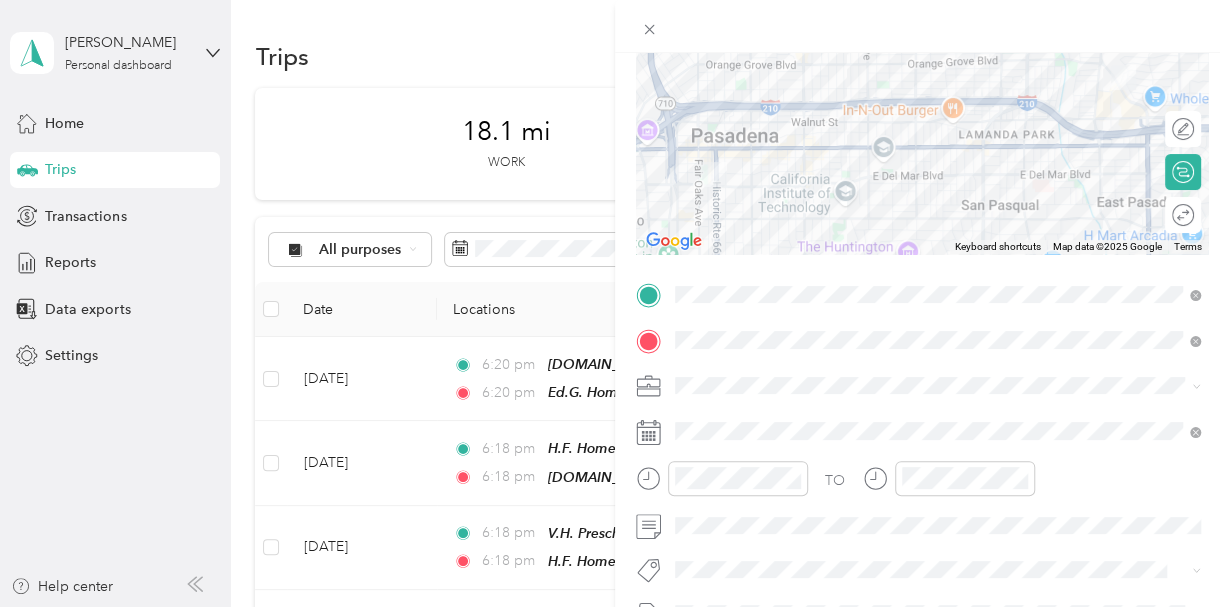 scroll, scrollTop: 204, scrollLeft: 0, axis: vertical 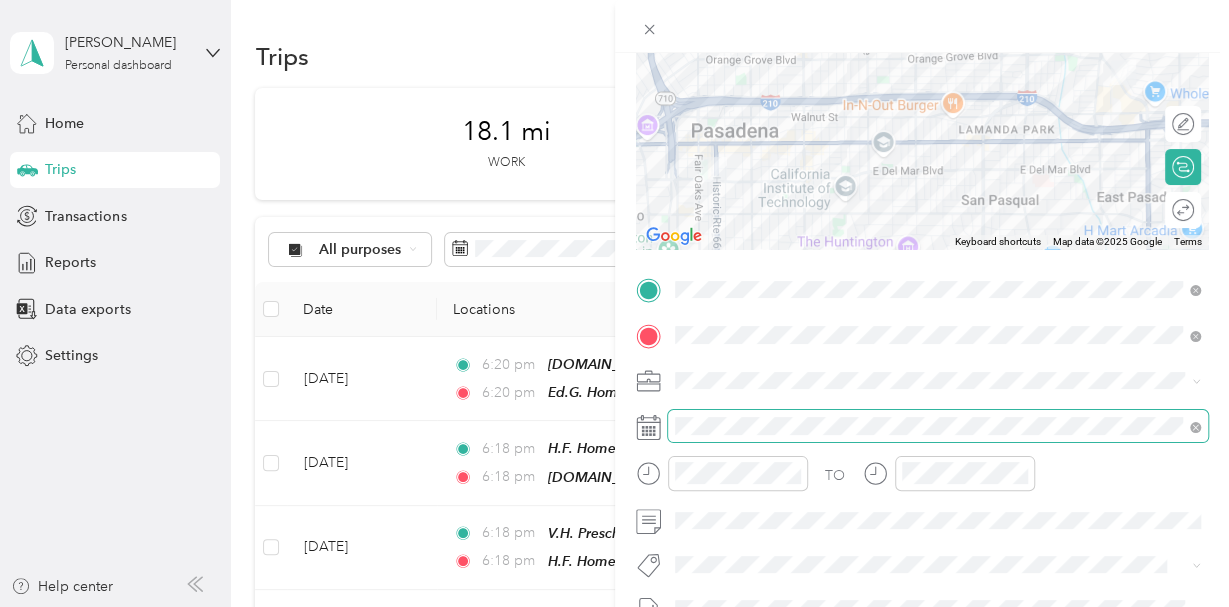 click at bounding box center (938, 426) 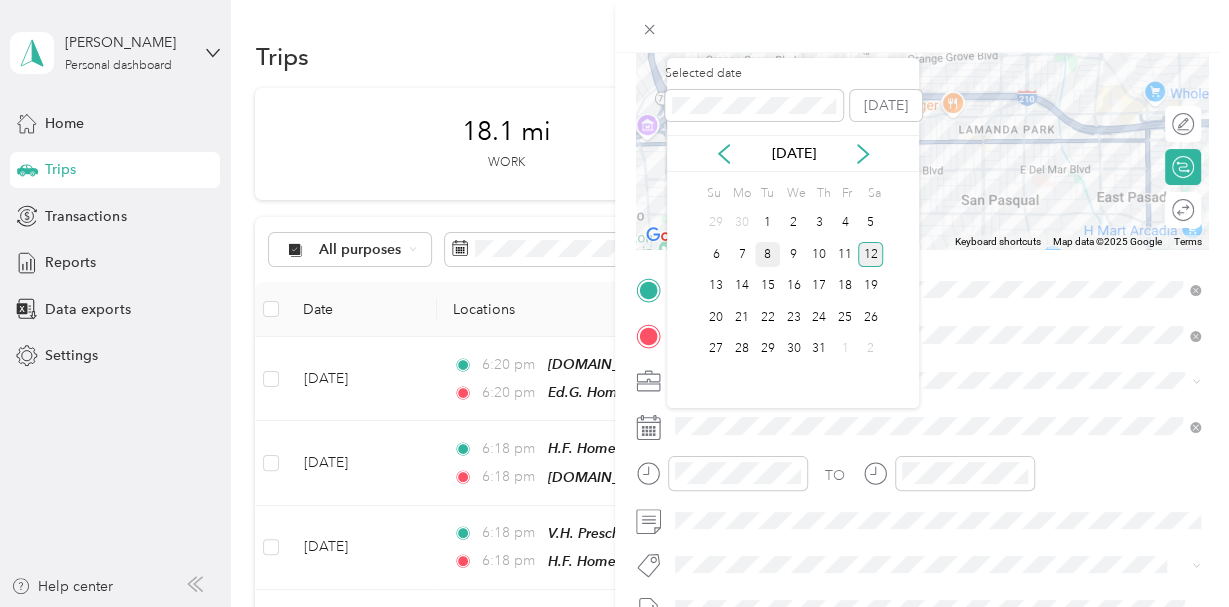 click on "8" at bounding box center [768, 254] 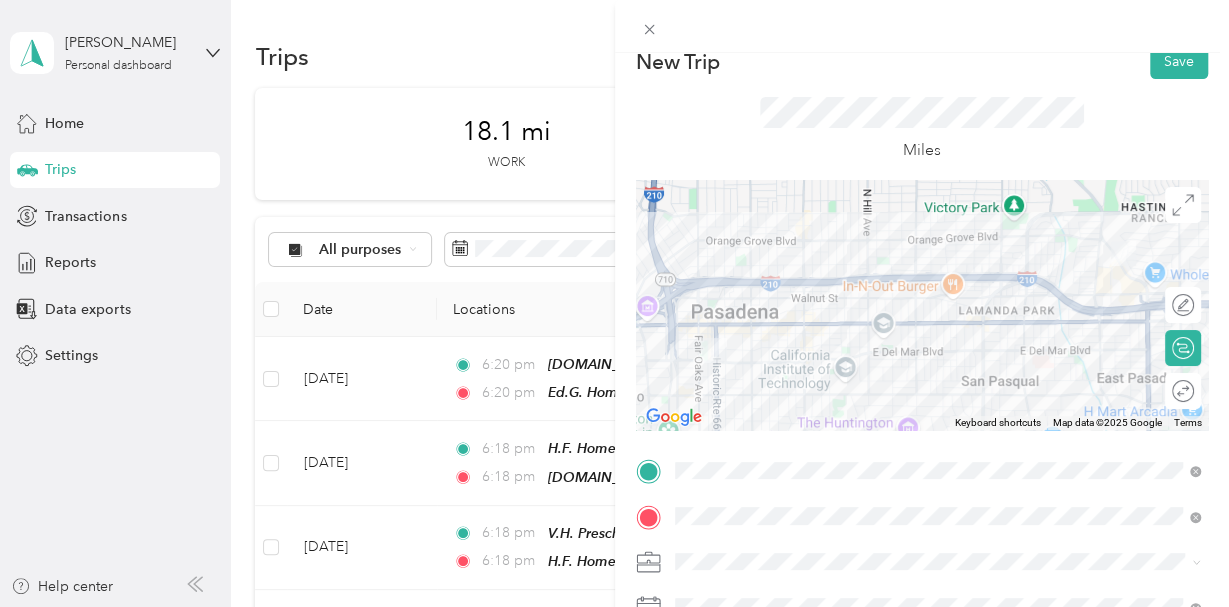 scroll, scrollTop: 13, scrollLeft: 0, axis: vertical 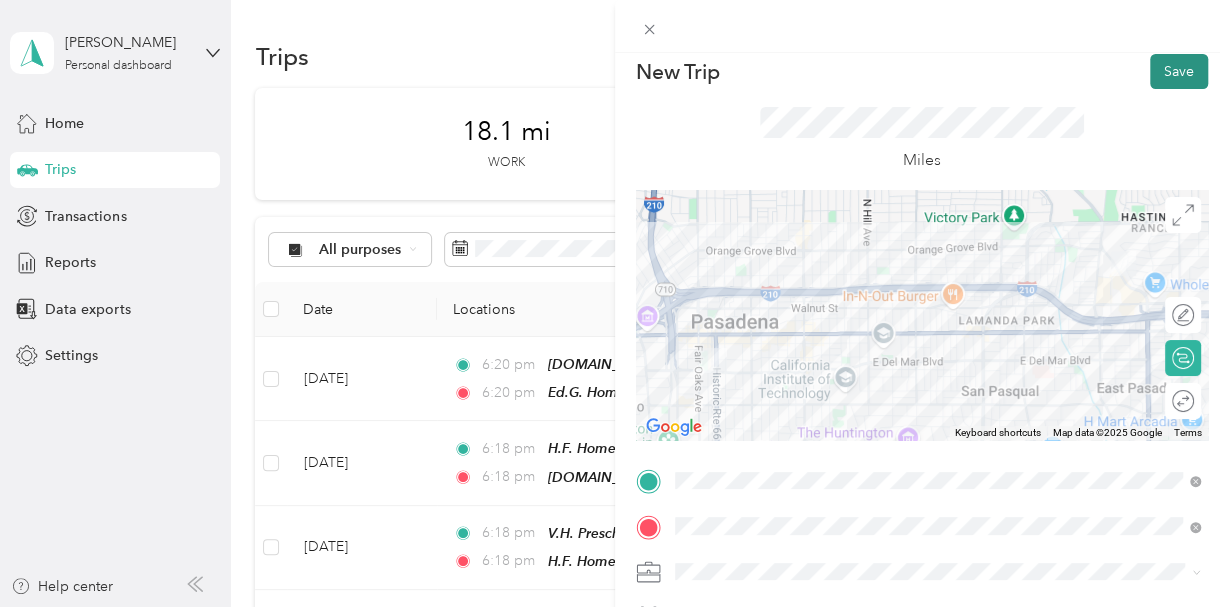 click on "Save" at bounding box center [1179, 71] 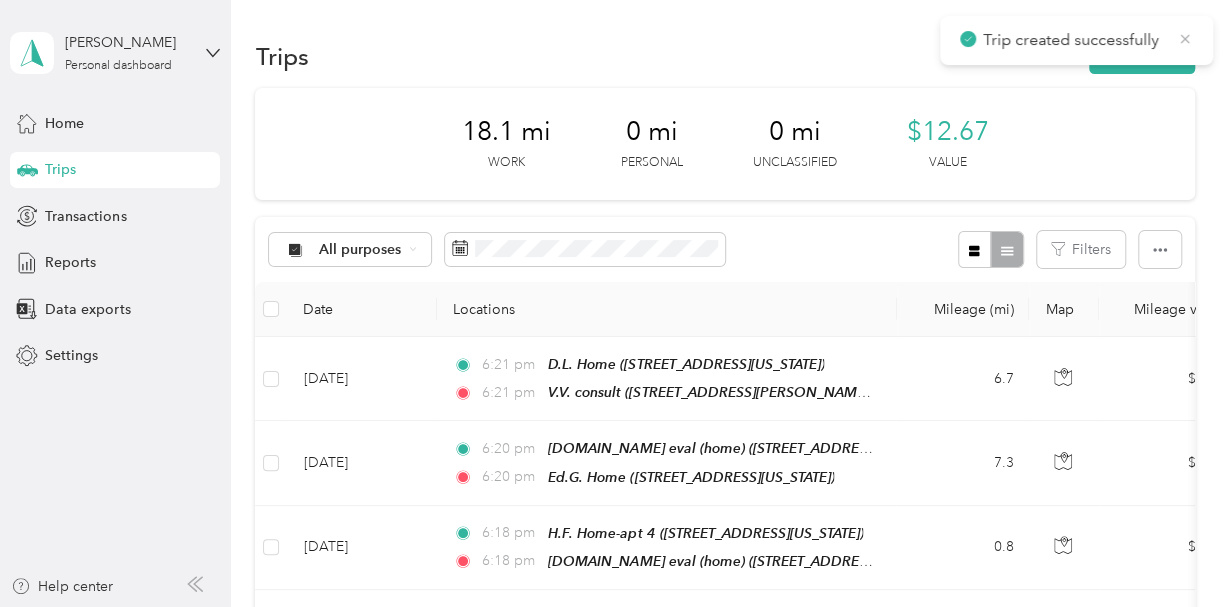 click 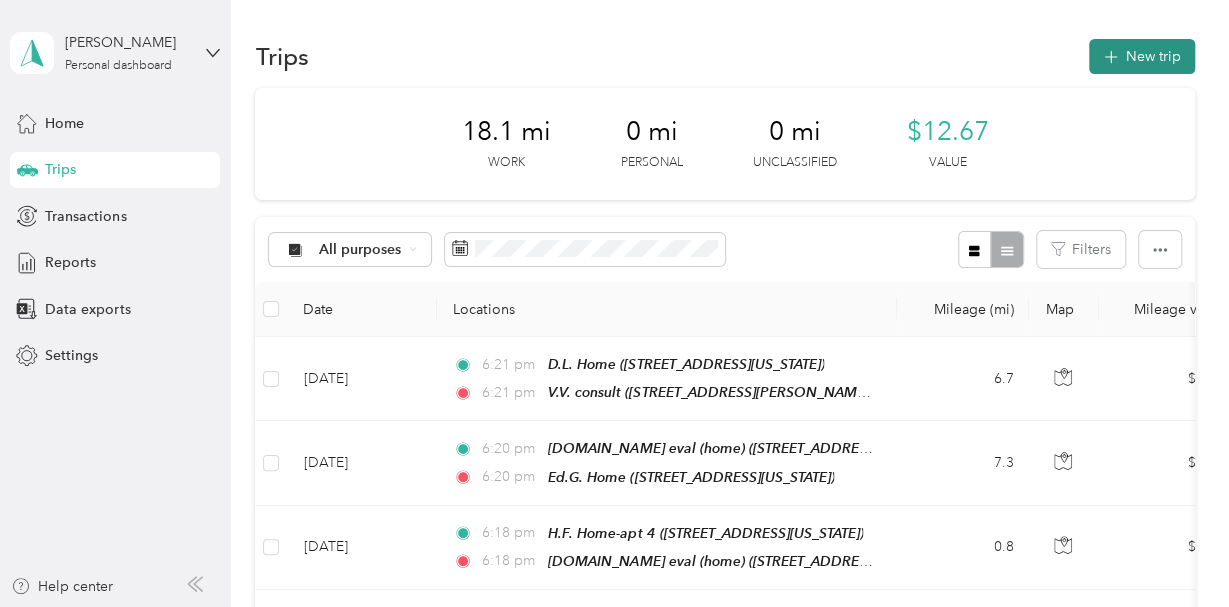 click on "New trip" at bounding box center (1142, 56) 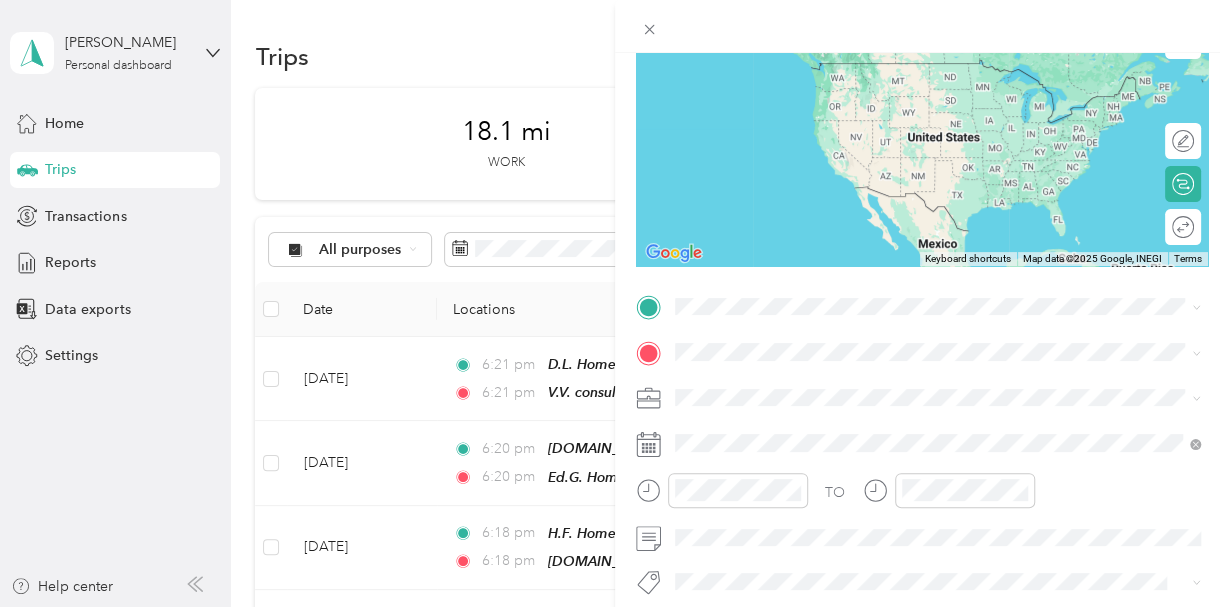 scroll, scrollTop: 217, scrollLeft: 0, axis: vertical 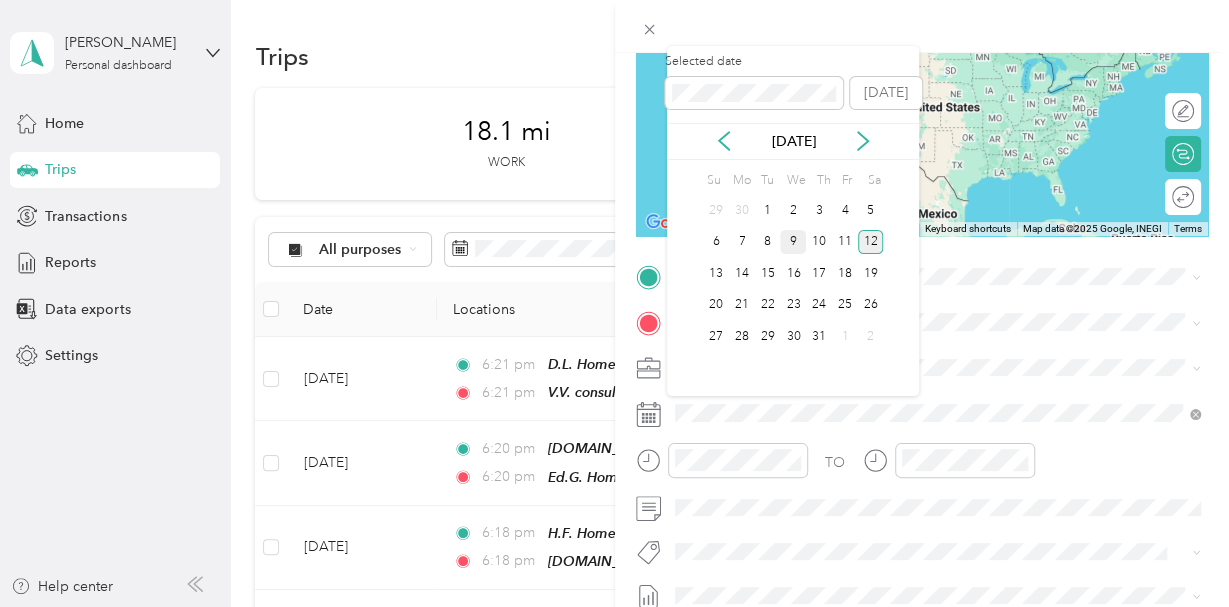 click on "9" at bounding box center (793, 242) 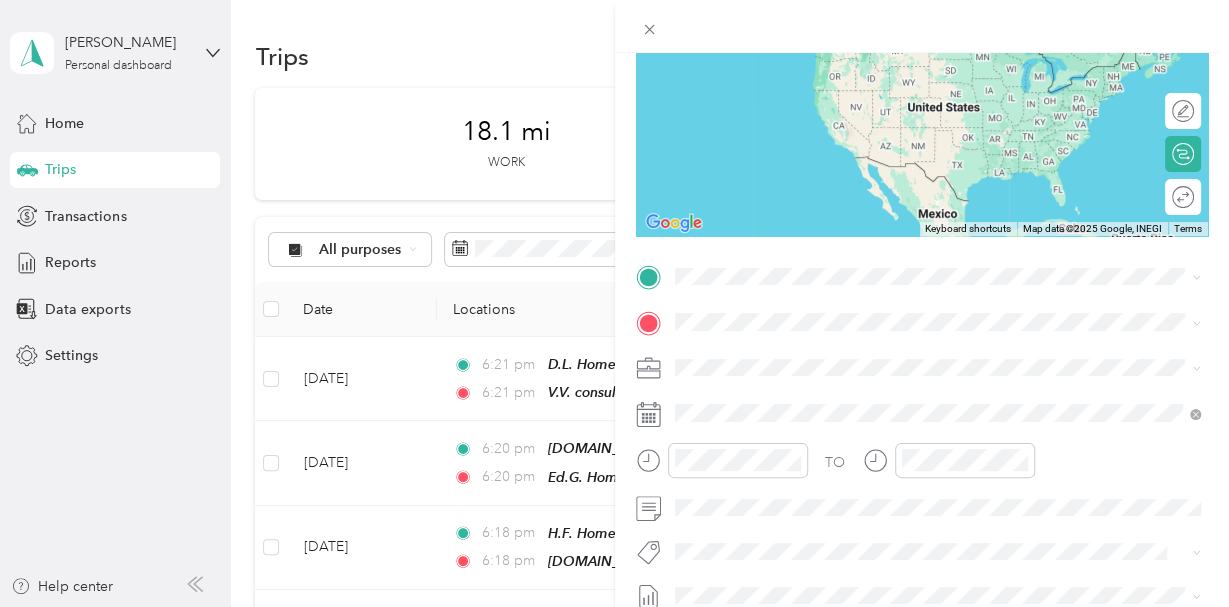 click on "Z.P. daycare [STREET_ADDRESS][US_STATE]" at bounding box center [812, 429] 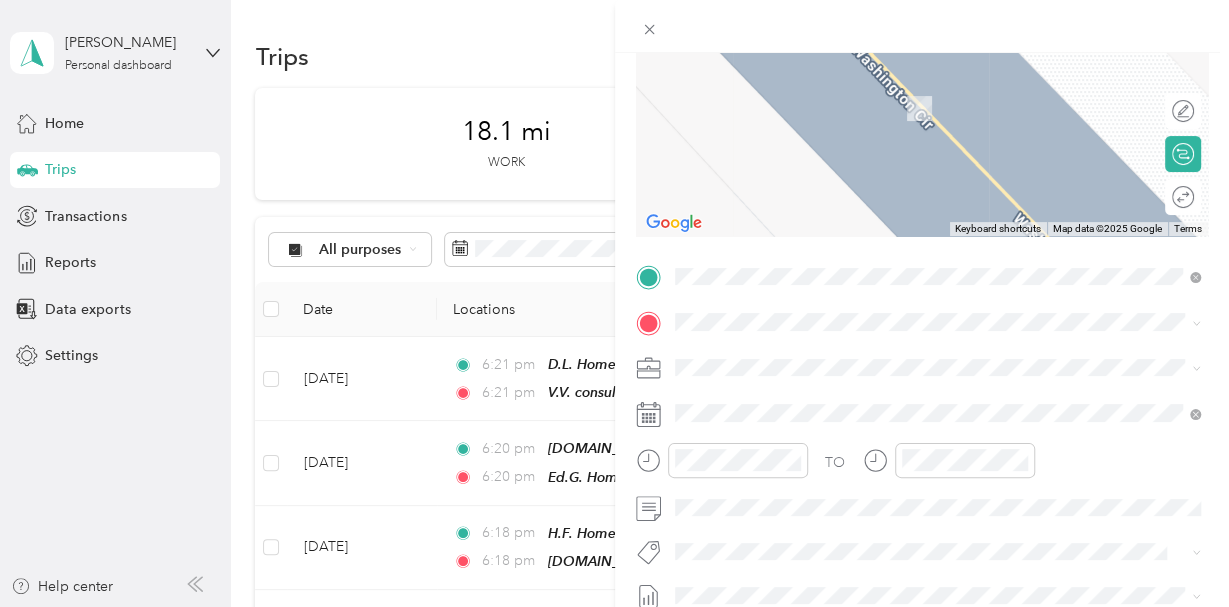 click on "A.S. [STREET_ADDRESS][US_STATE]" at bounding box center [812, 154] 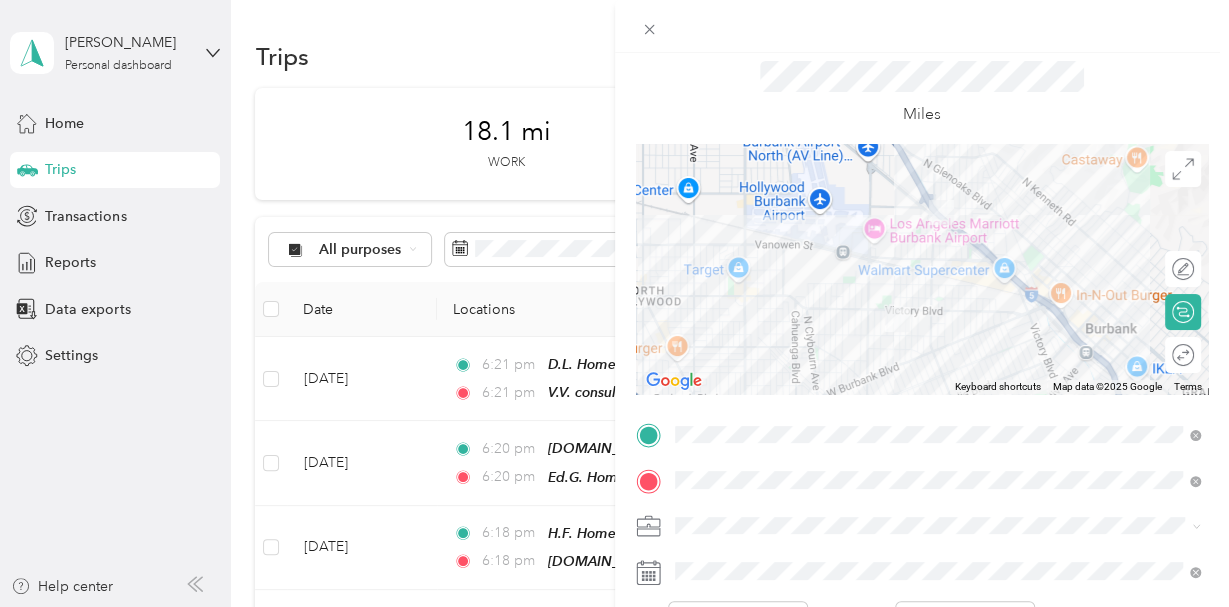 scroll, scrollTop: 57, scrollLeft: 0, axis: vertical 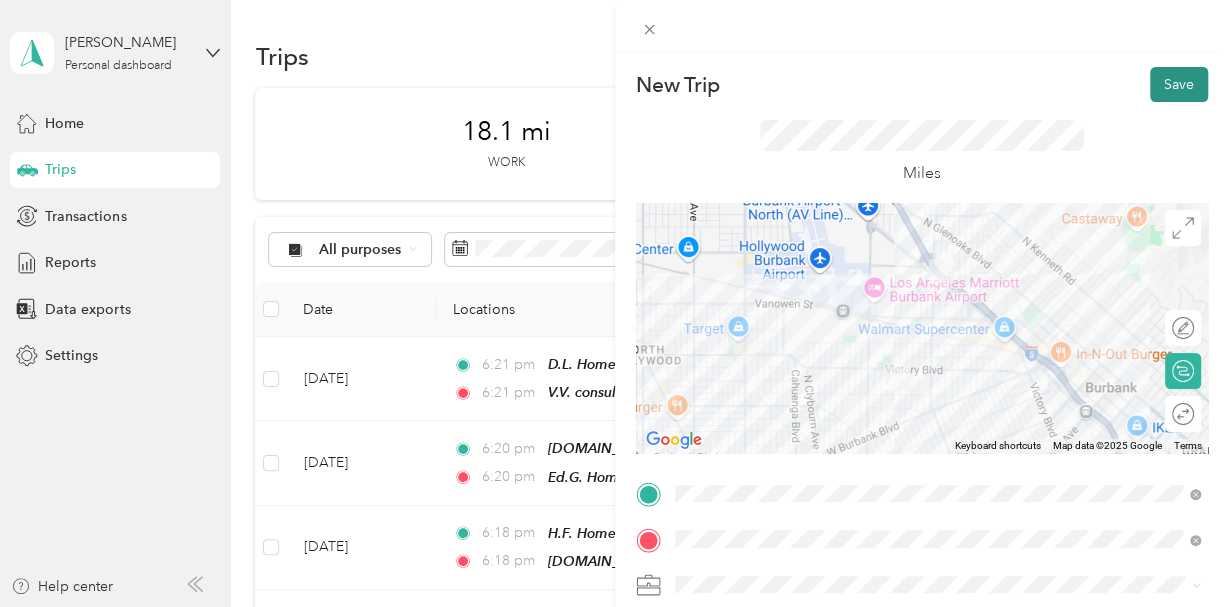 click on "Save" at bounding box center (1179, 84) 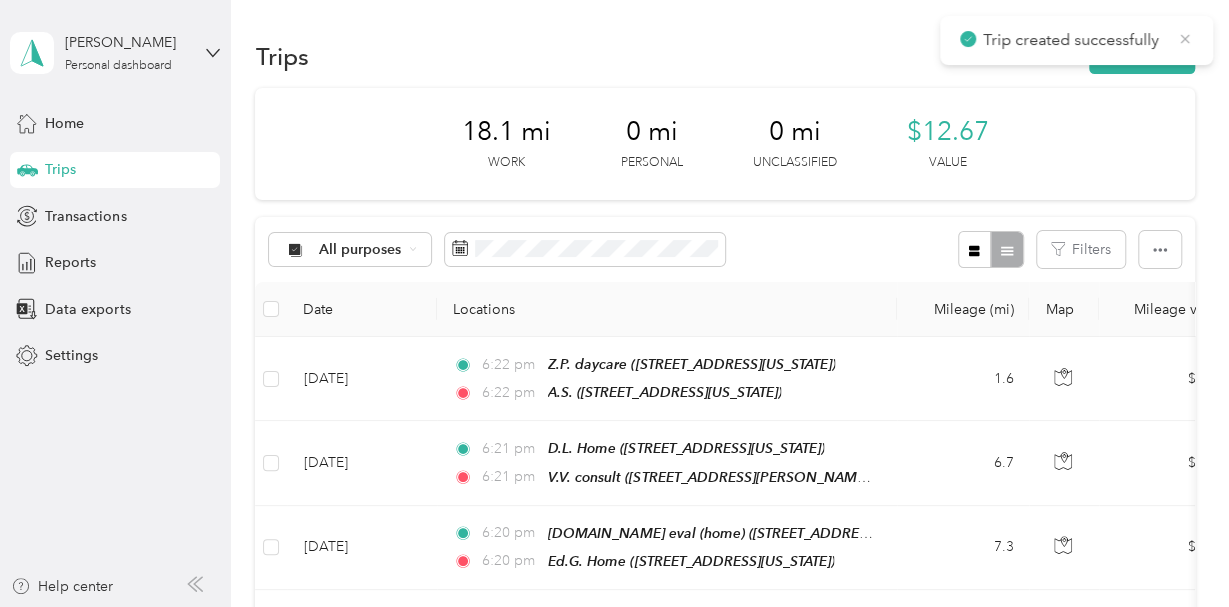 click 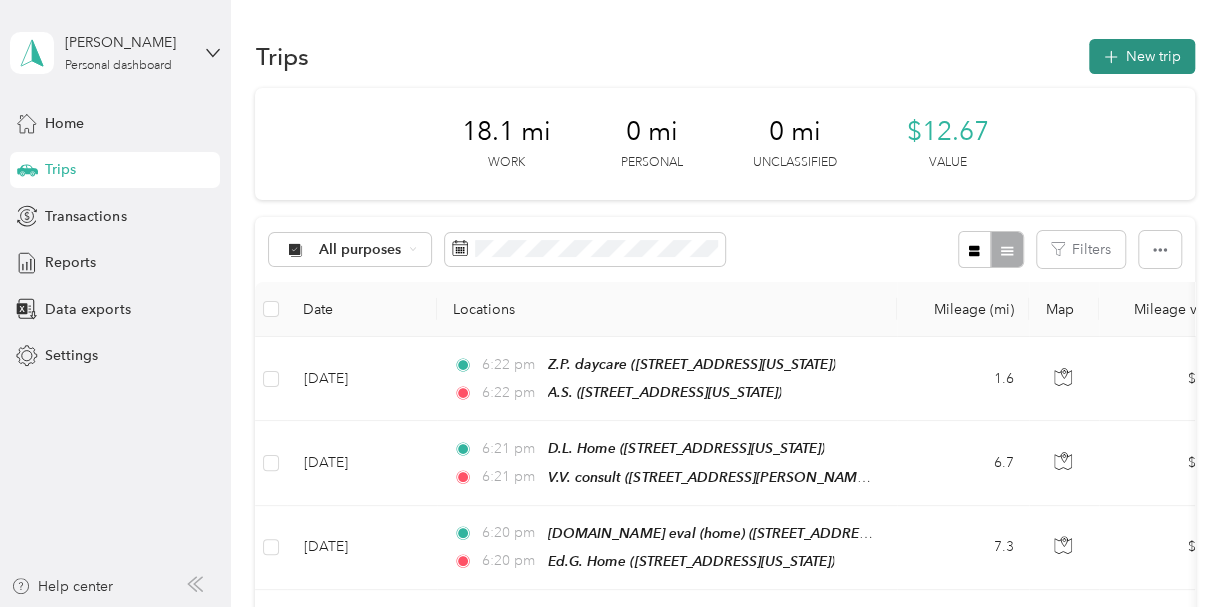 click on "New trip" at bounding box center (1142, 56) 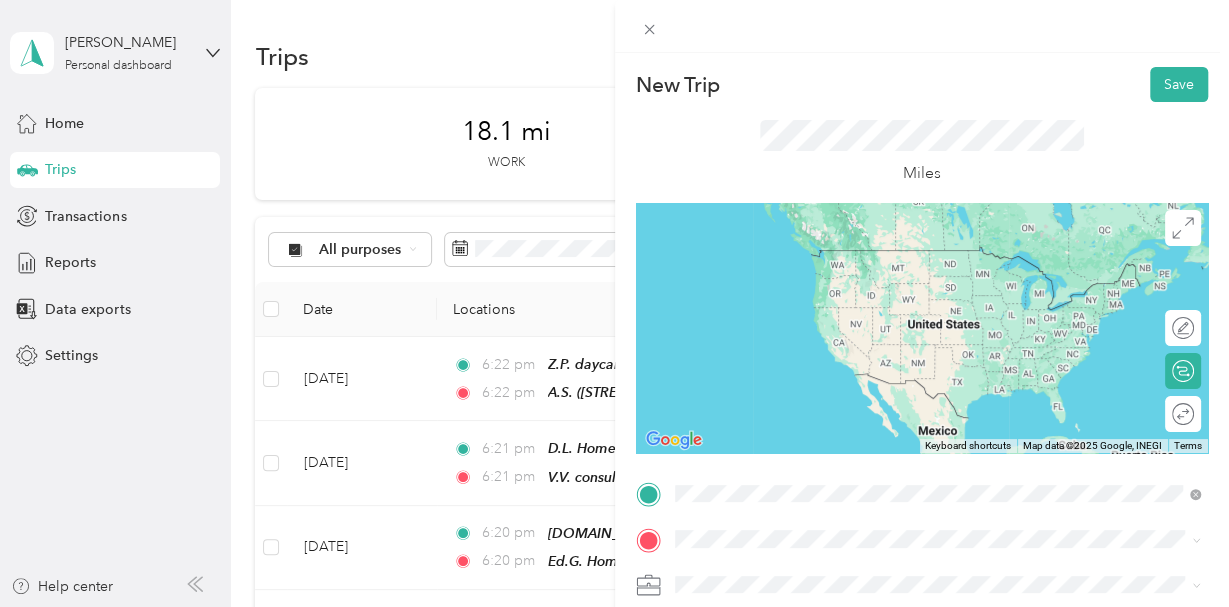 click on "[STREET_ADDRESS][US_STATE]" at bounding box center (812, 342) 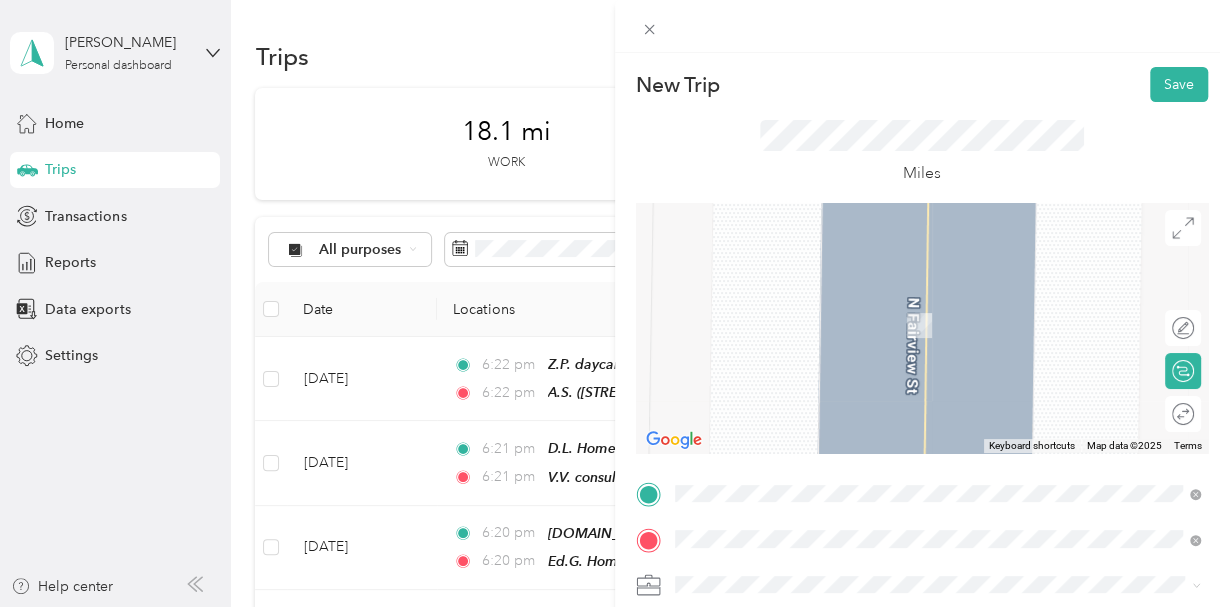 click on "O.B. home [STREET_ADDRESS][PERSON_NAME][US_STATE]" at bounding box center [867, 378] 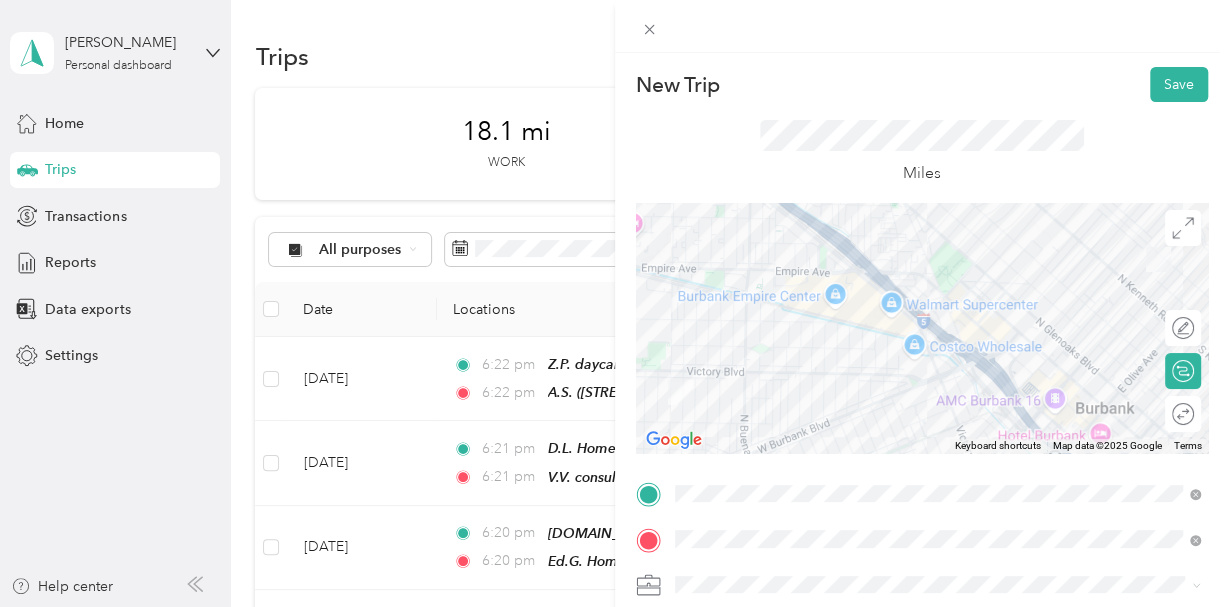click on "[STREET_ADDRESS][US_STATE]" at bounding box center [812, 319] 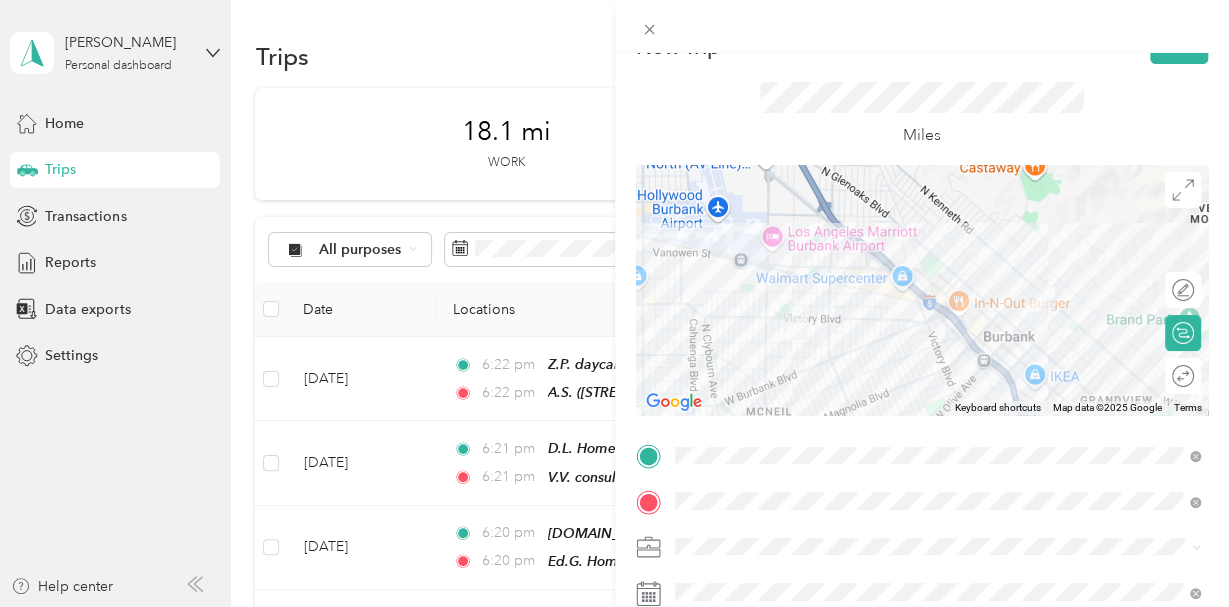 scroll, scrollTop: 65, scrollLeft: 0, axis: vertical 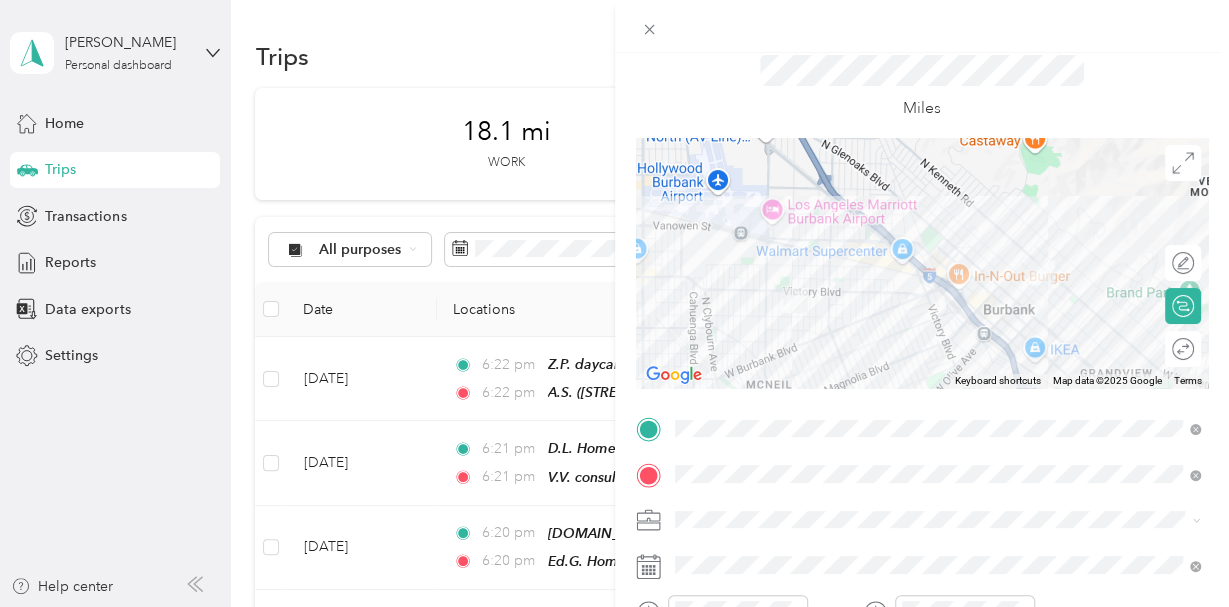 click at bounding box center (922, 263) 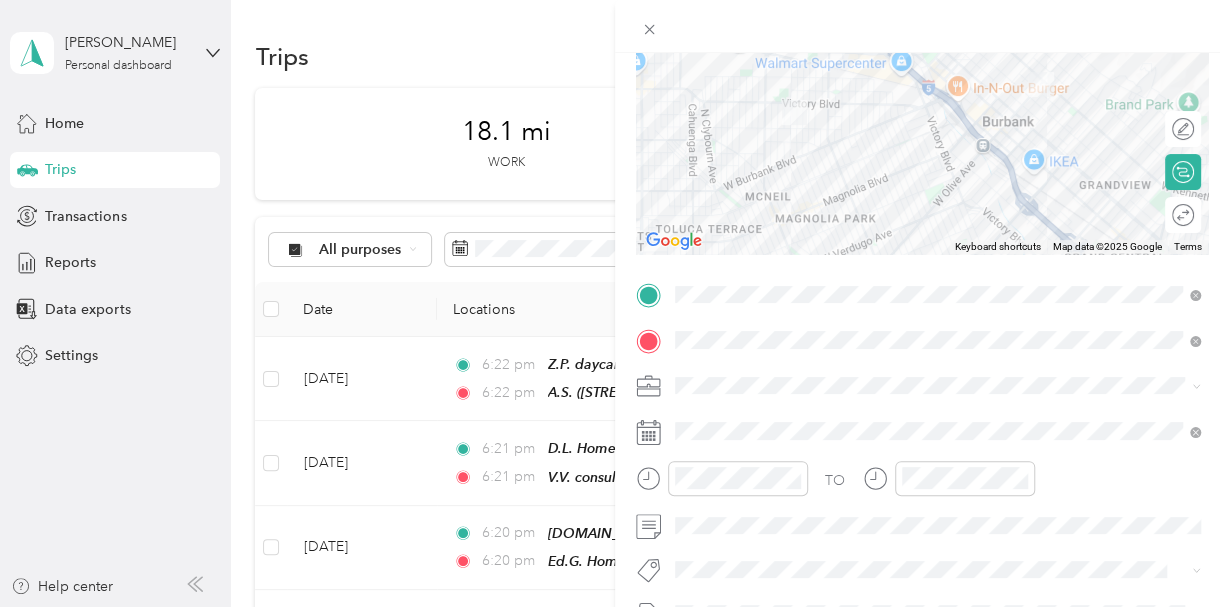 scroll, scrollTop: 217, scrollLeft: 0, axis: vertical 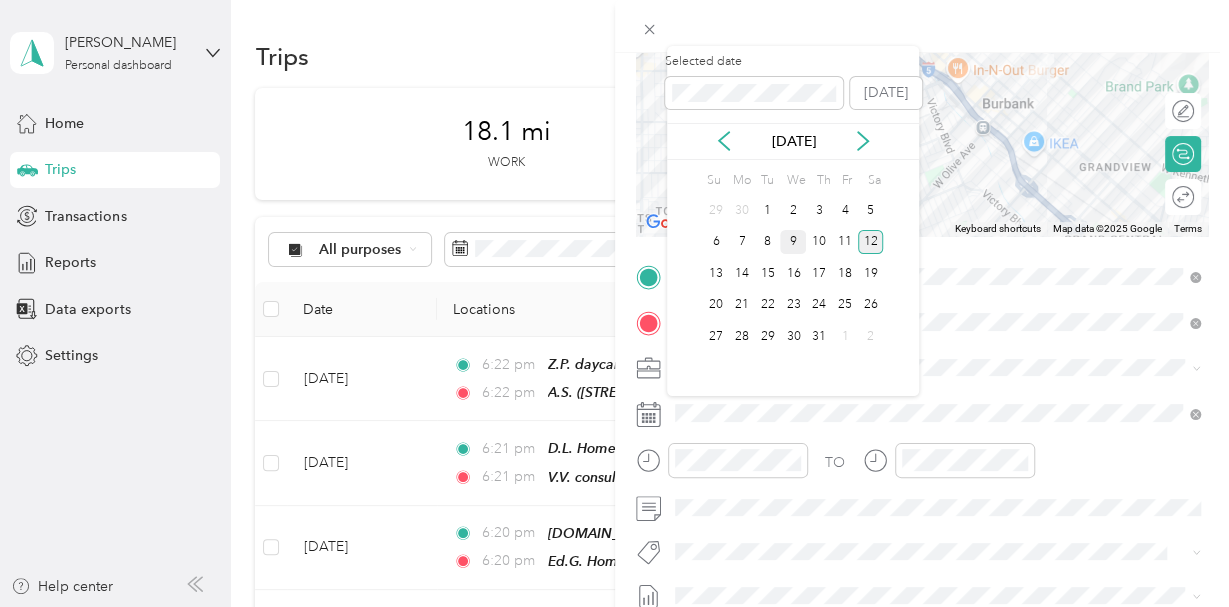 click on "9" at bounding box center (793, 242) 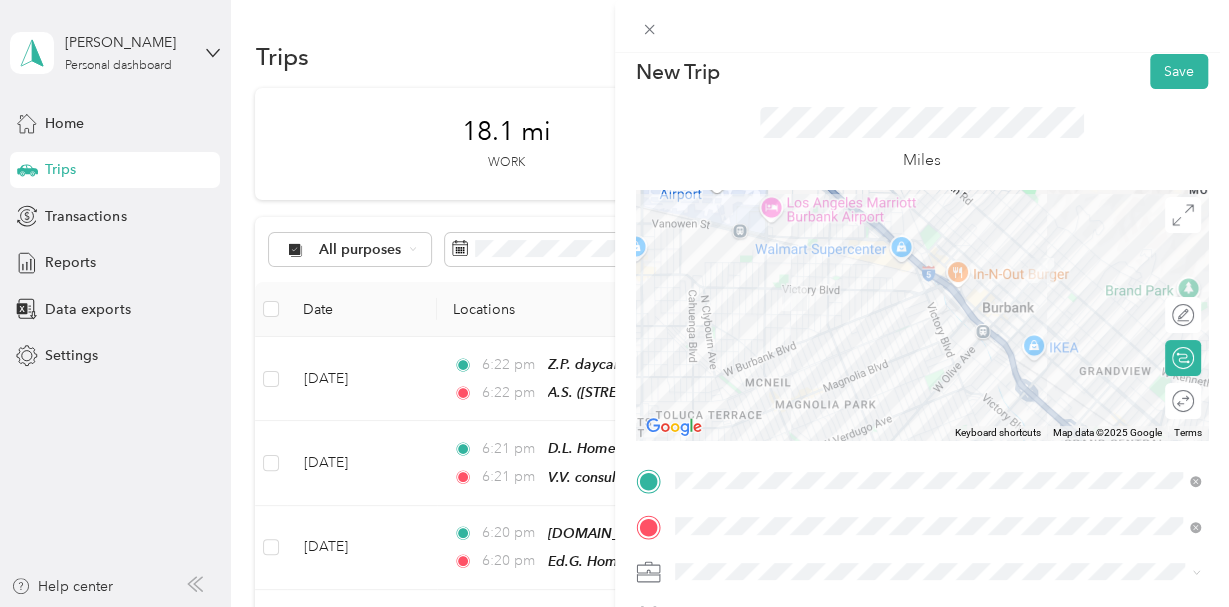 scroll, scrollTop: 0, scrollLeft: 0, axis: both 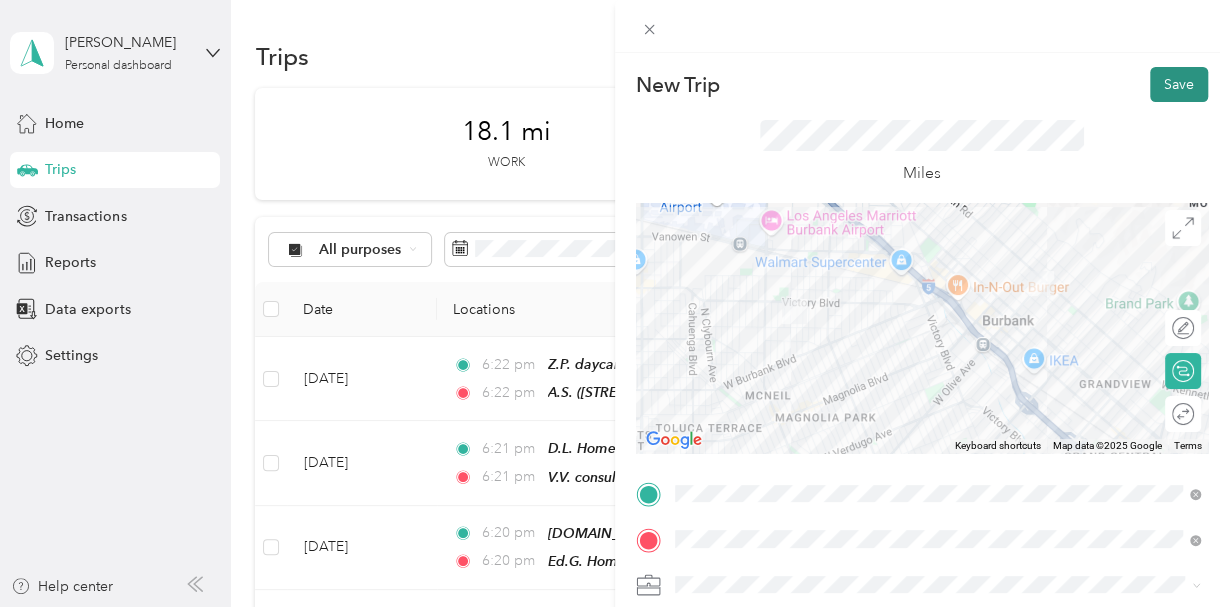 click on "Save" at bounding box center (1179, 84) 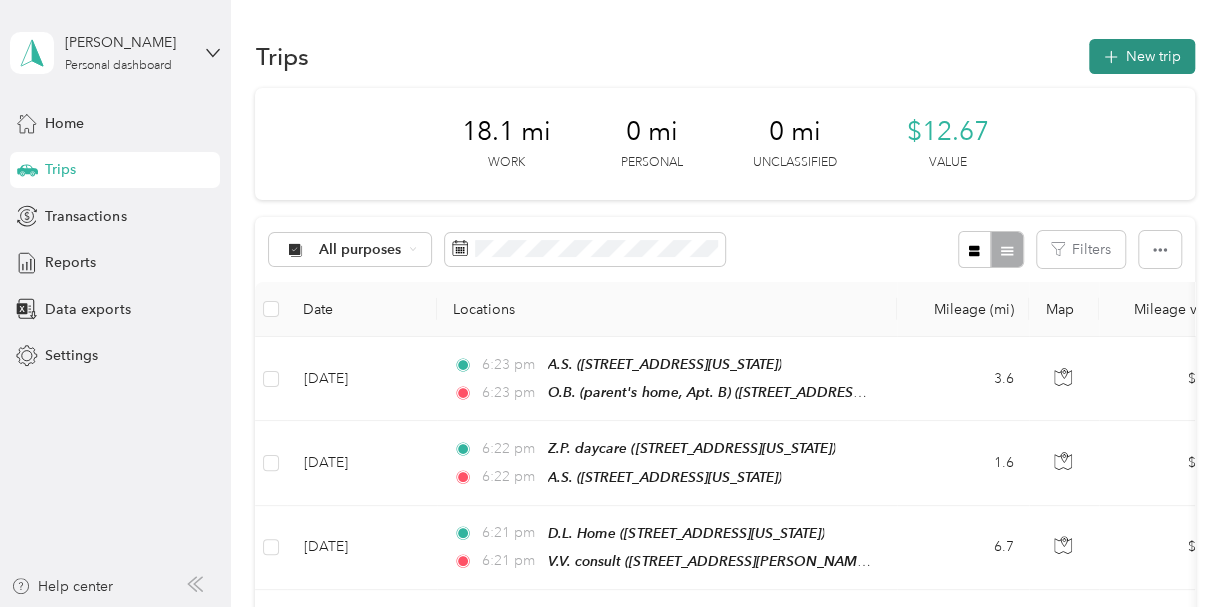 click on "New trip" at bounding box center [1142, 56] 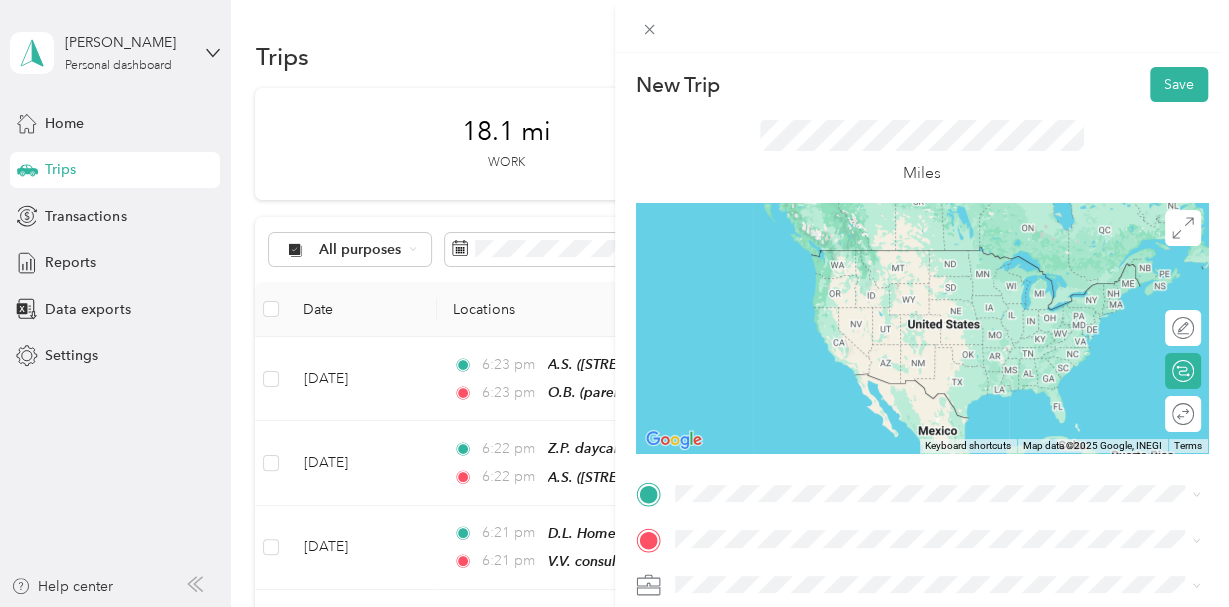 click on "[STREET_ADDRESS][US_STATE]" at bounding box center [812, 277] 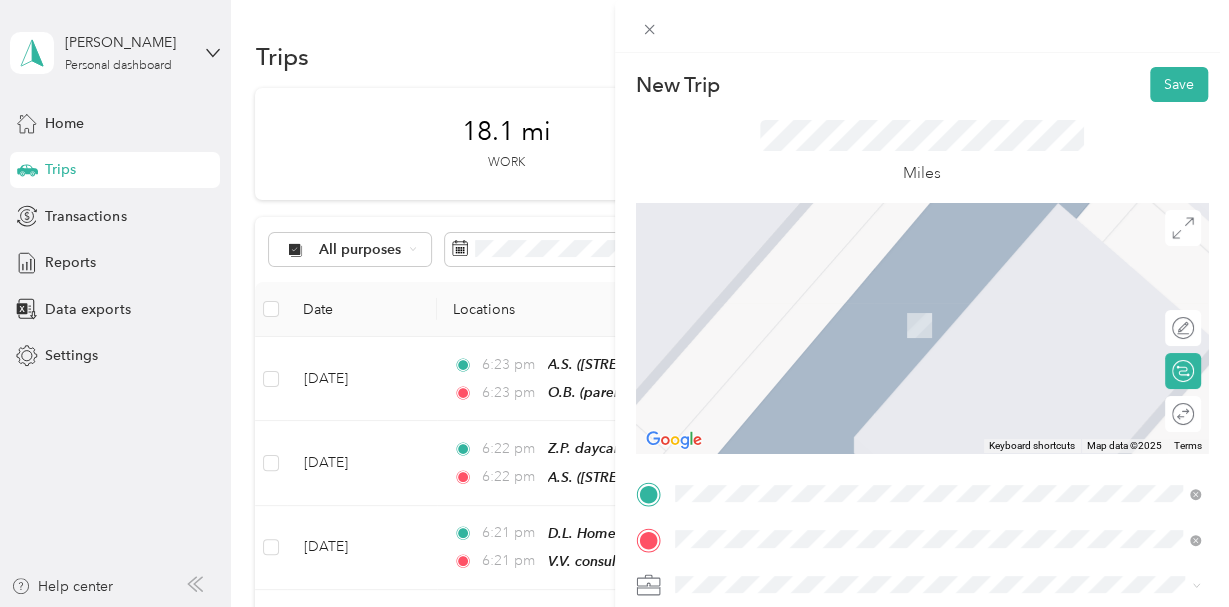 click on "[STREET_ADDRESS][PERSON_NAME][US_STATE]" at bounding box center [867, 325] 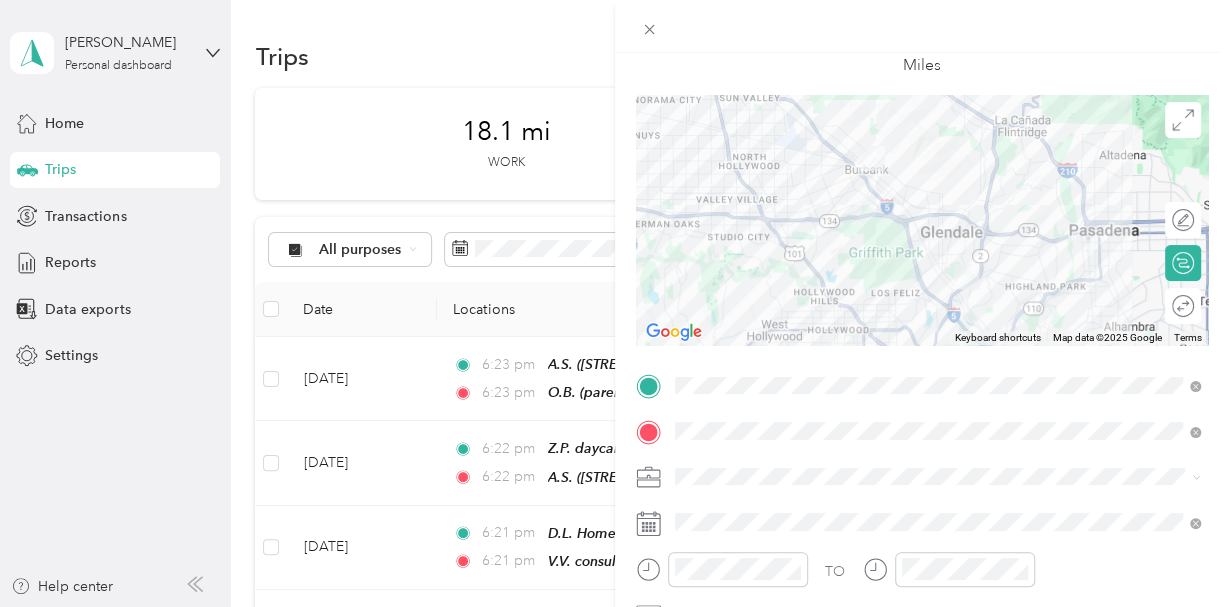 scroll, scrollTop: 116, scrollLeft: 0, axis: vertical 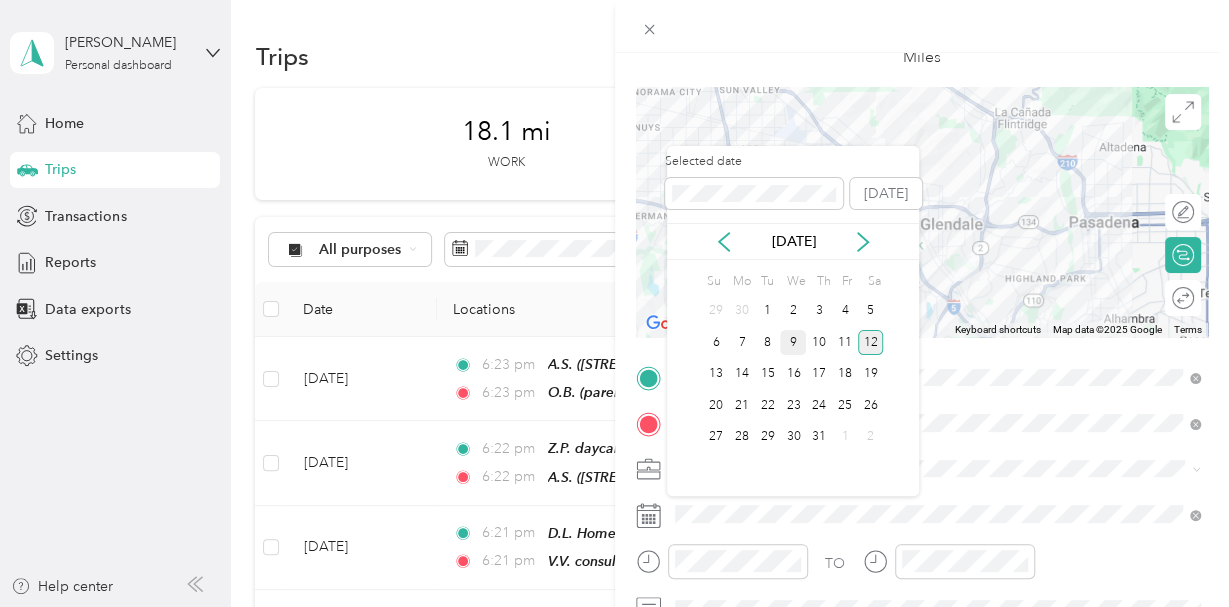 click on "9" at bounding box center [793, 342] 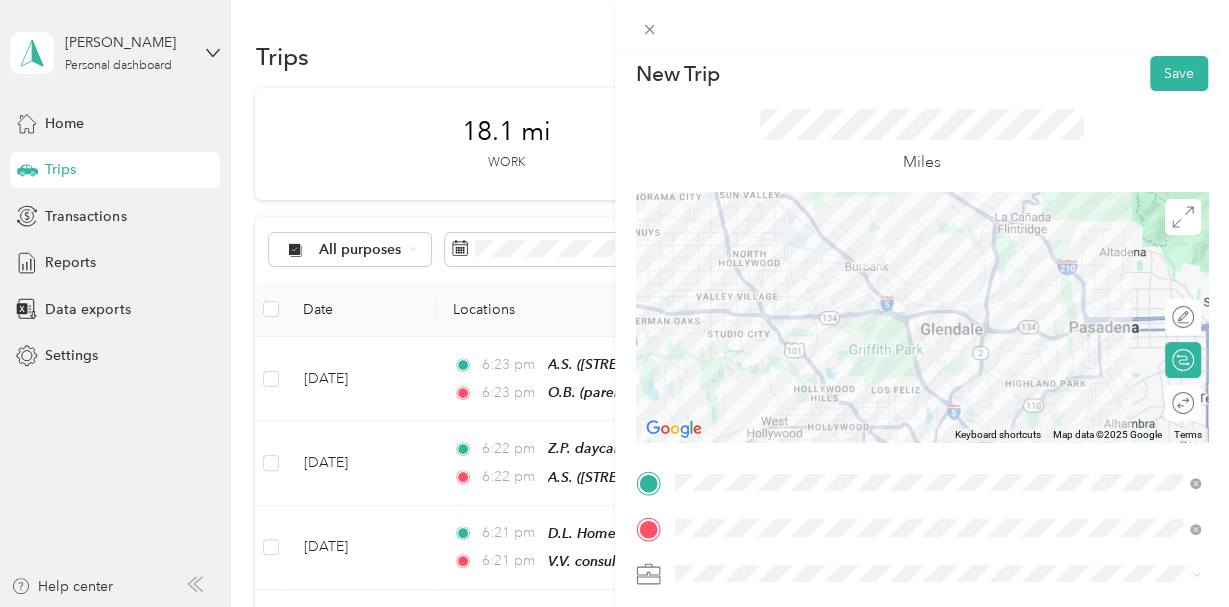 scroll, scrollTop: 0, scrollLeft: 0, axis: both 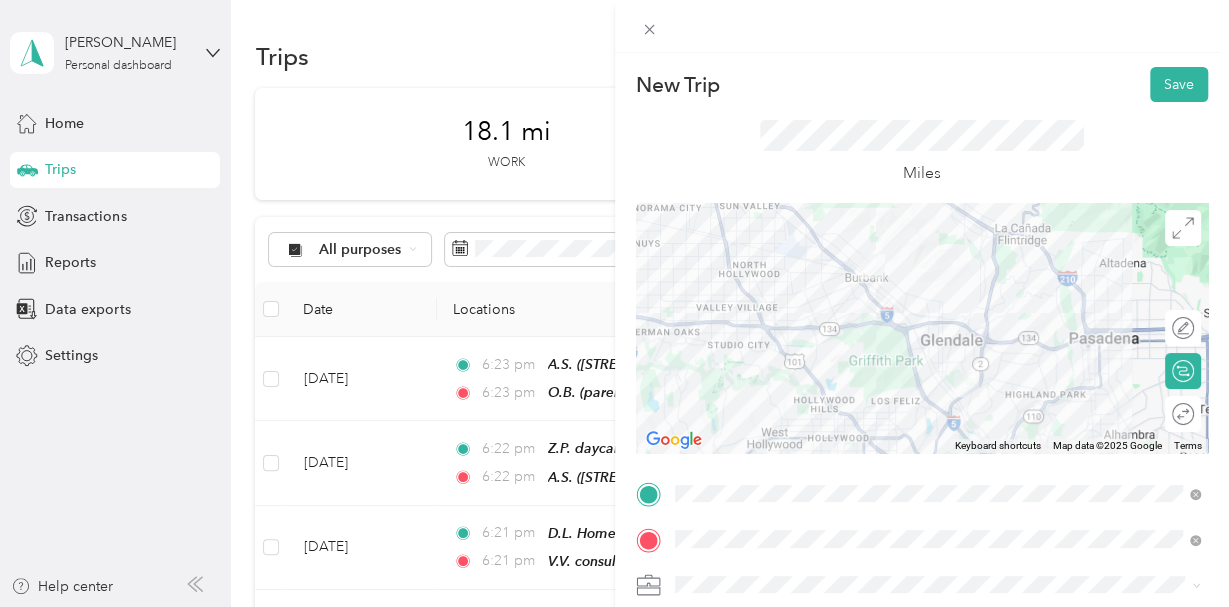 click at bounding box center [922, 328] 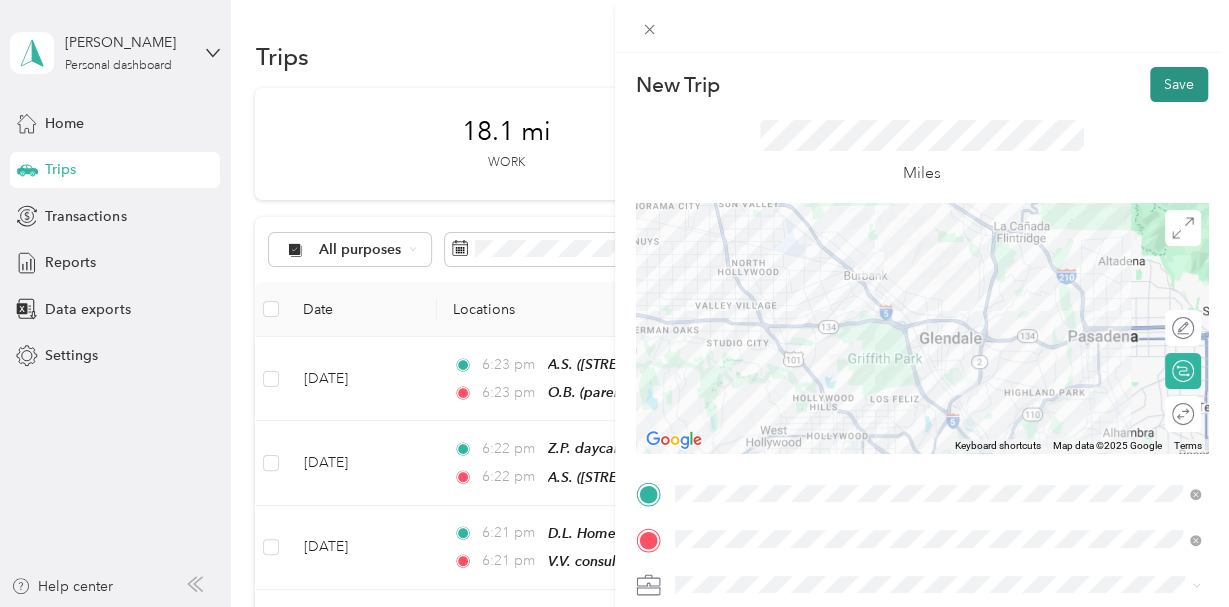 click on "Save" at bounding box center [1179, 84] 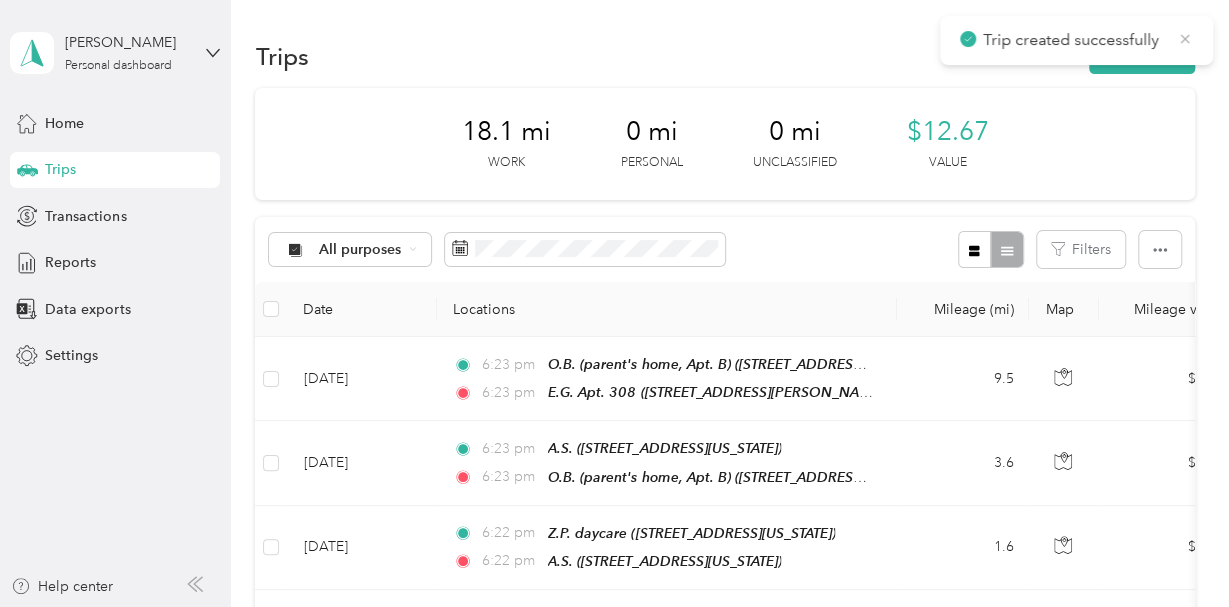 click 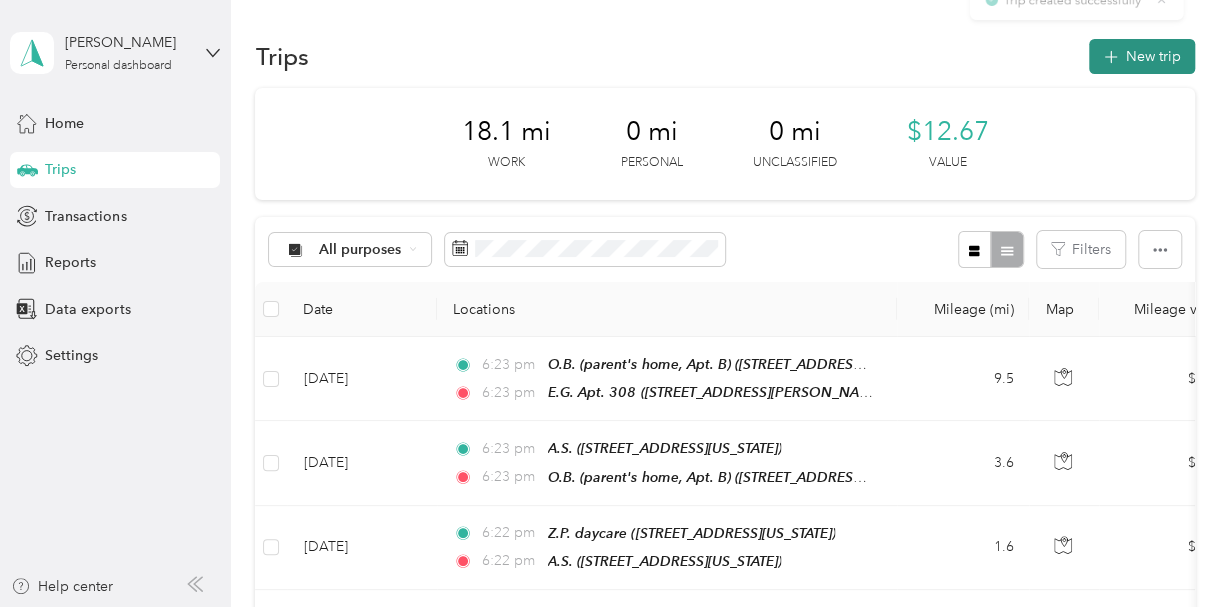click on "New trip" at bounding box center [1142, 56] 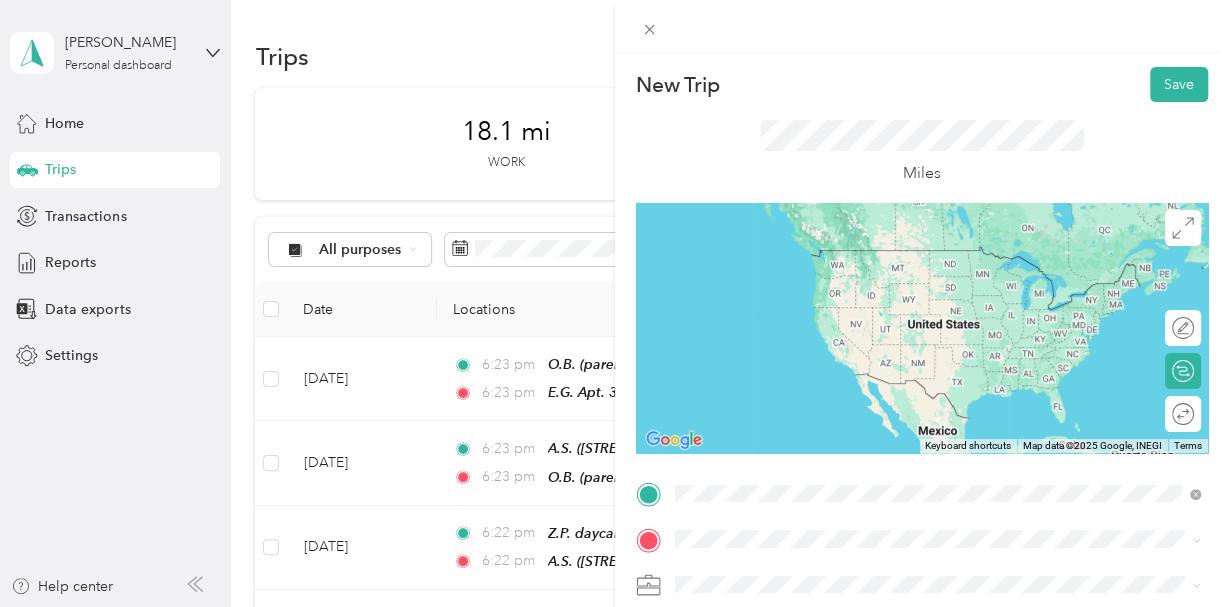 click on "E.G.  Apt. [STREET_ADDRESS][PERSON_NAME][US_STATE]" at bounding box center (867, 269) 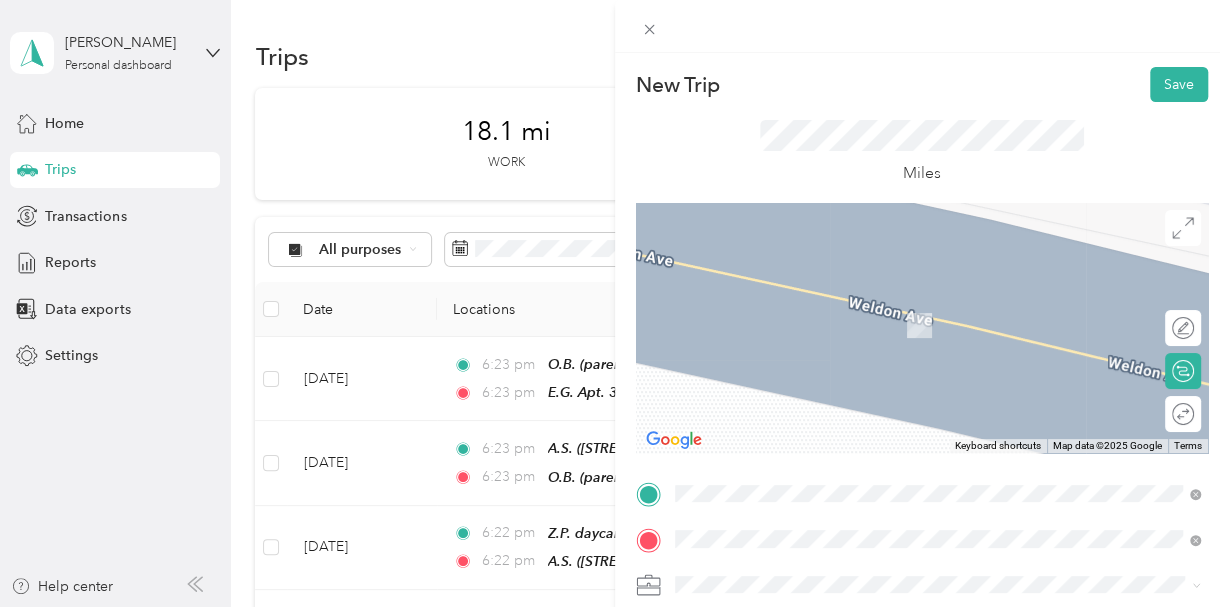 click on "S.T. home [STREET_ADDRESS][US_STATE]" at bounding box center [812, 315] 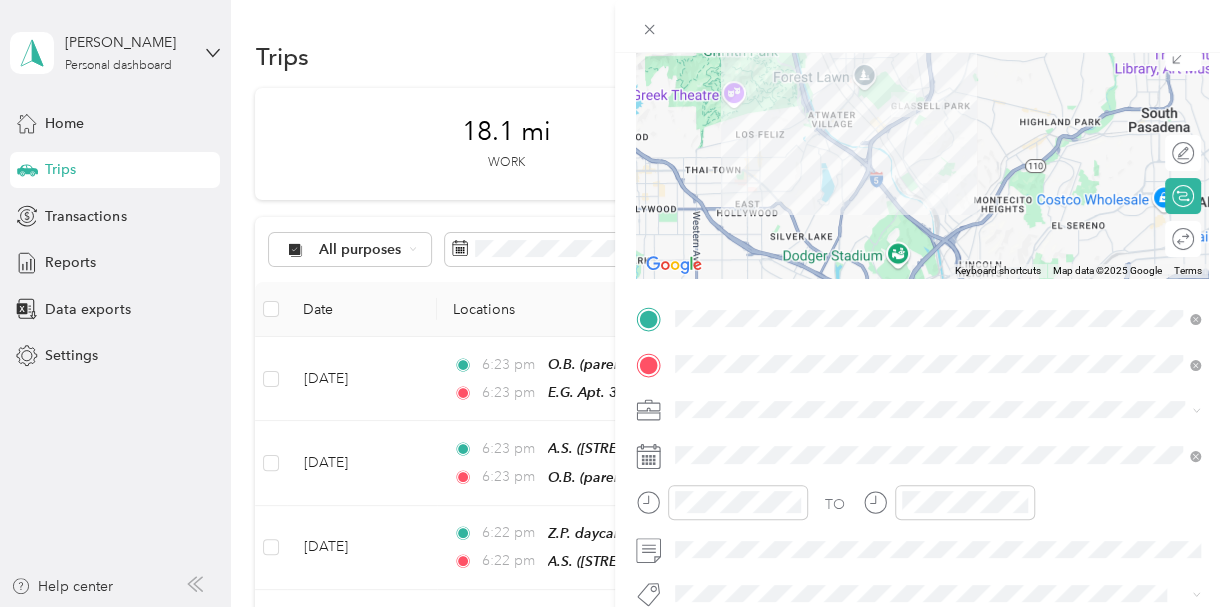 scroll, scrollTop: 183, scrollLeft: 0, axis: vertical 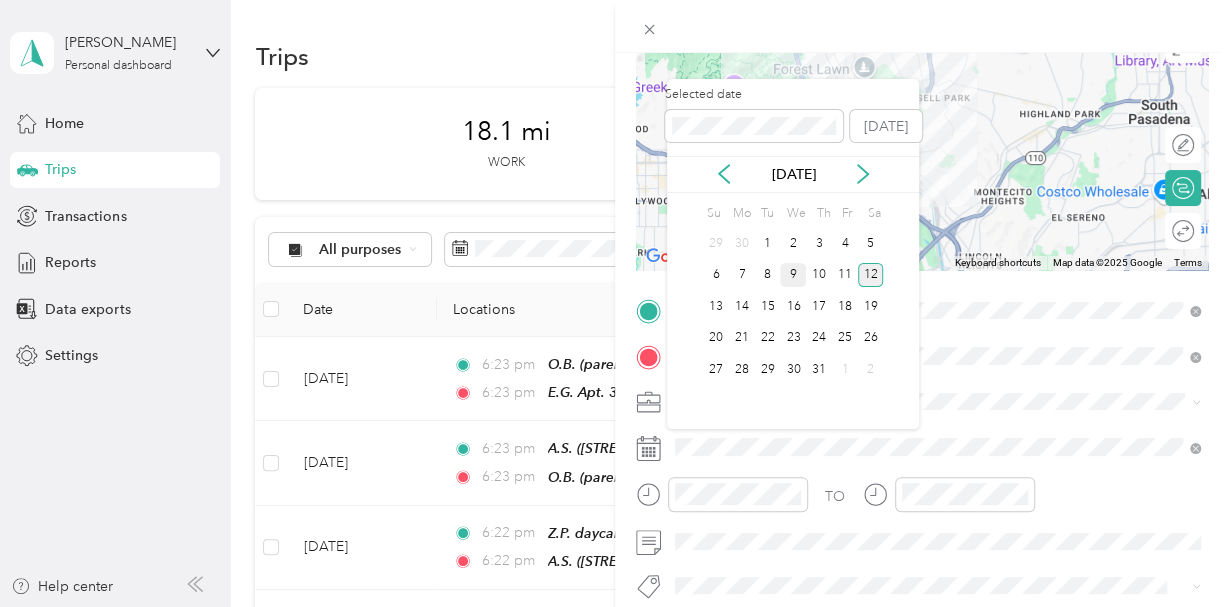 click on "9" at bounding box center (793, 275) 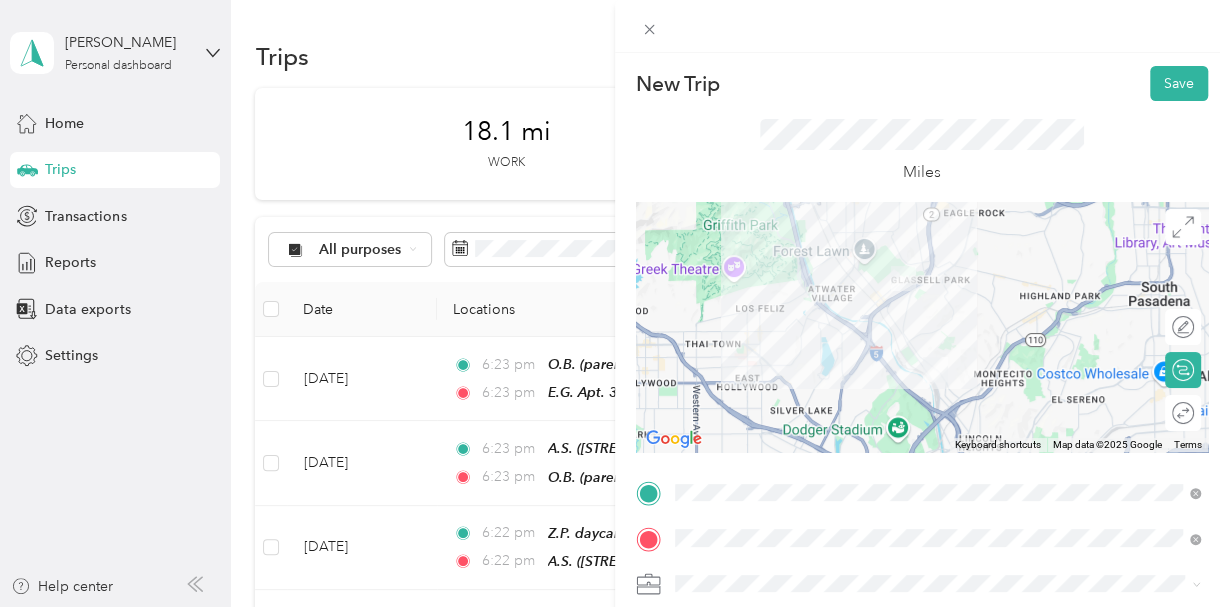 scroll, scrollTop: 0, scrollLeft: 0, axis: both 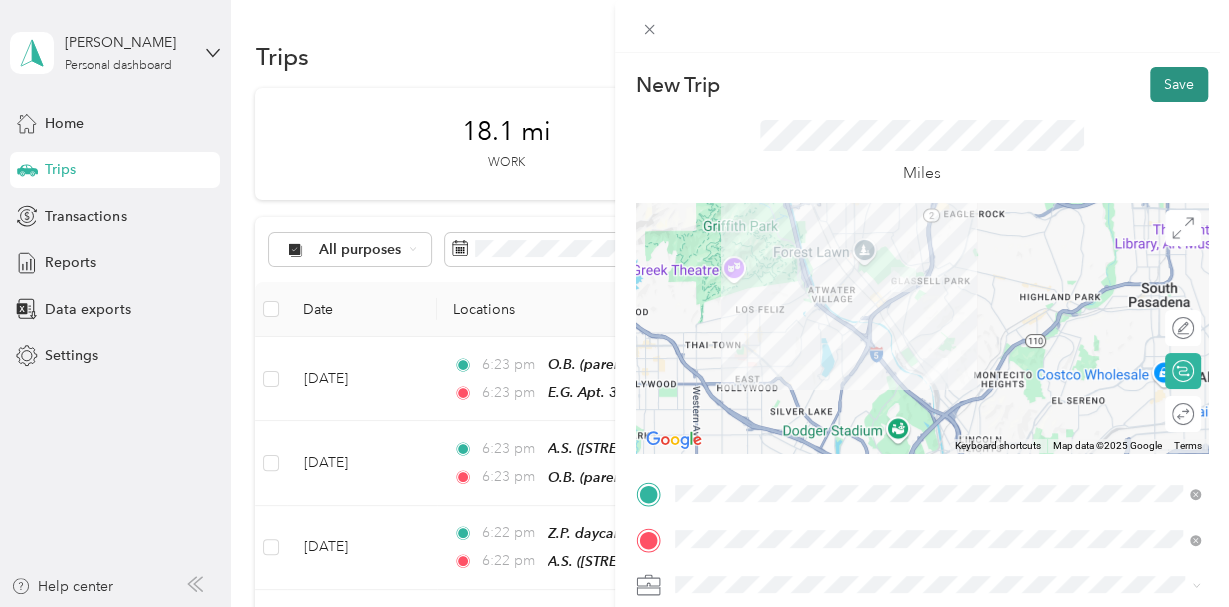 click on "Save" at bounding box center (1179, 84) 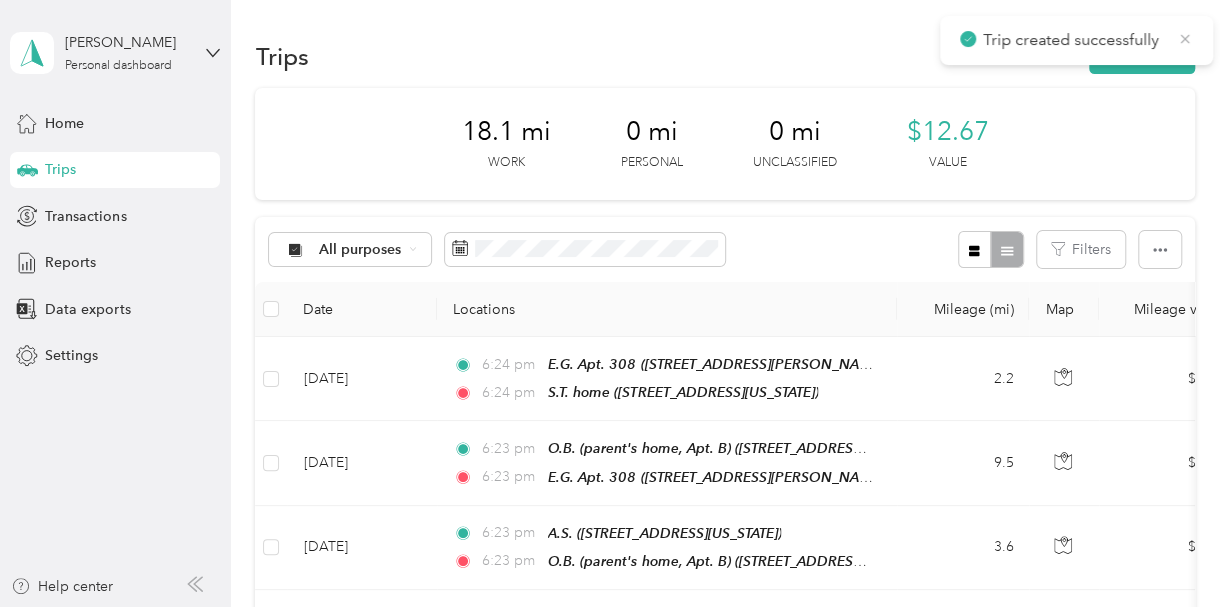 click 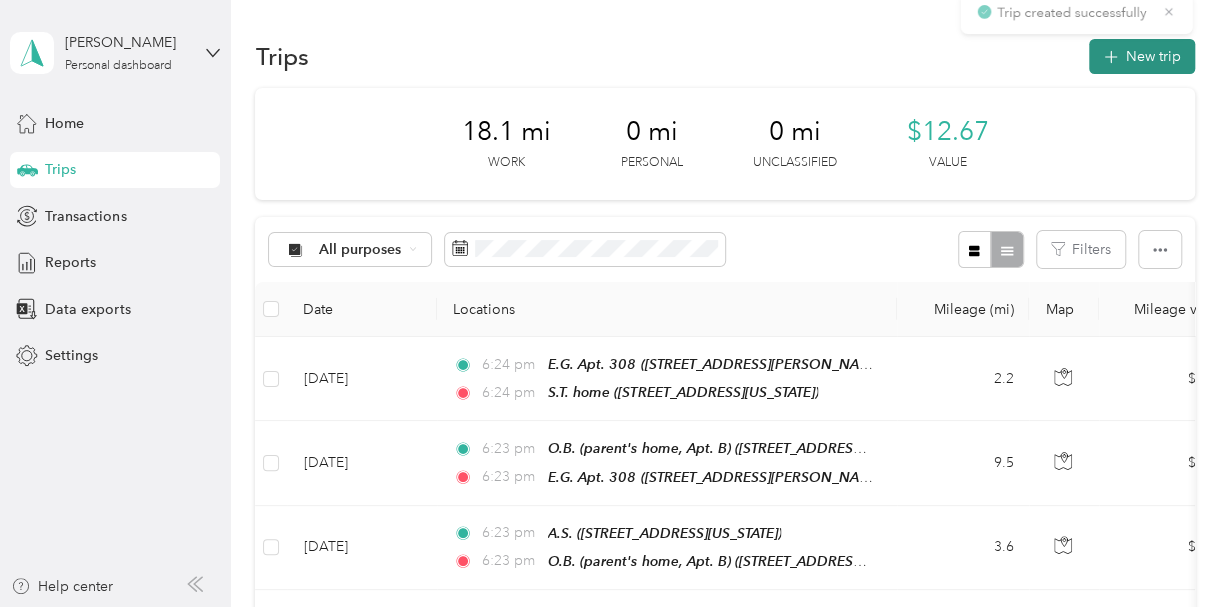 click on "New trip" at bounding box center (1142, 56) 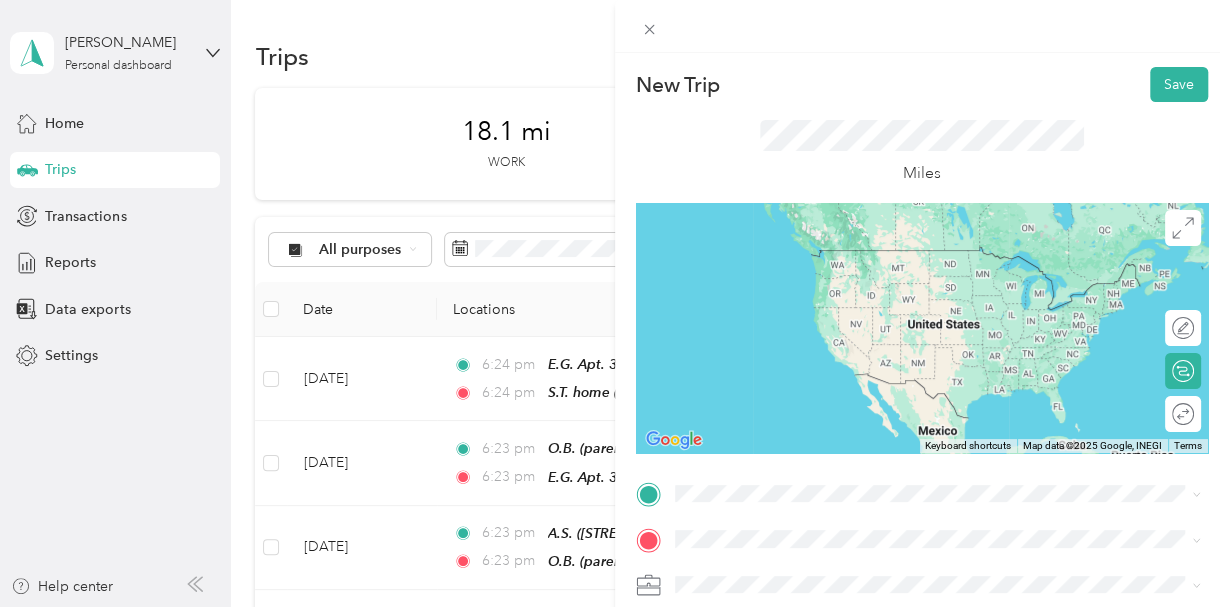 click on "[STREET_ADDRESS][PERSON_NAME][US_STATE]" at bounding box center (867, 277) 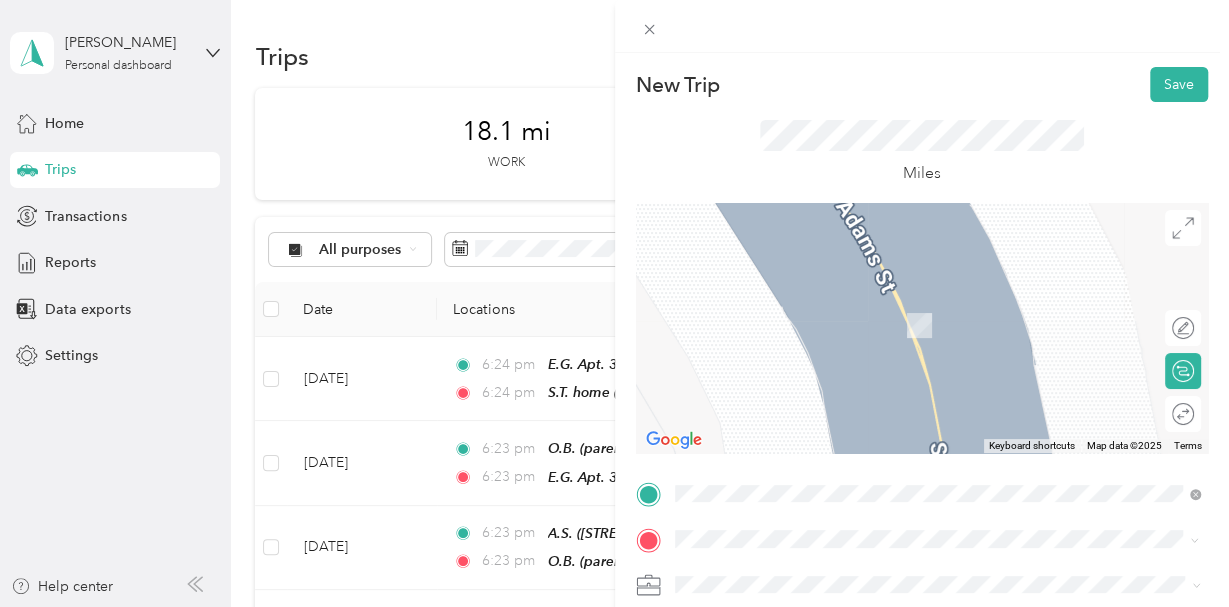 click on "[STREET_ADDRESS][US_STATE]" at bounding box center [812, 387] 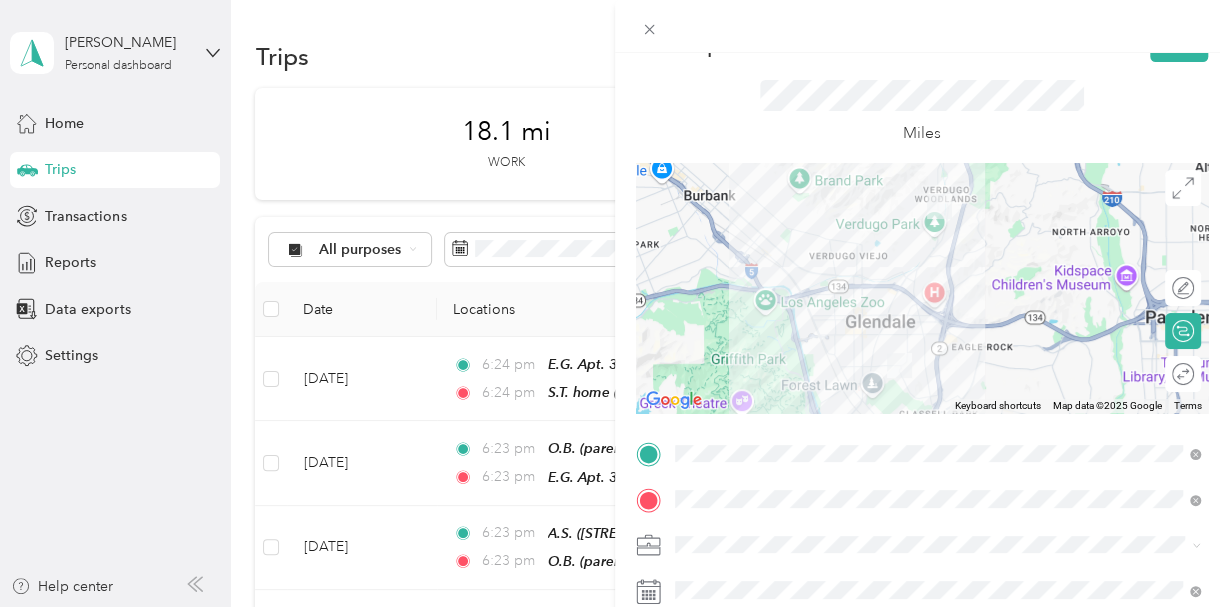 scroll, scrollTop: 61, scrollLeft: 0, axis: vertical 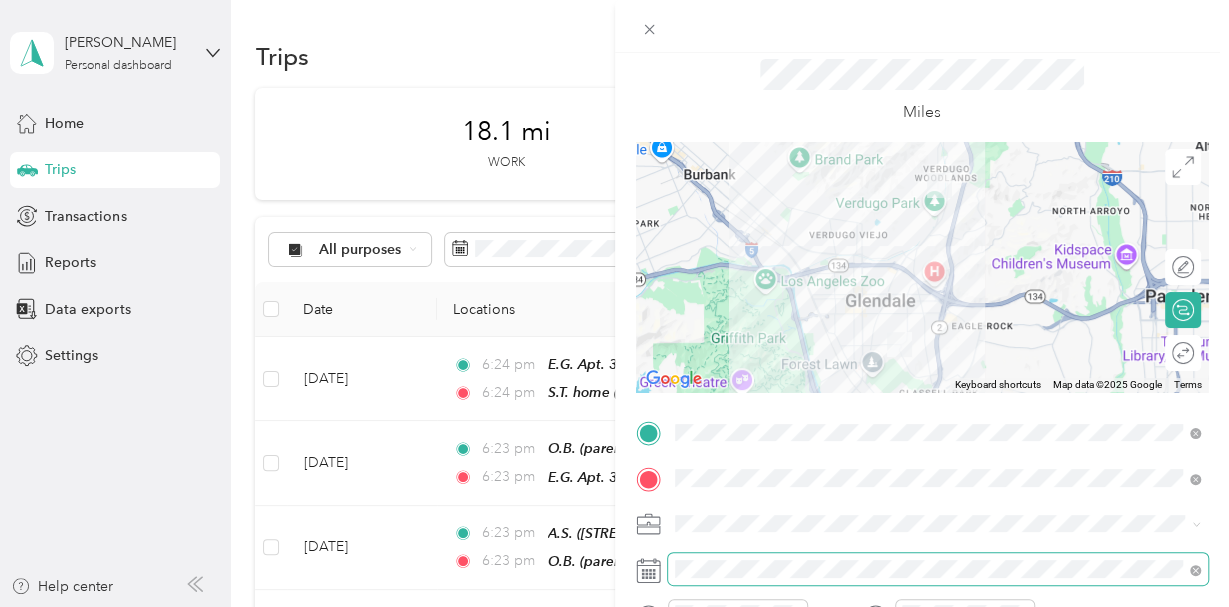 click at bounding box center [938, 569] 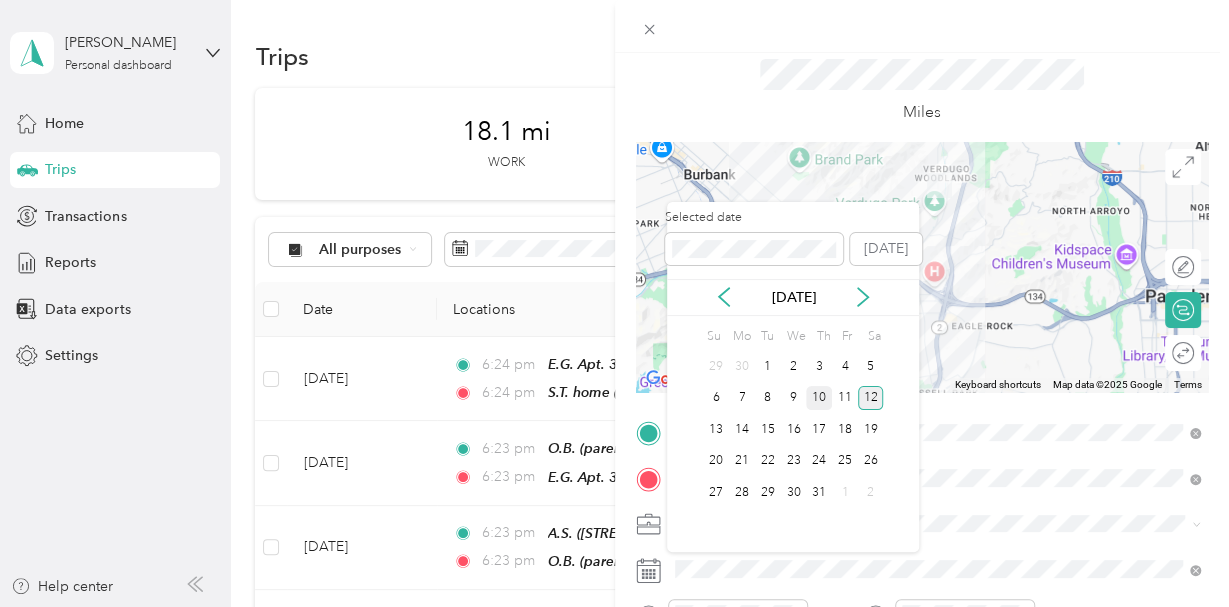 click on "10" at bounding box center [819, 398] 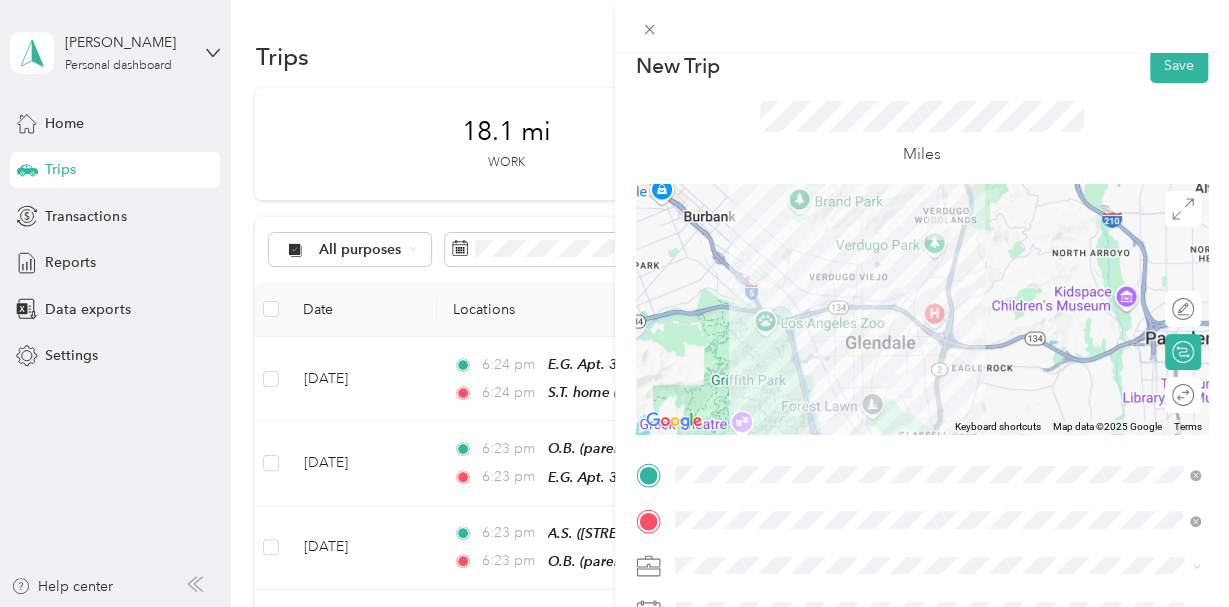 scroll, scrollTop: 0, scrollLeft: 0, axis: both 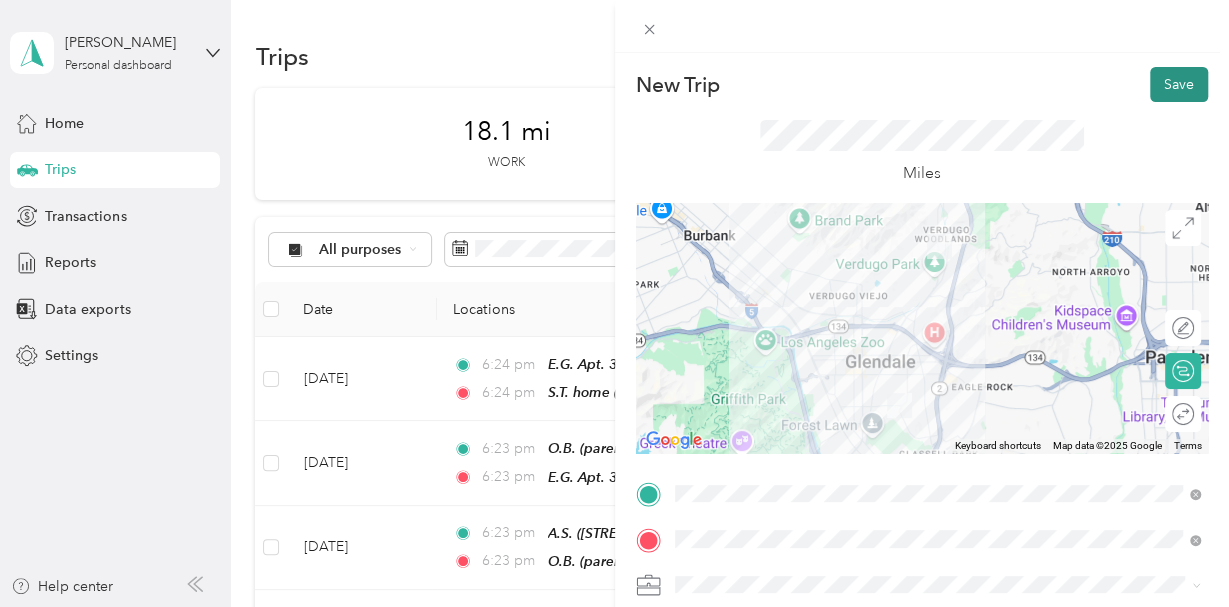 click on "Save" at bounding box center [1179, 84] 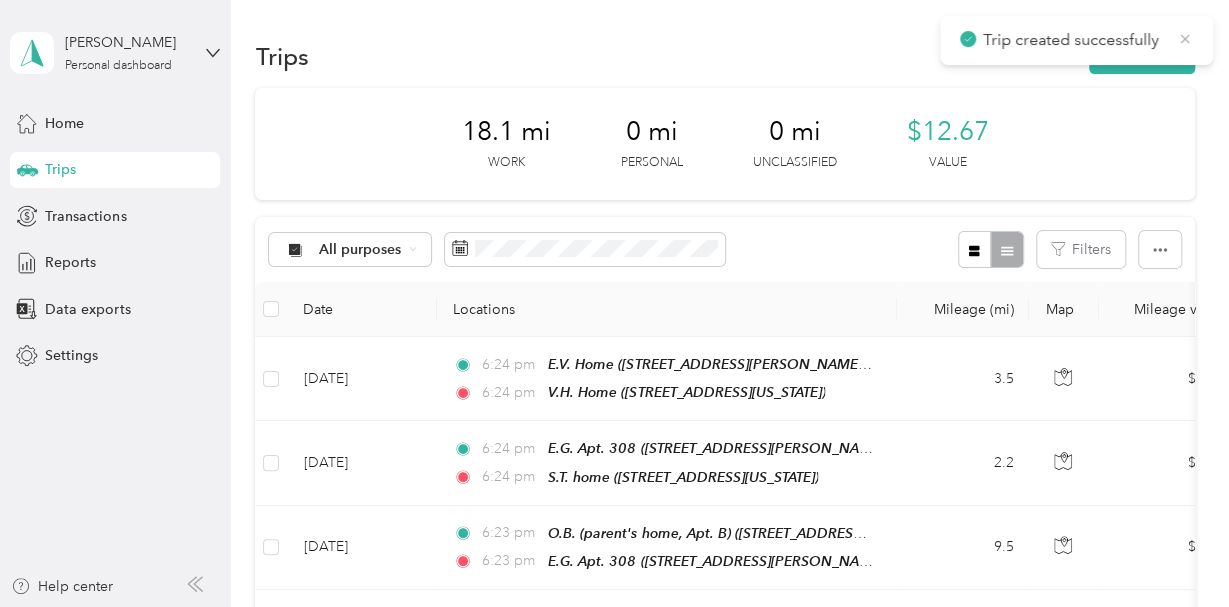 click 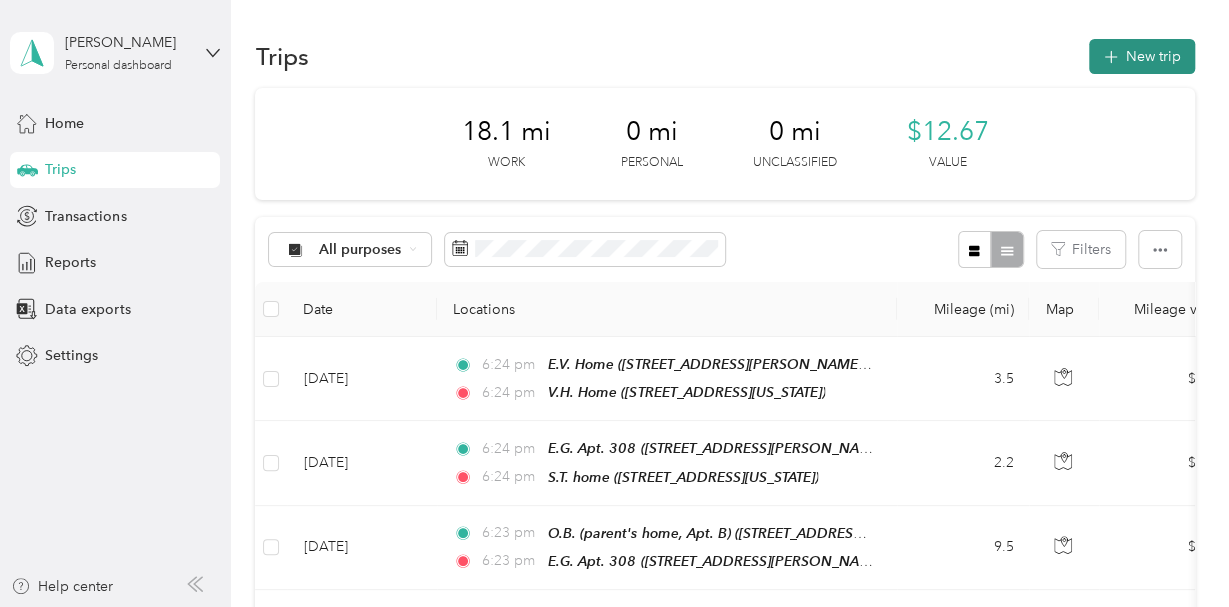click on "New trip" at bounding box center (1142, 56) 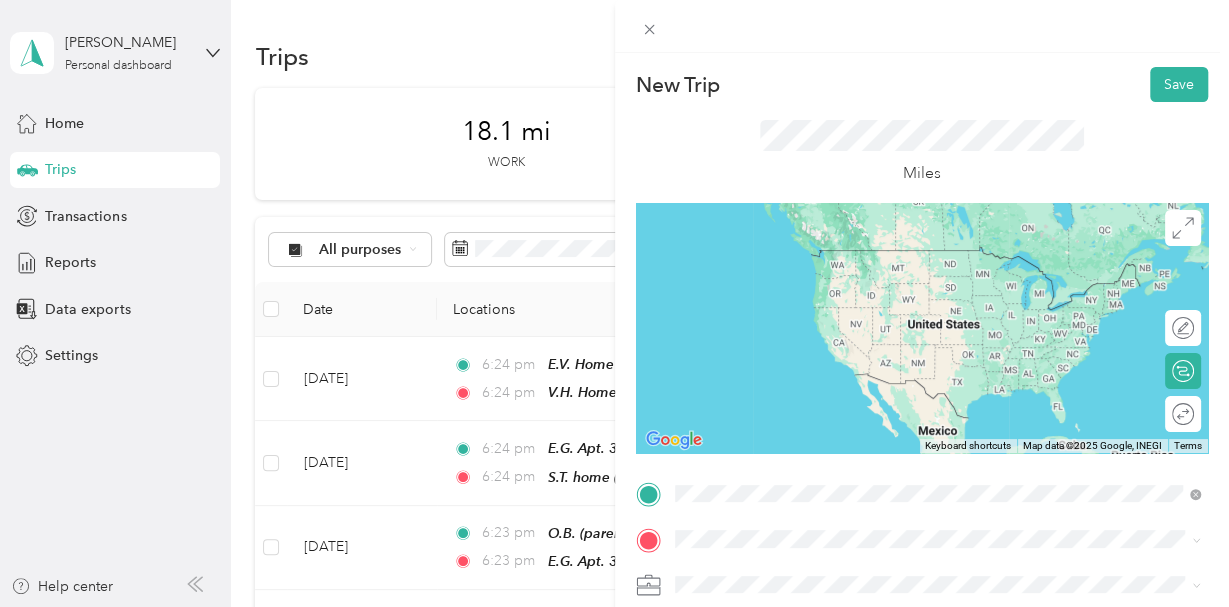click on "V.H. Home [STREET_ADDRESS][US_STATE]" at bounding box center (812, 332) 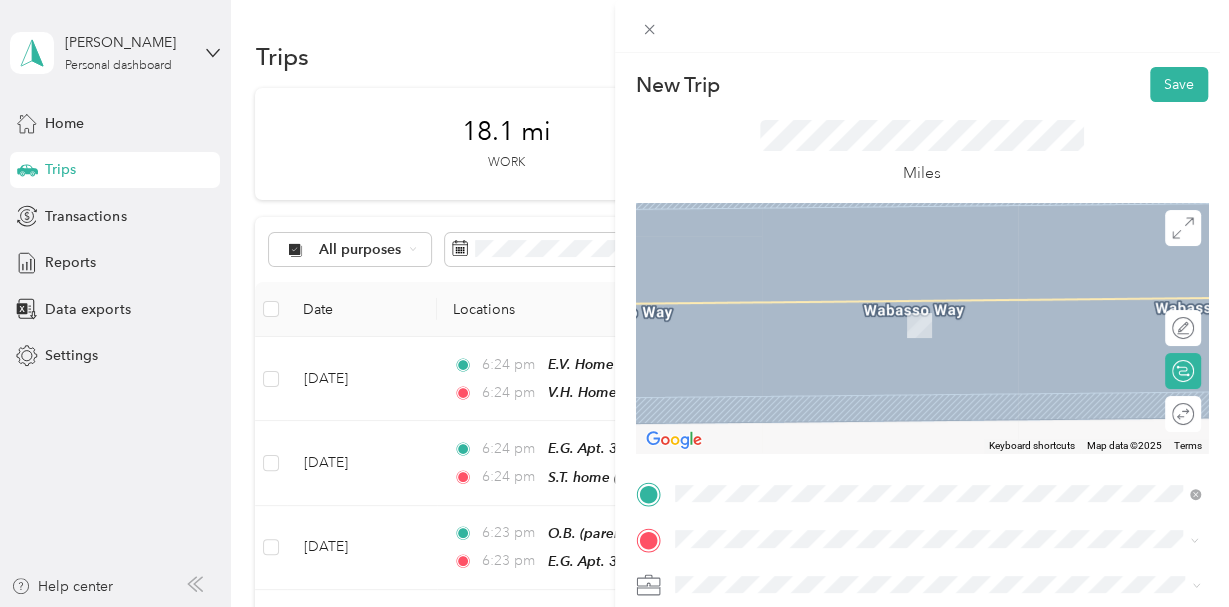 click on "H.F. Home-apt 4 [STREET_ADDRESS][US_STATE]" at bounding box center [812, 315] 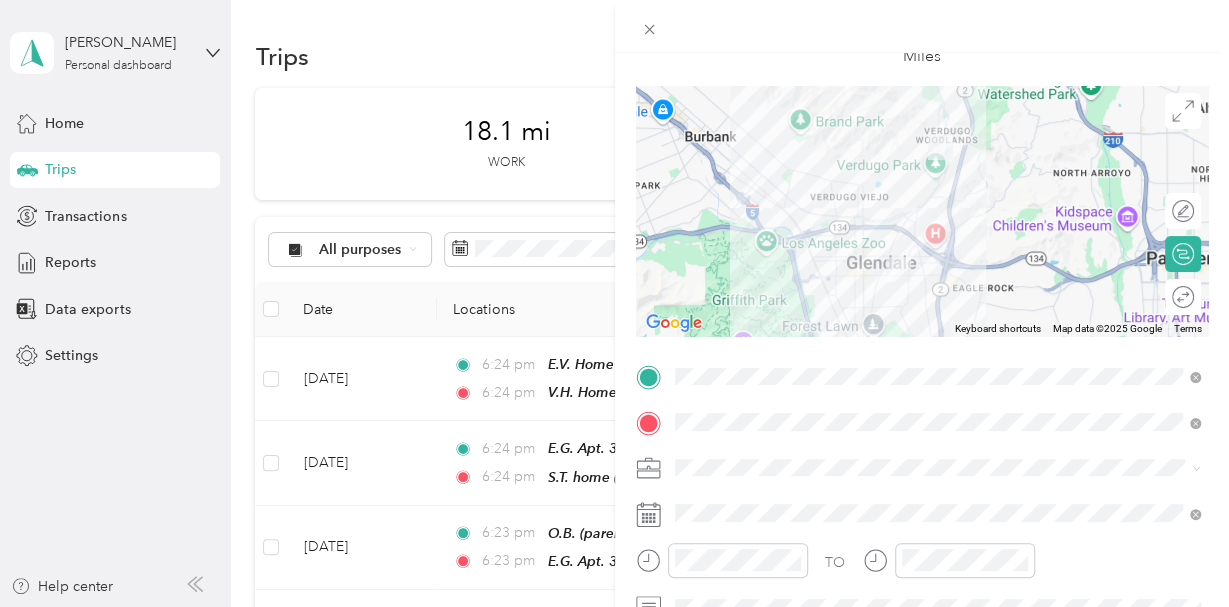 scroll, scrollTop: 186, scrollLeft: 0, axis: vertical 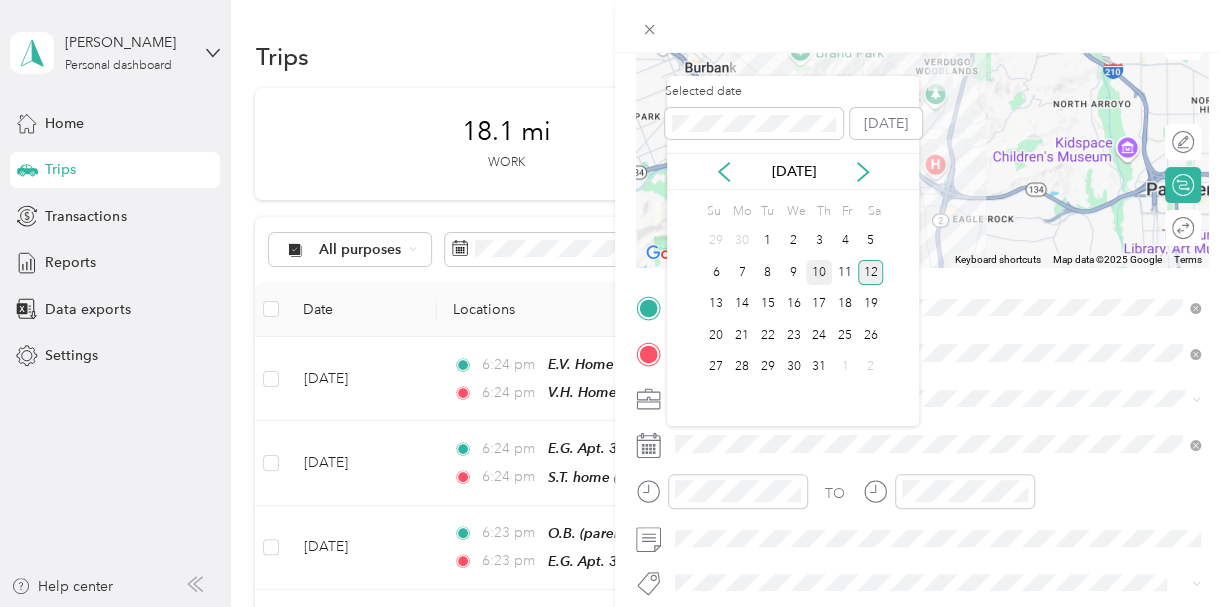 click on "10" at bounding box center (819, 272) 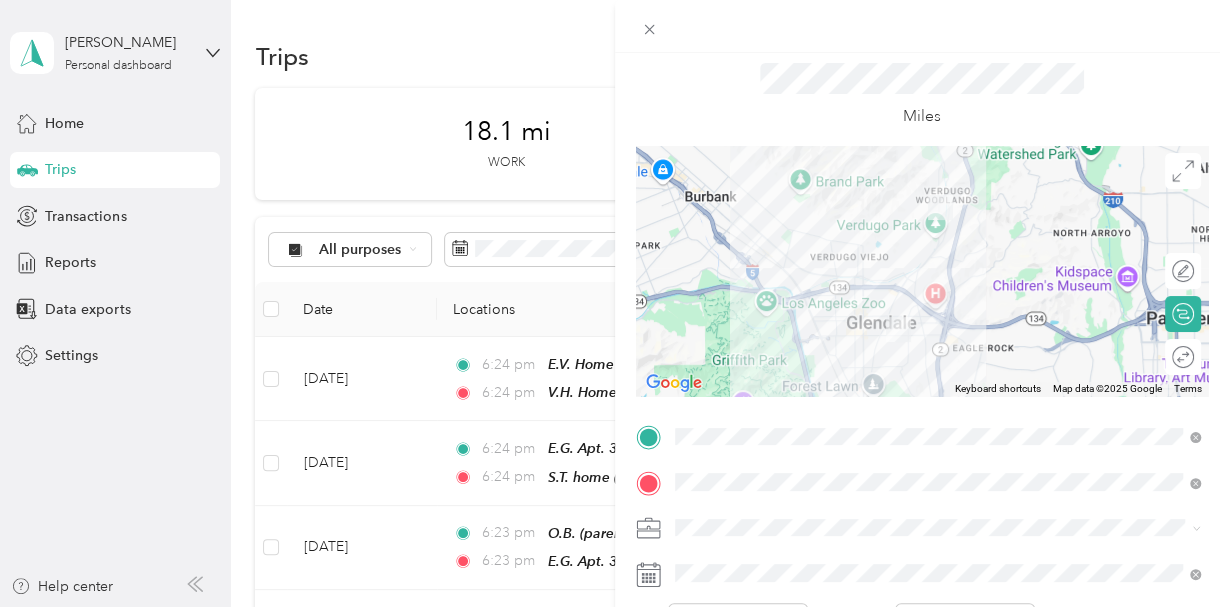 scroll, scrollTop: 0, scrollLeft: 0, axis: both 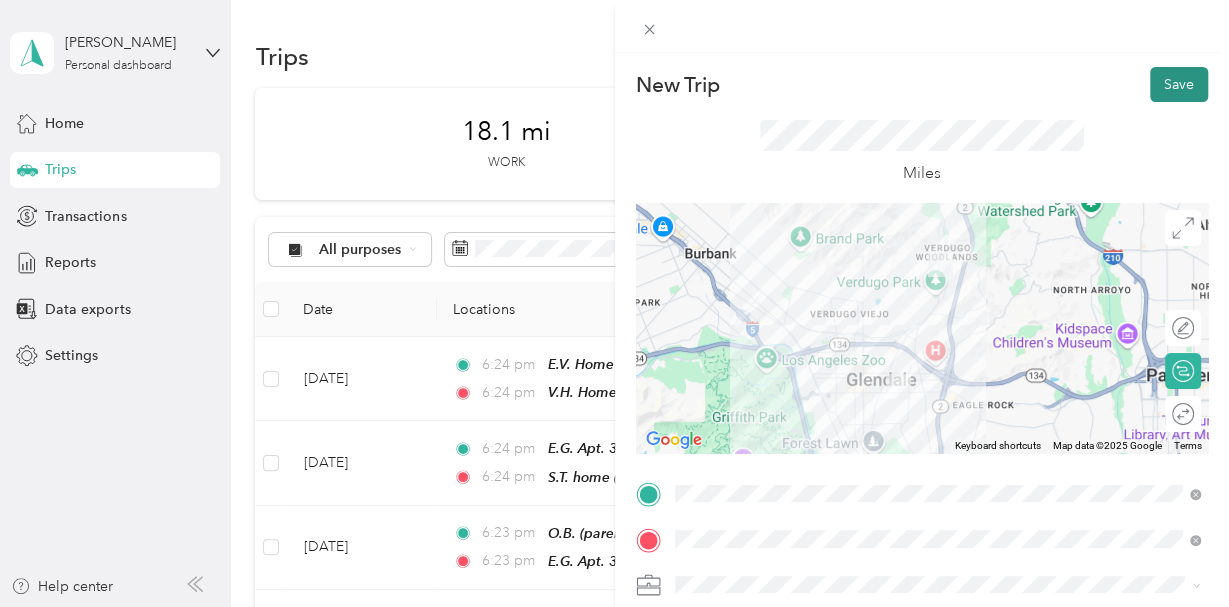 click on "Save" at bounding box center (1179, 84) 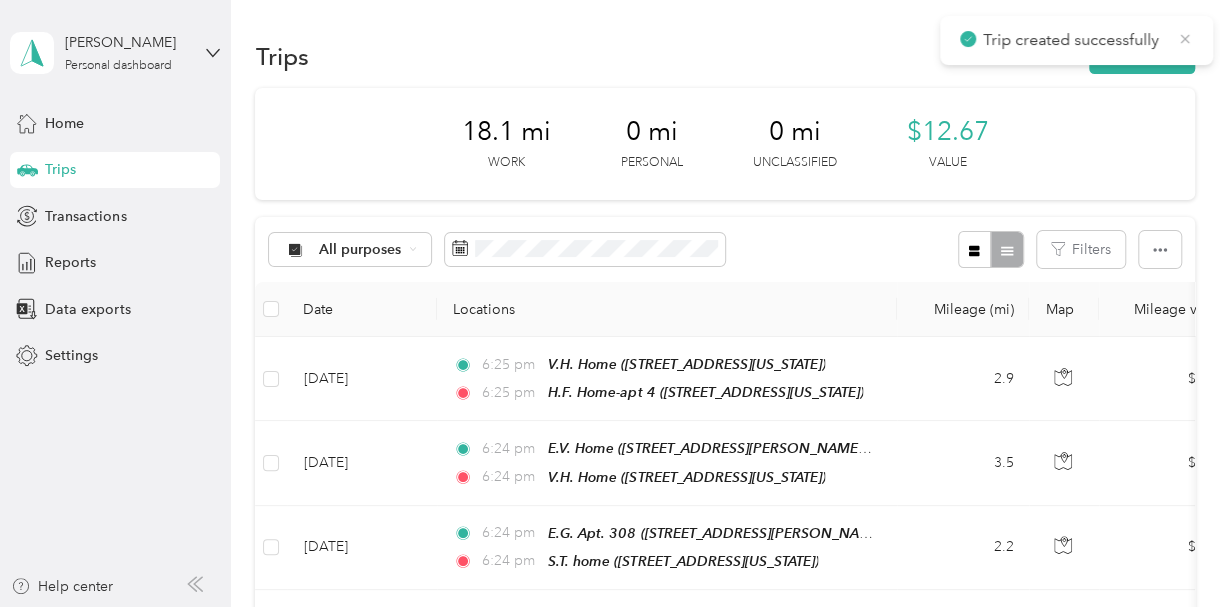 click 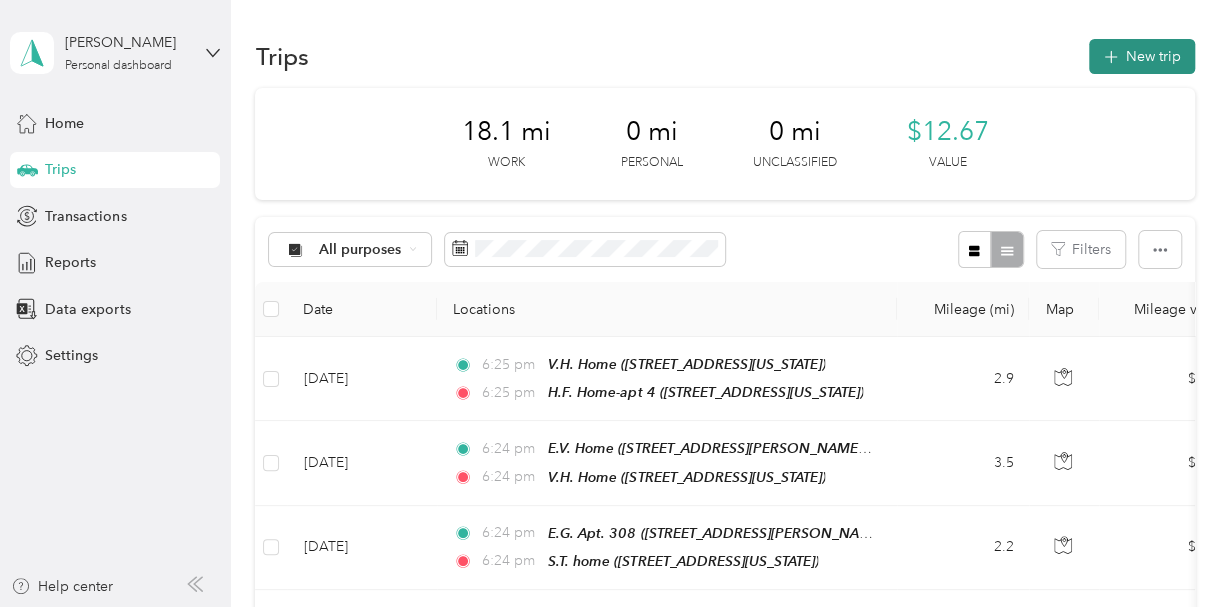 click on "New trip" at bounding box center [1142, 56] 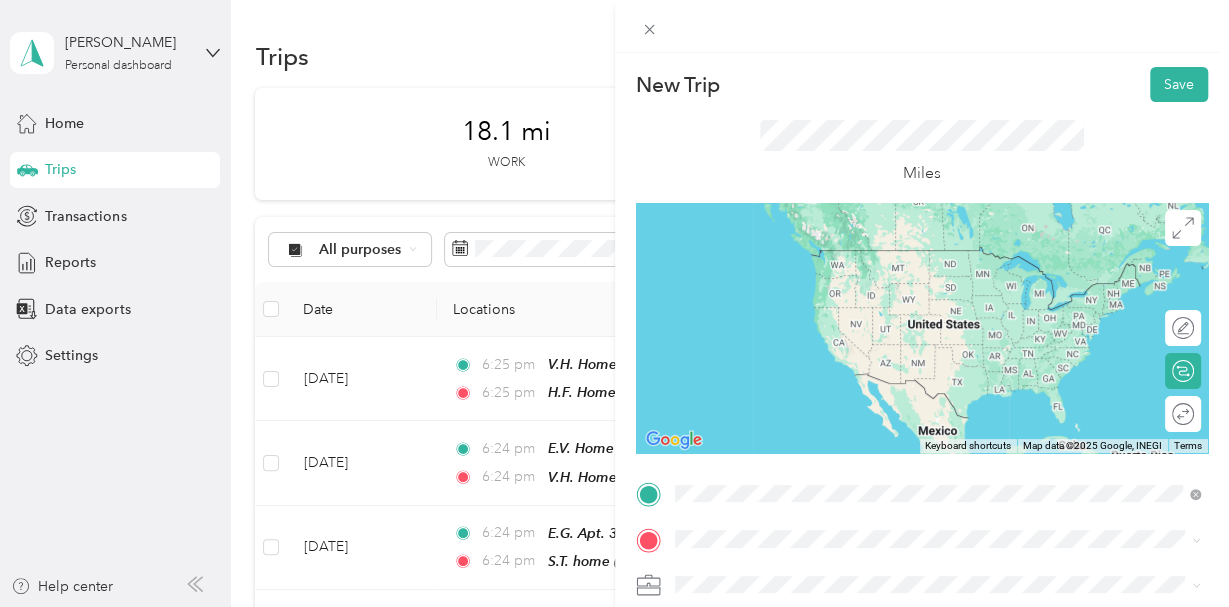 click on "H.F. Home-apt 4 [STREET_ADDRESS][US_STATE]" at bounding box center [812, 269] 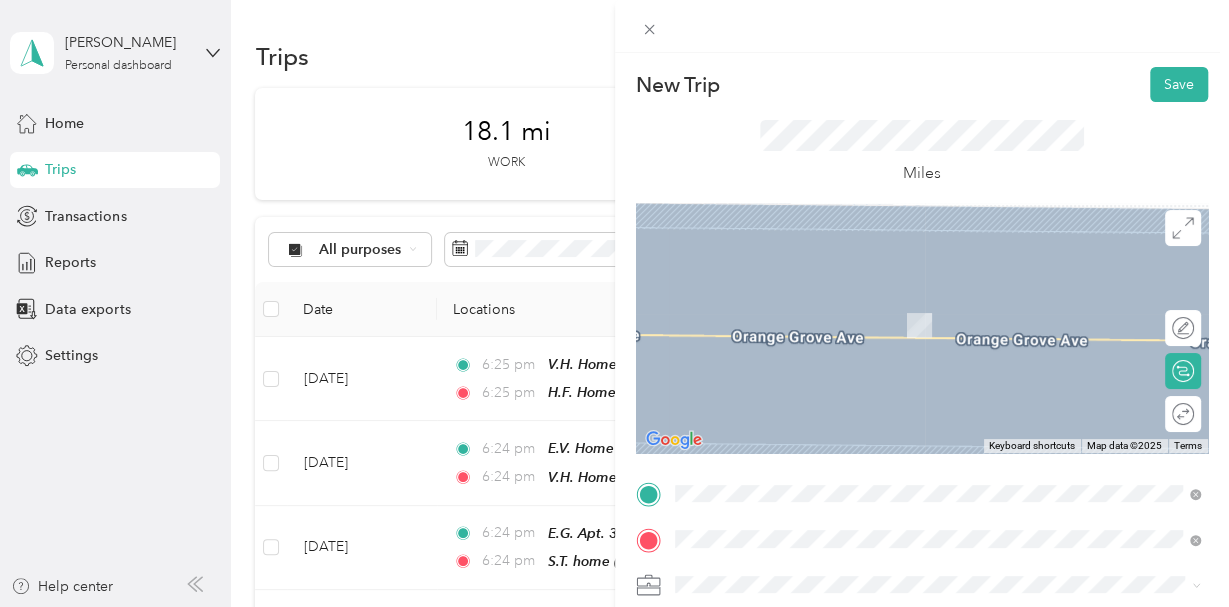 click on "Ed.G. Home [STREET_ADDRESS][US_STATE]" at bounding box center (812, 378) 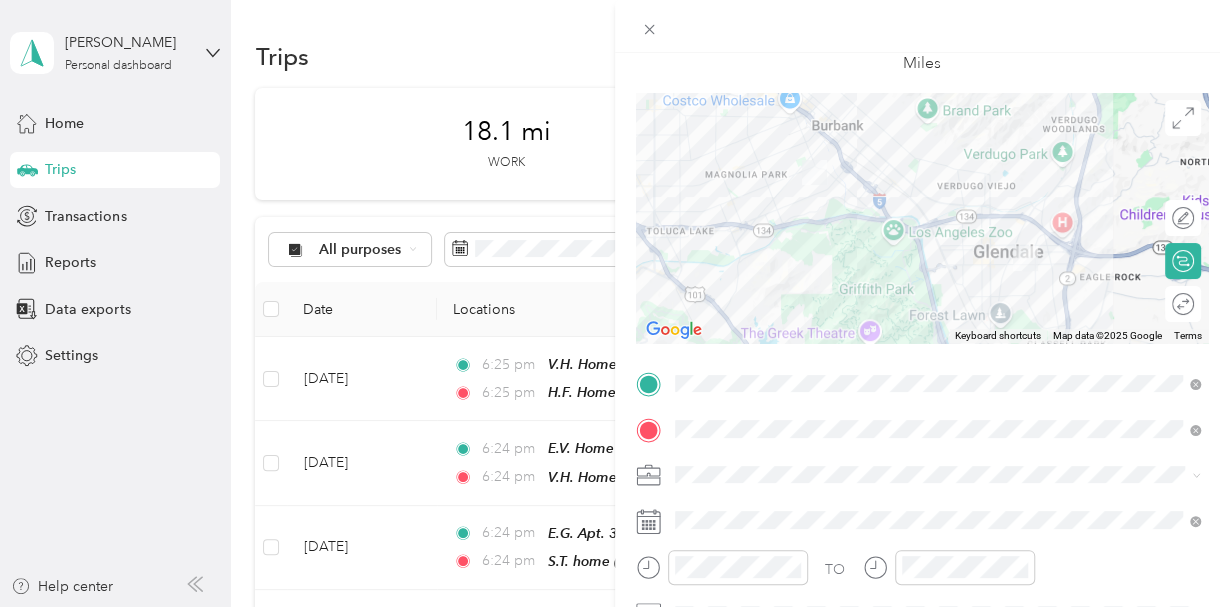 scroll, scrollTop: 111, scrollLeft: 0, axis: vertical 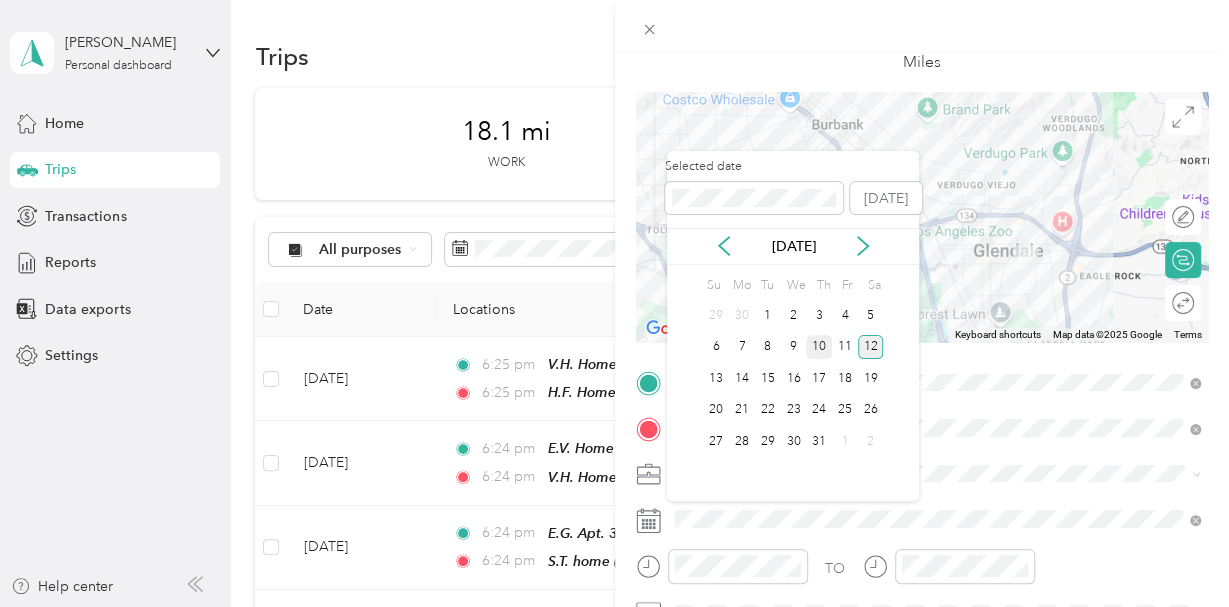 click on "10" at bounding box center (819, 347) 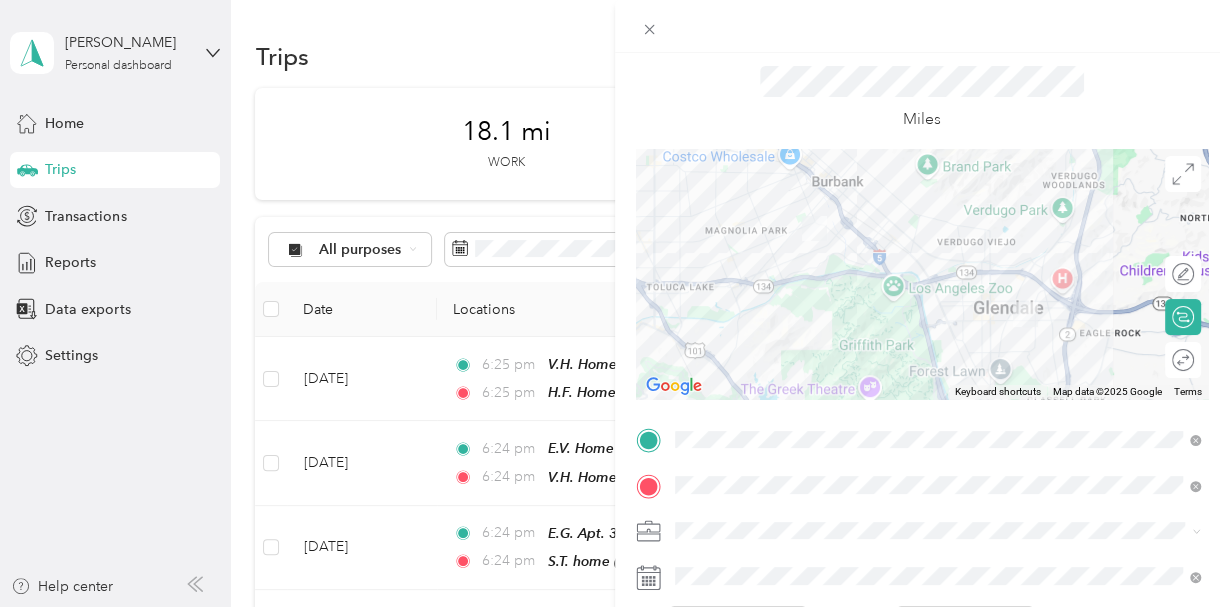 scroll, scrollTop: 23, scrollLeft: 0, axis: vertical 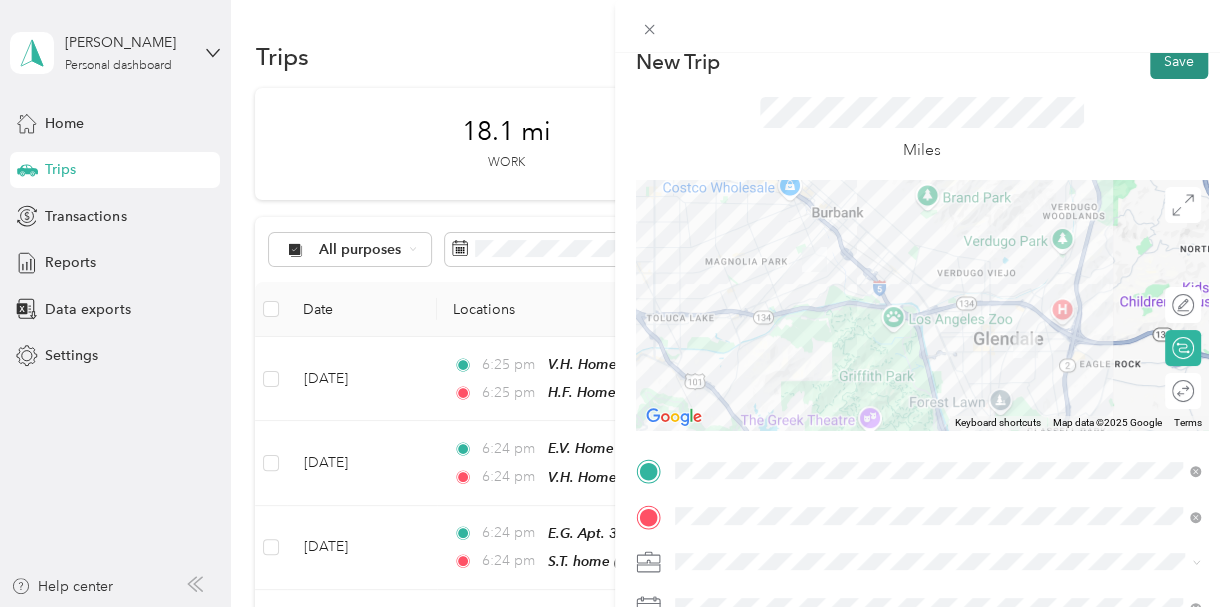 click on "Save" at bounding box center (1179, 61) 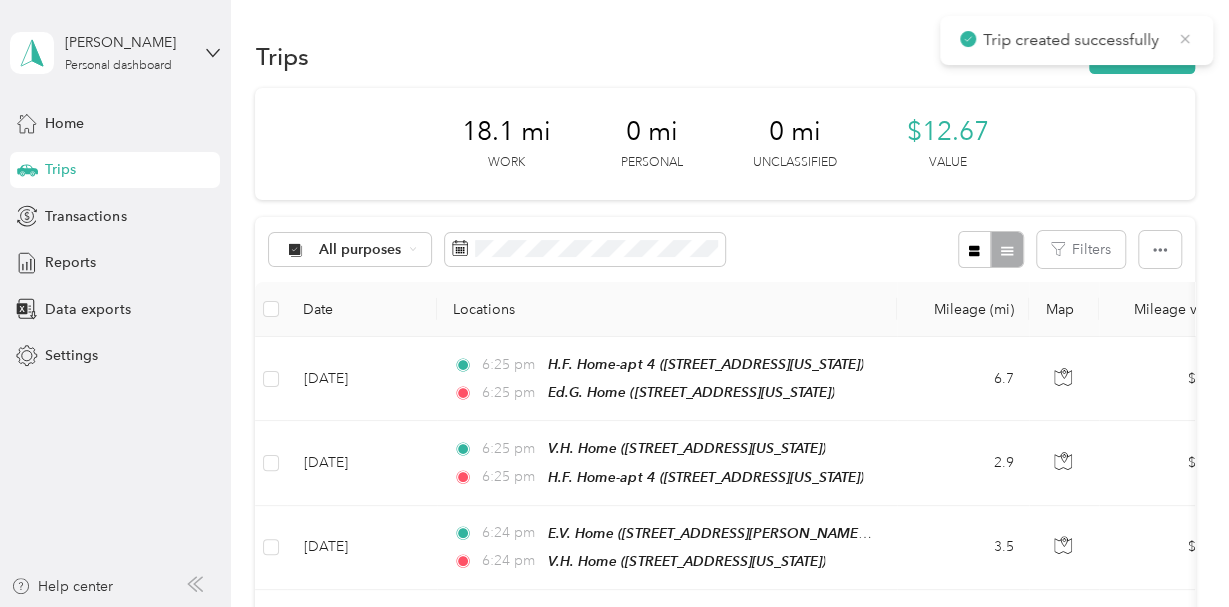 click 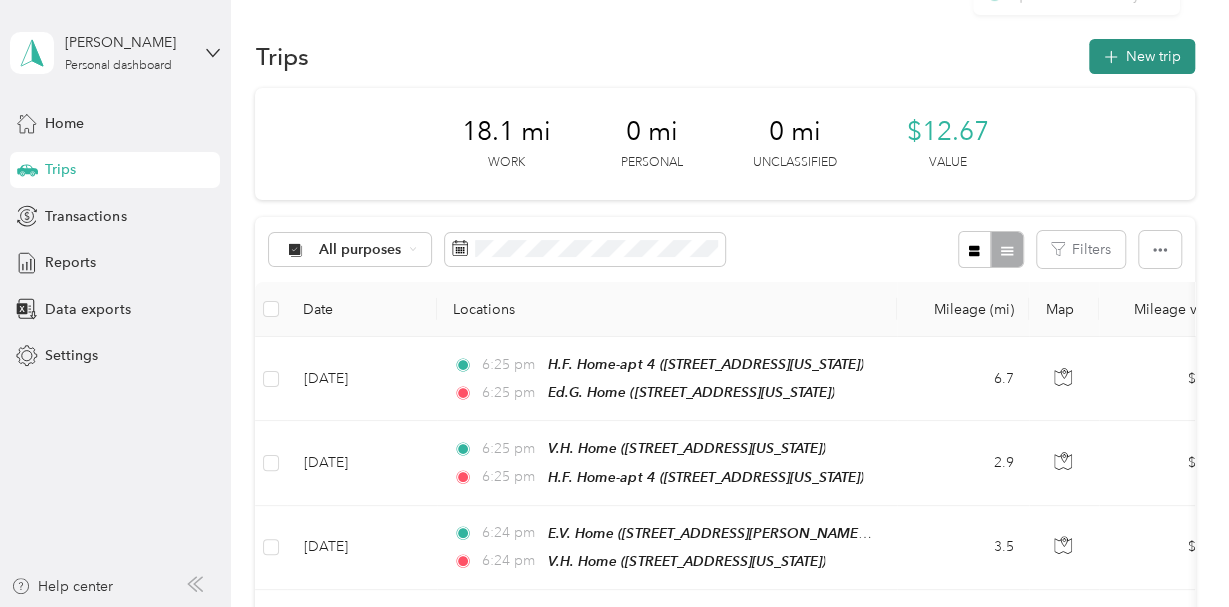 click on "New trip" at bounding box center (1142, 56) 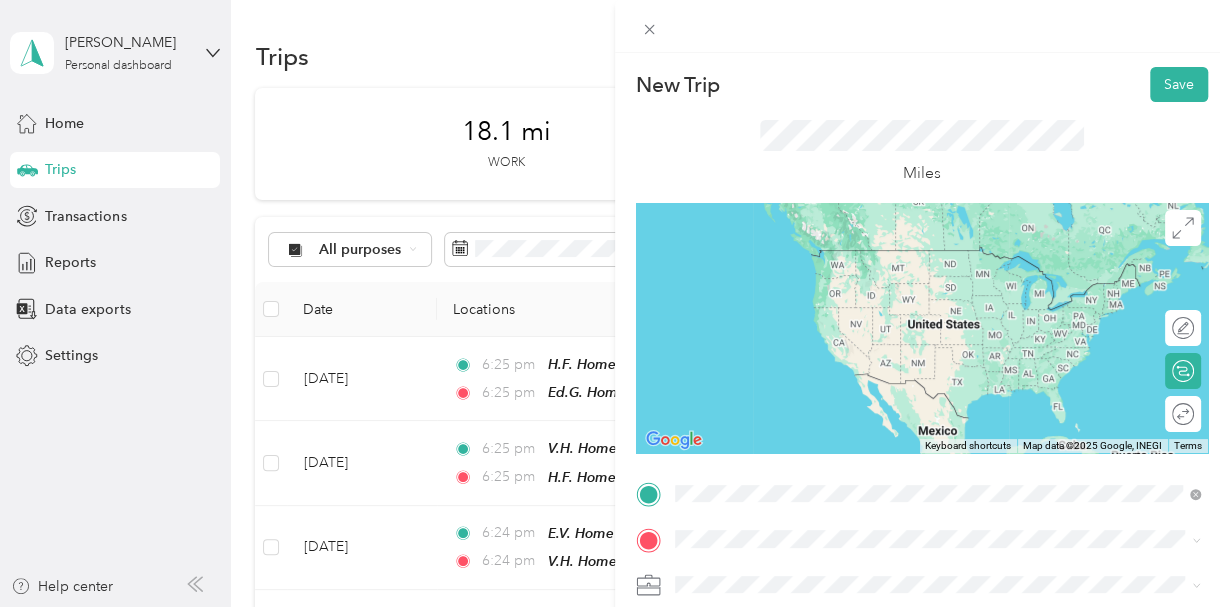 click on "Ed.G. Home [STREET_ADDRESS][US_STATE]" at bounding box center [812, 332] 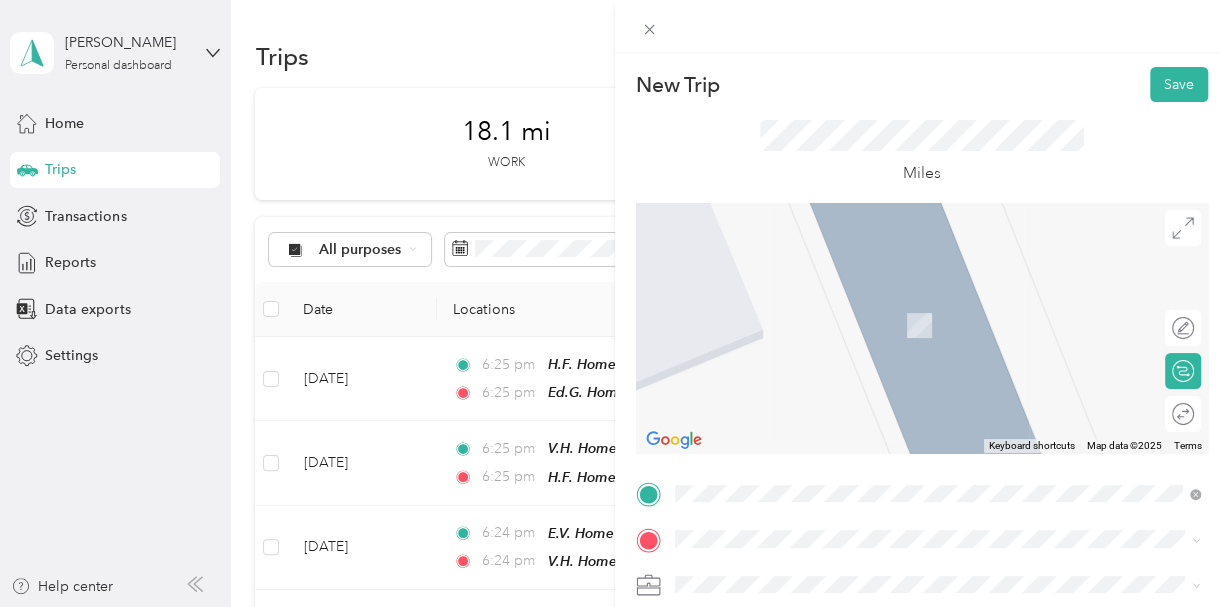 click on "[STREET_ADDRESS][US_STATE]" at bounding box center (812, 380) 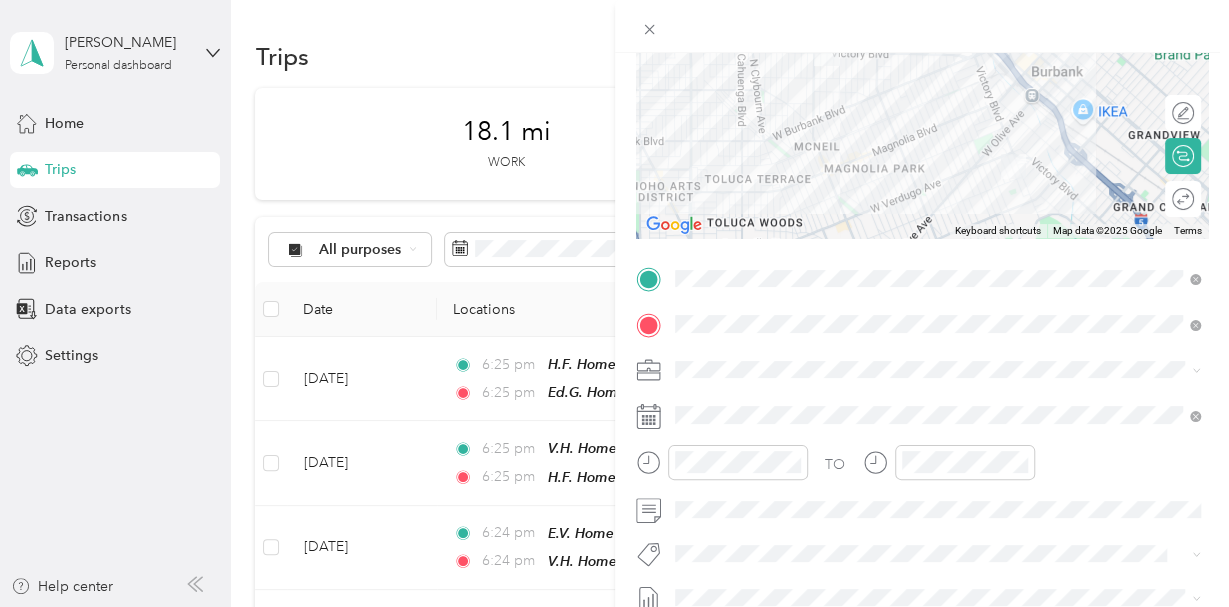scroll, scrollTop: 218, scrollLeft: 0, axis: vertical 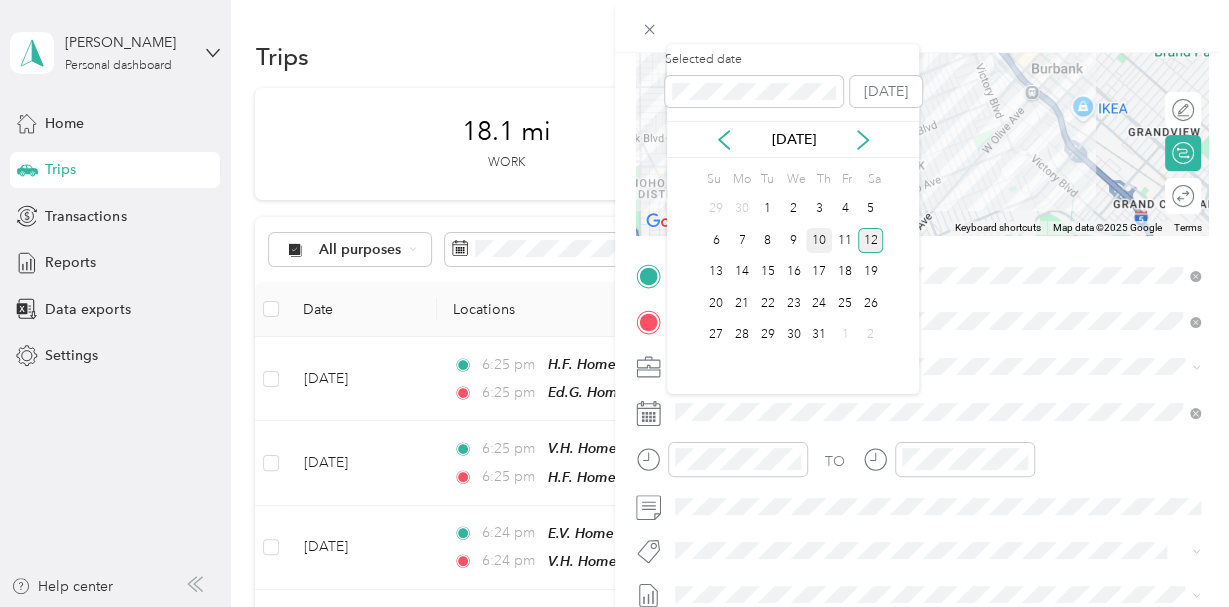 click on "10" at bounding box center [819, 240] 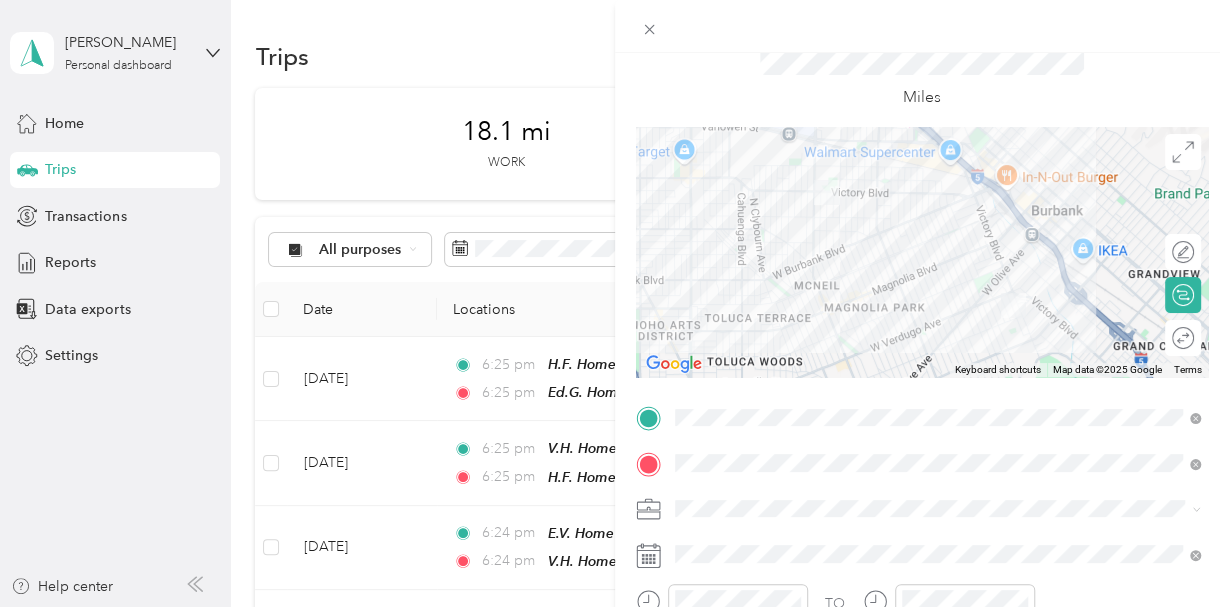 scroll, scrollTop: 75, scrollLeft: 0, axis: vertical 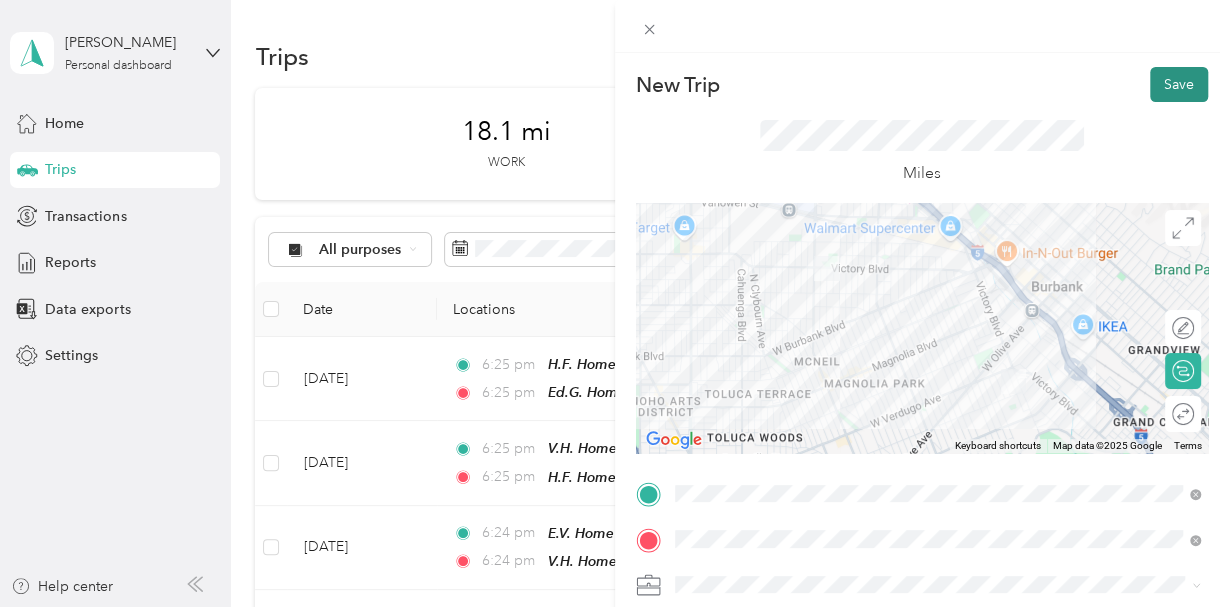 click on "Save" at bounding box center (1179, 84) 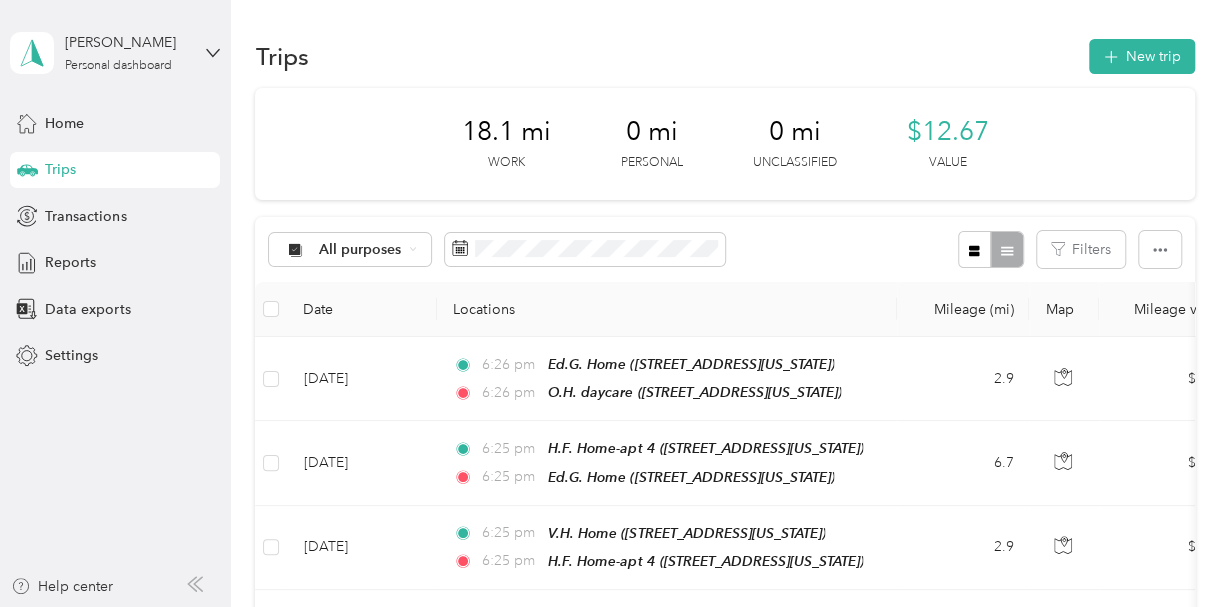 scroll, scrollTop: 574, scrollLeft: 0, axis: vertical 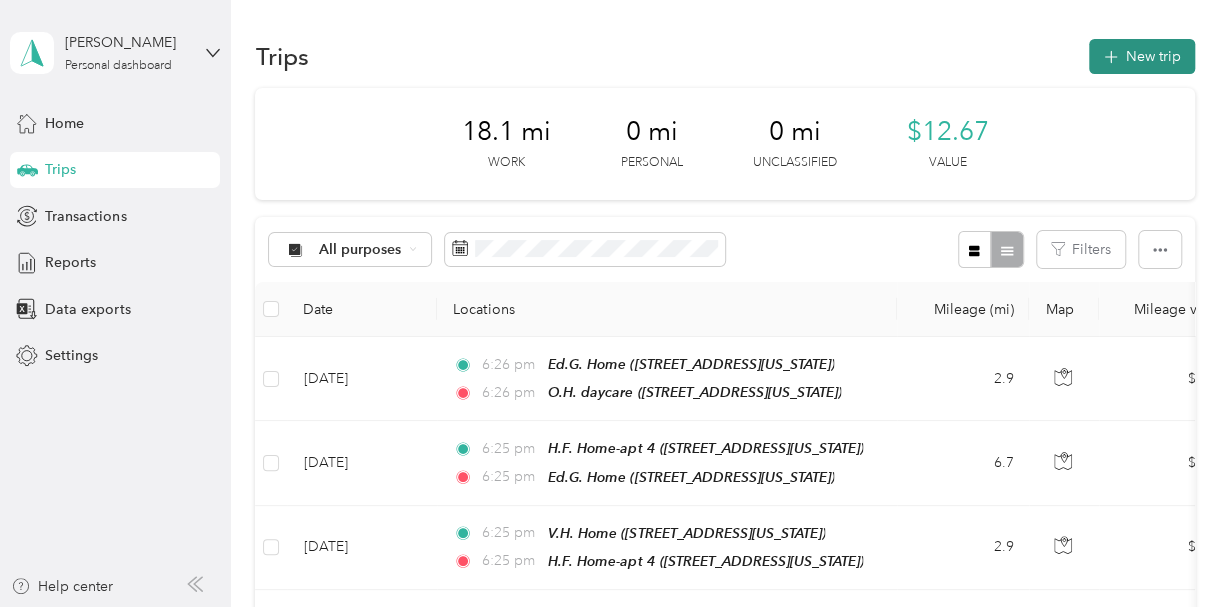 click on "New trip" at bounding box center (1142, 56) 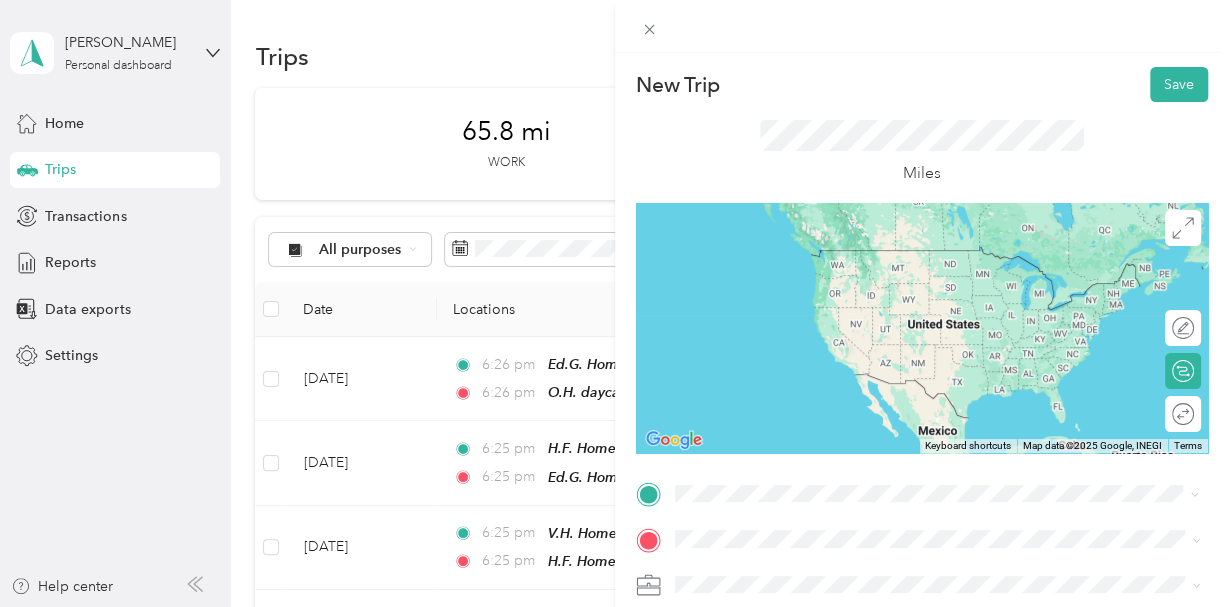 click on "UTC Clinic [STREET_ADDRESS][PERSON_NAME]" at bounding box center [831, 269] 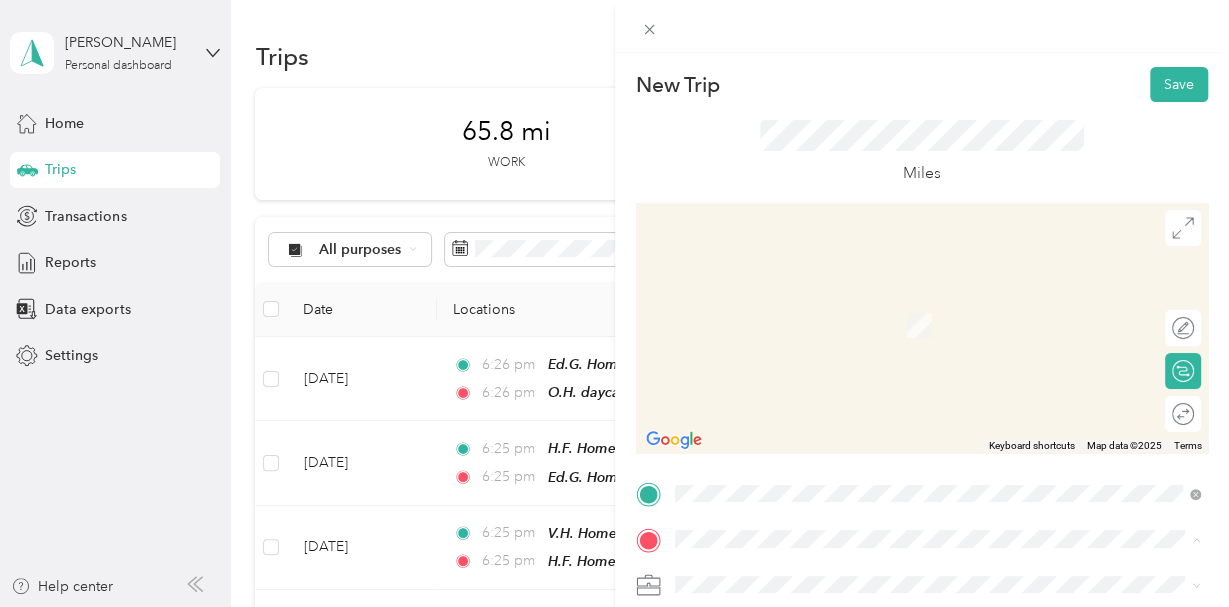 click on "[STREET_ADDRESS][PERSON_NAME][US_STATE]" at bounding box center [867, 451] 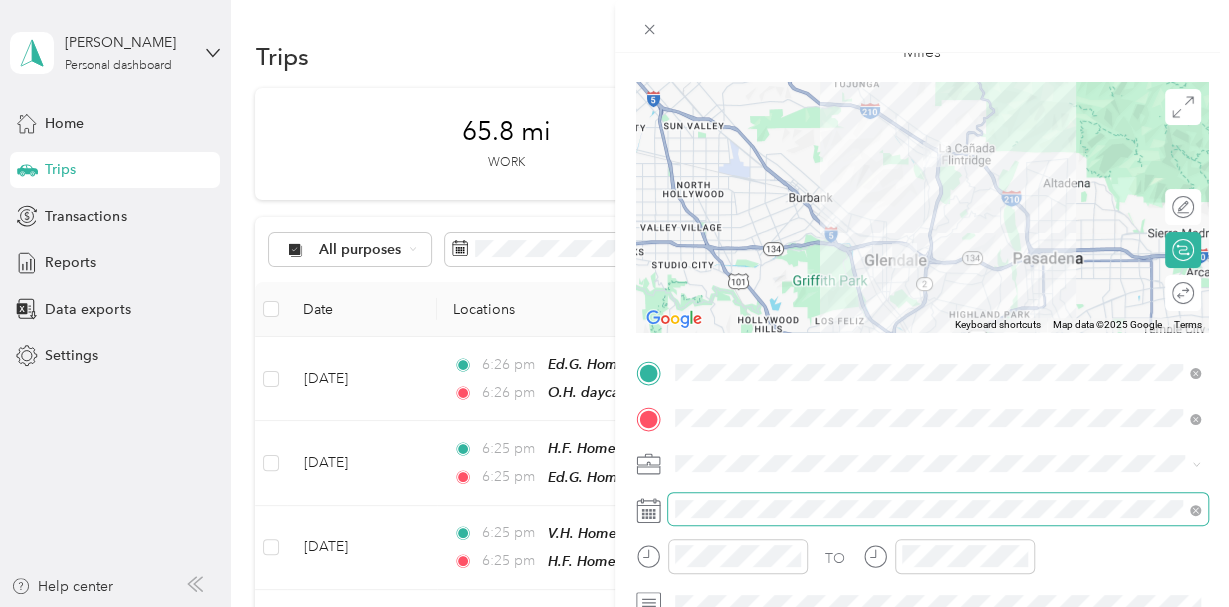 scroll, scrollTop: 124, scrollLeft: 0, axis: vertical 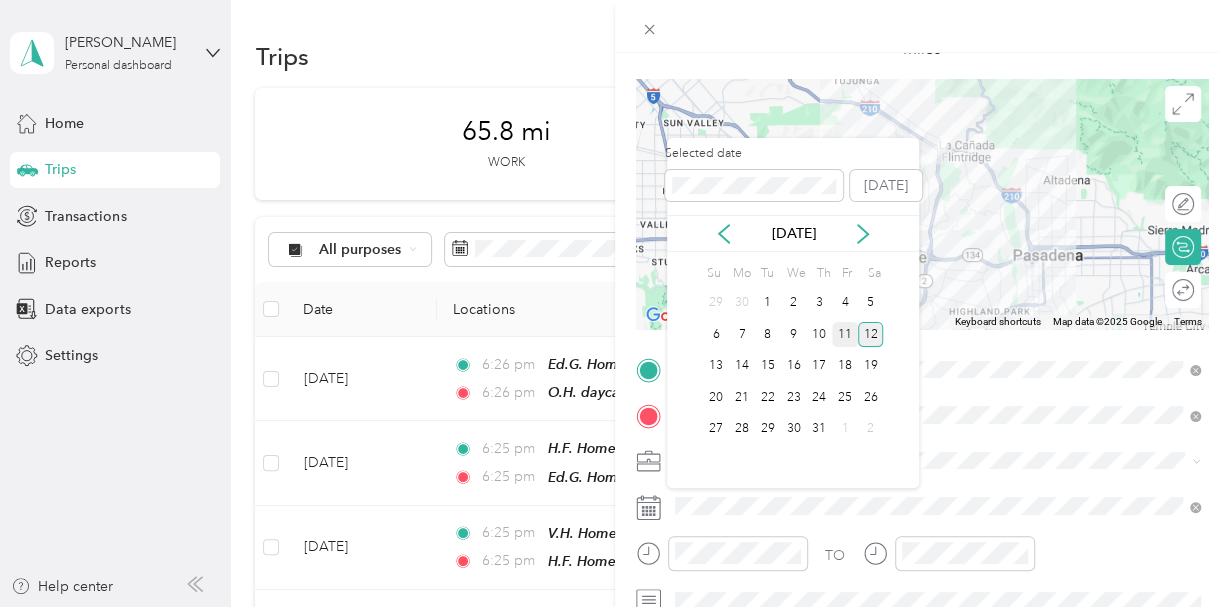 click on "11" at bounding box center (845, 334) 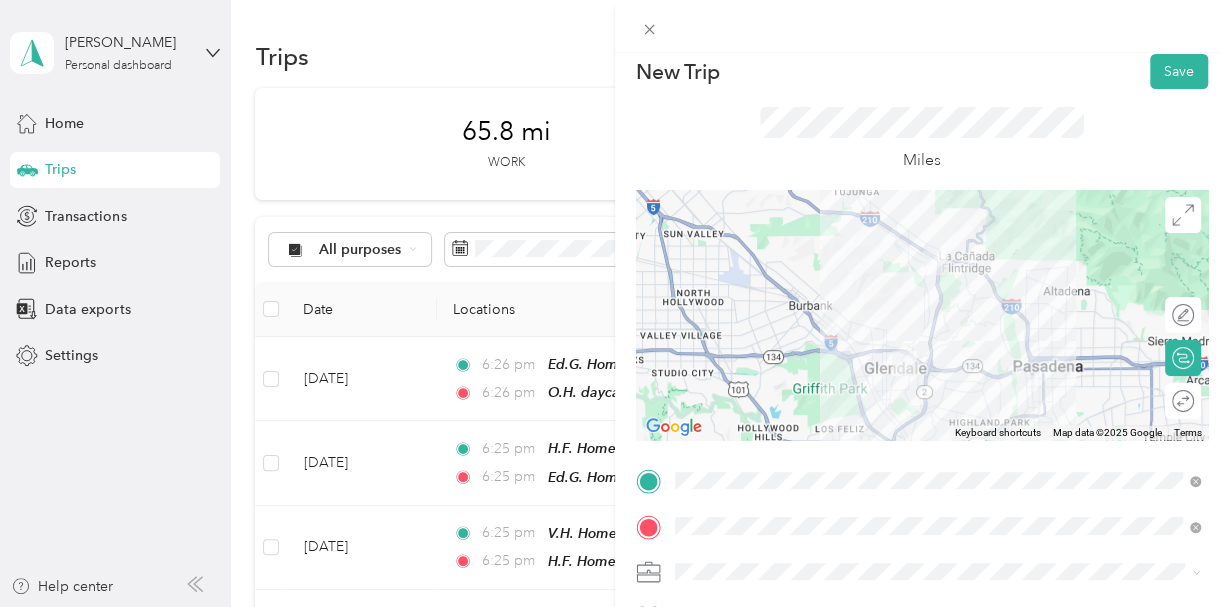 scroll, scrollTop: 0, scrollLeft: 0, axis: both 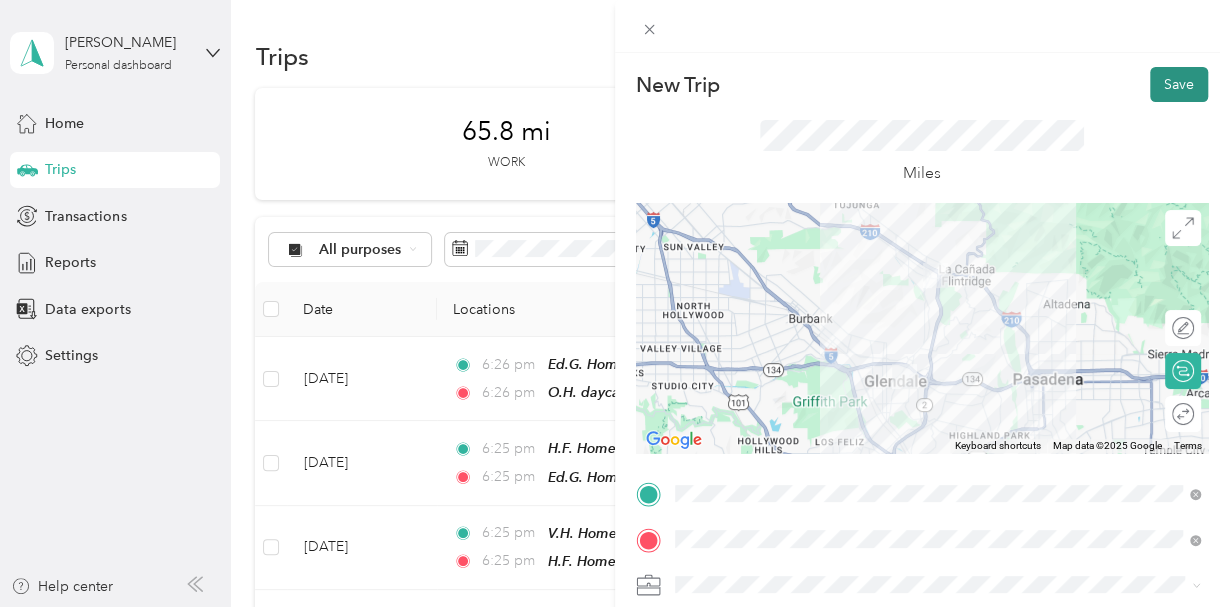 click on "Save" at bounding box center (1179, 84) 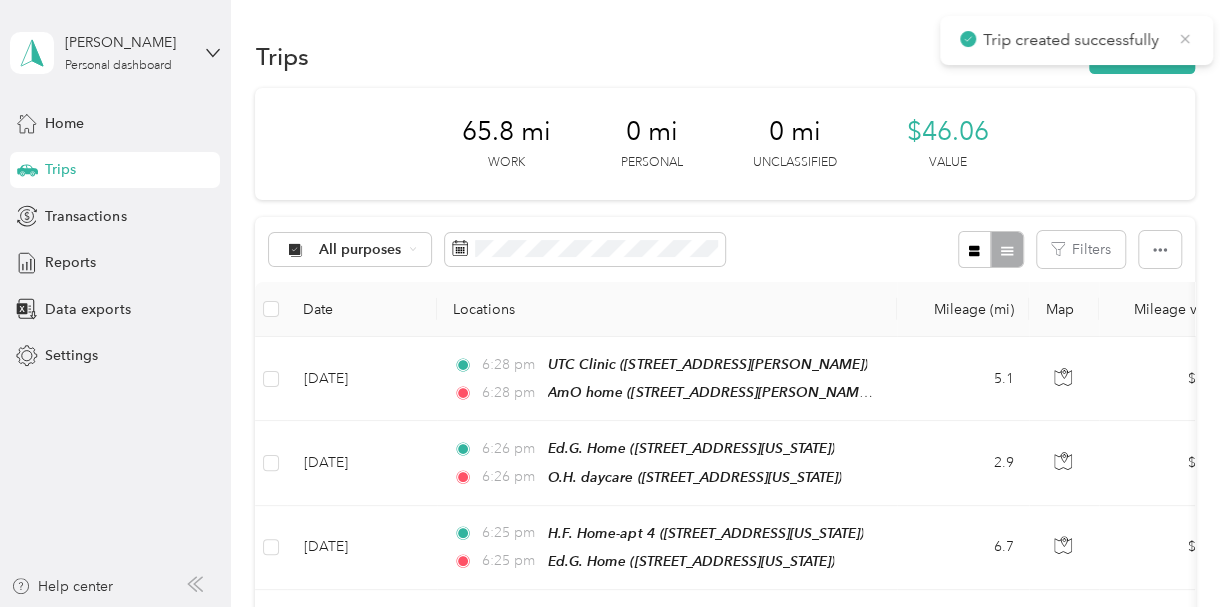 click 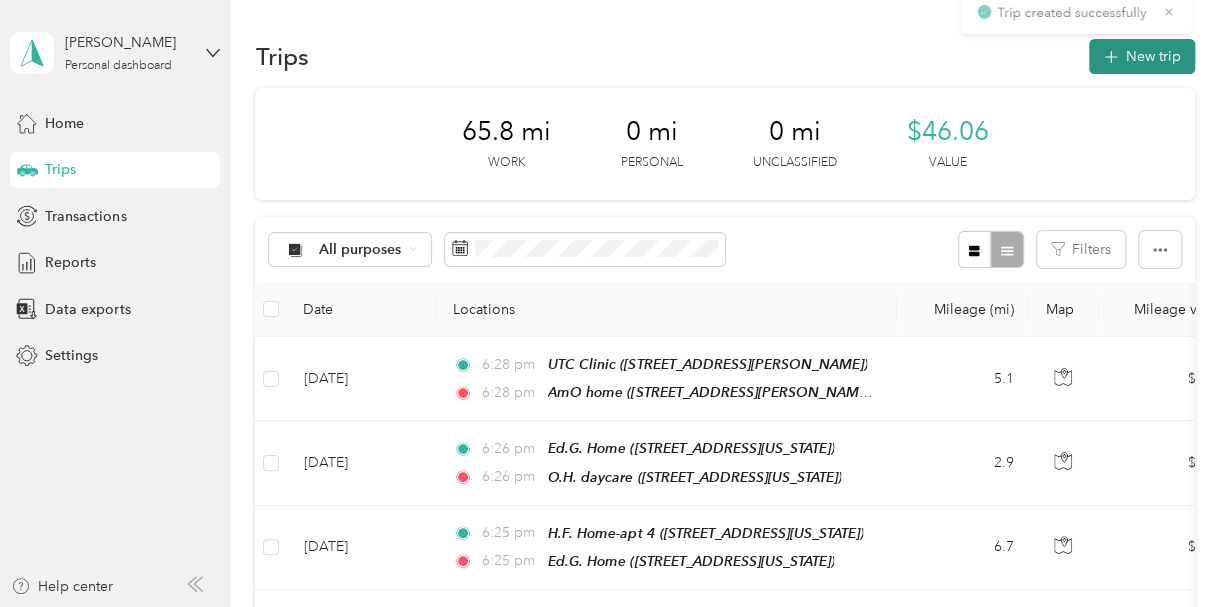 click on "New trip" at bounding box center (1142, 56) 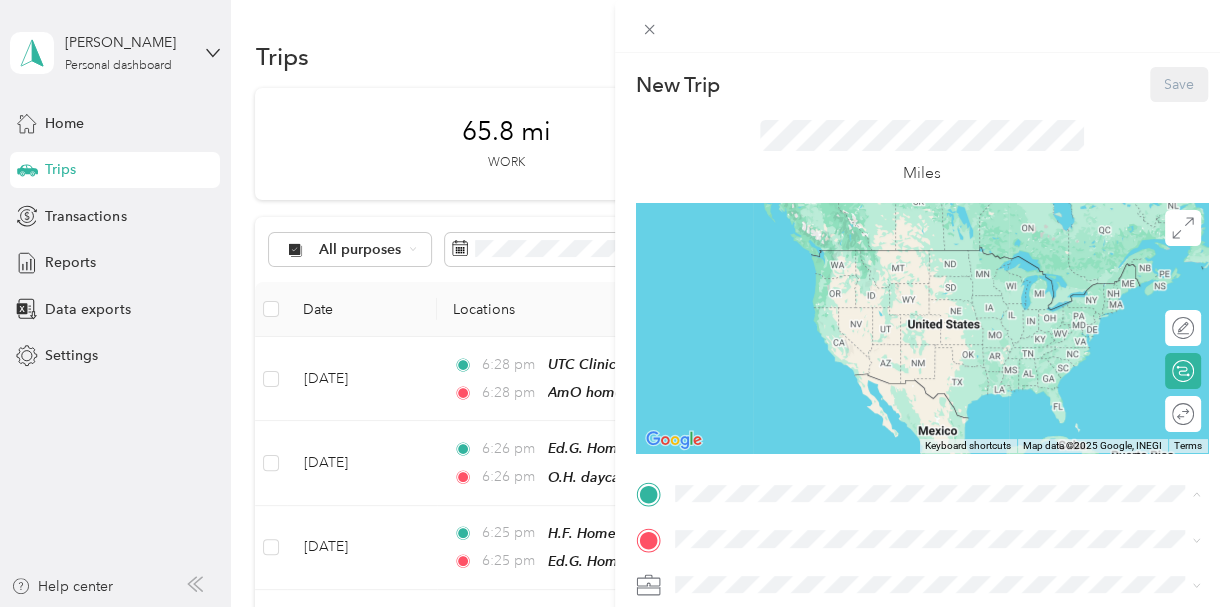 click on "[STREET_ADDRESS][PERSON_NAME][US_STATE]" at bounding box center [867, 405] 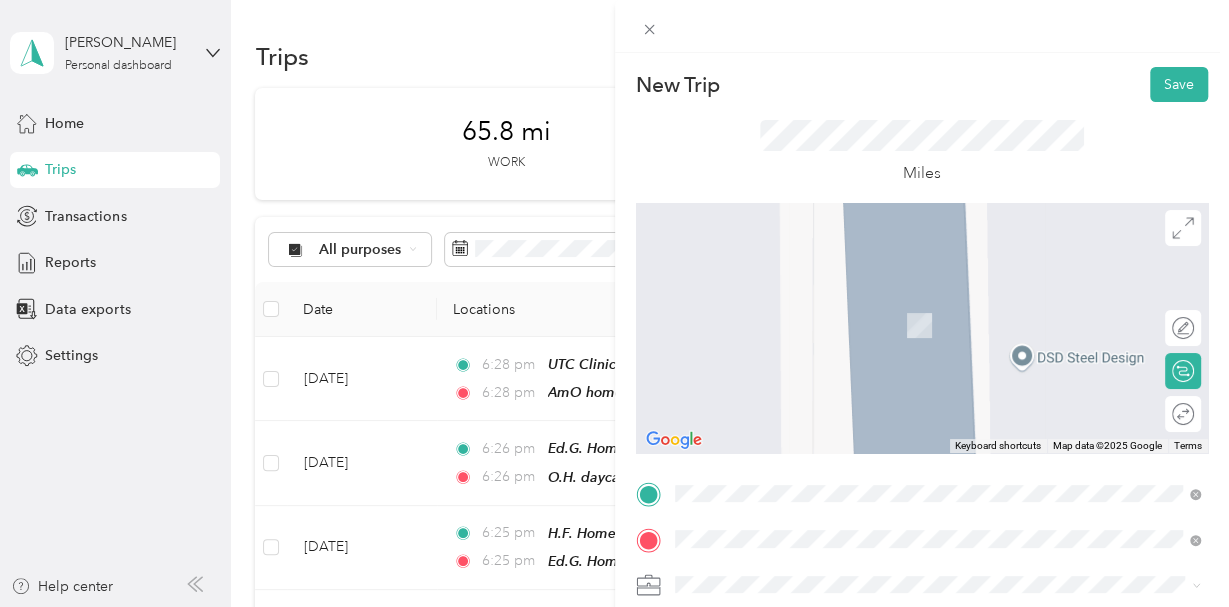 click on "[STREET_ADDRESS][US_STATE][US_STATE]" at bounding box center [848, 325] 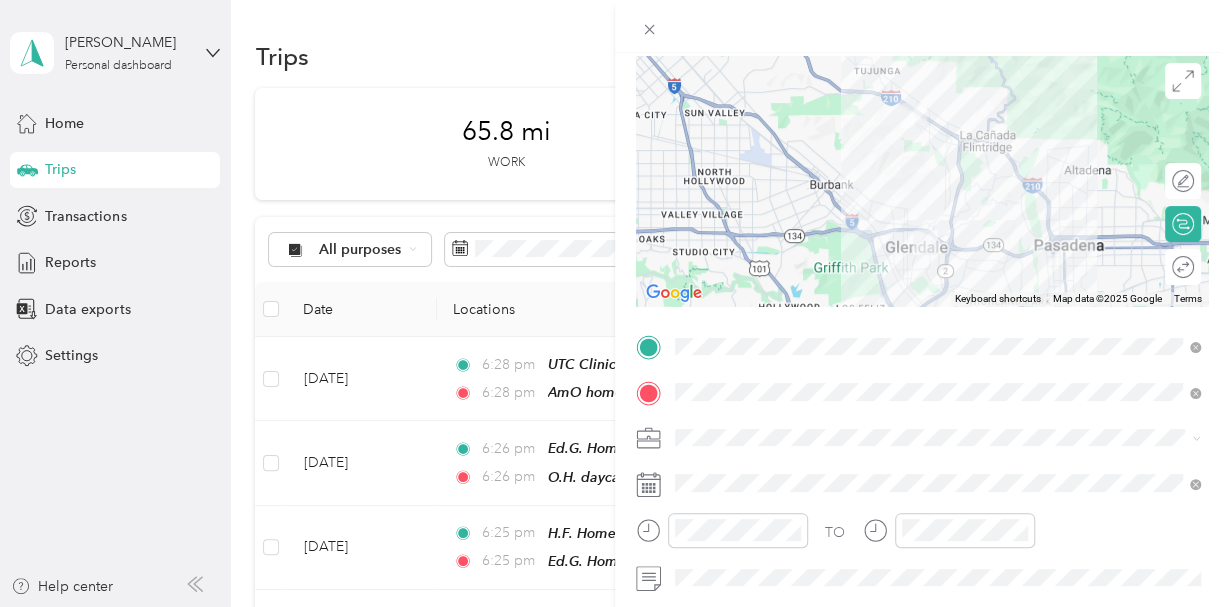 scroll, scrollTop: 148, scrollLeft: 0, axis: vertical 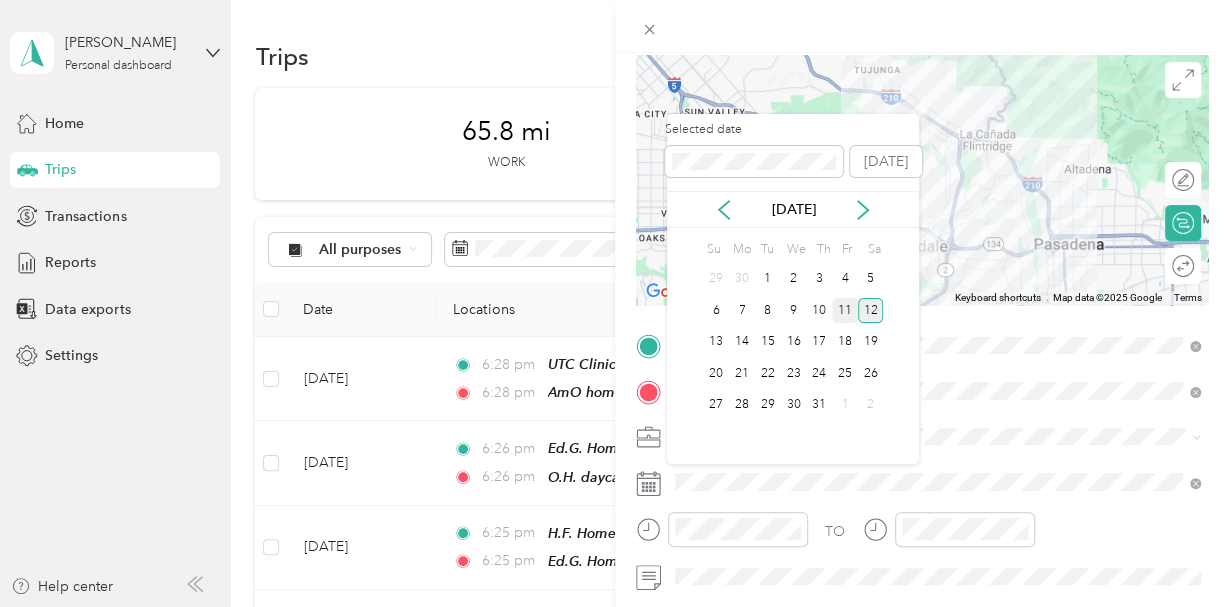 click on "11" at bounding box center (845, 310) 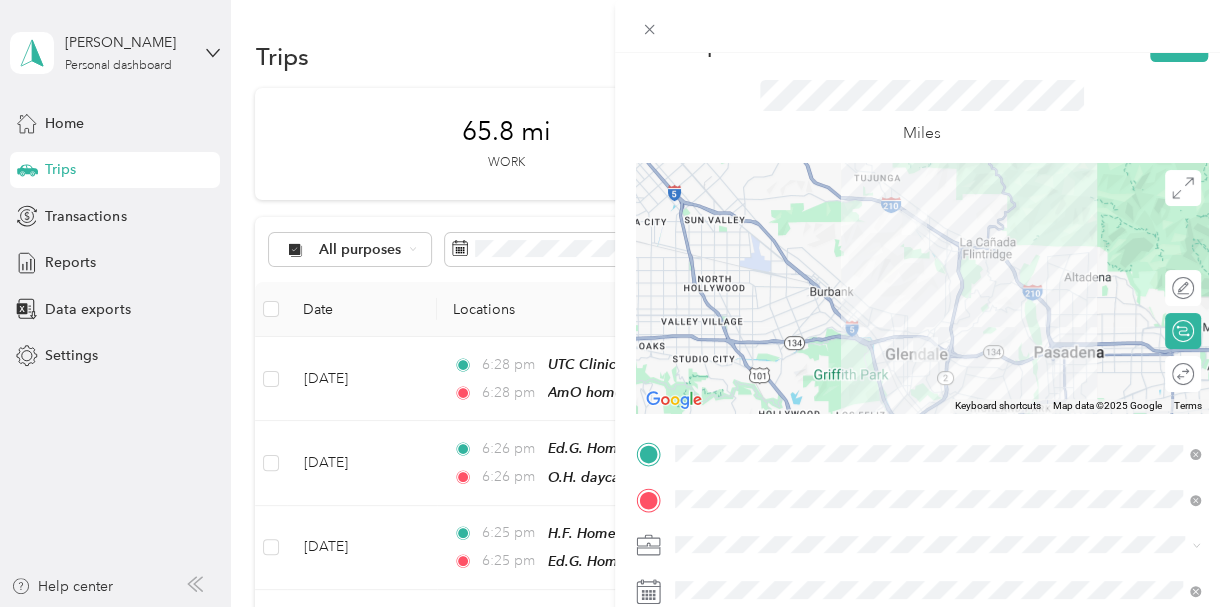 scroll, scrollTop: 0, scrollLeft: 0, axis: both 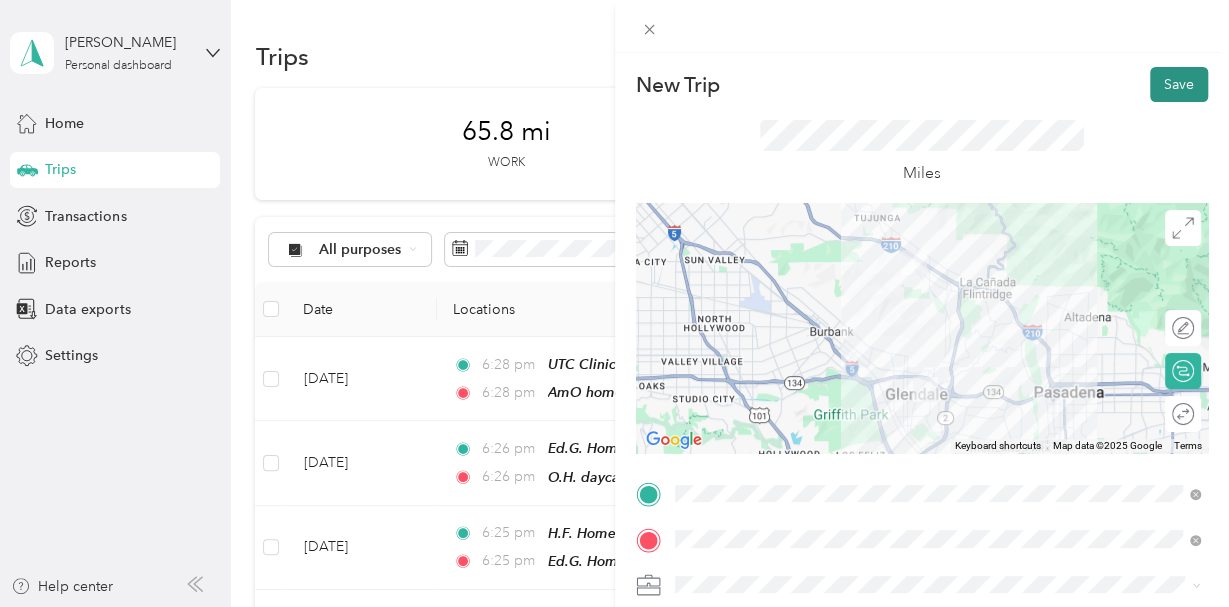 click on "Save" at bounding box center (1179, 84) 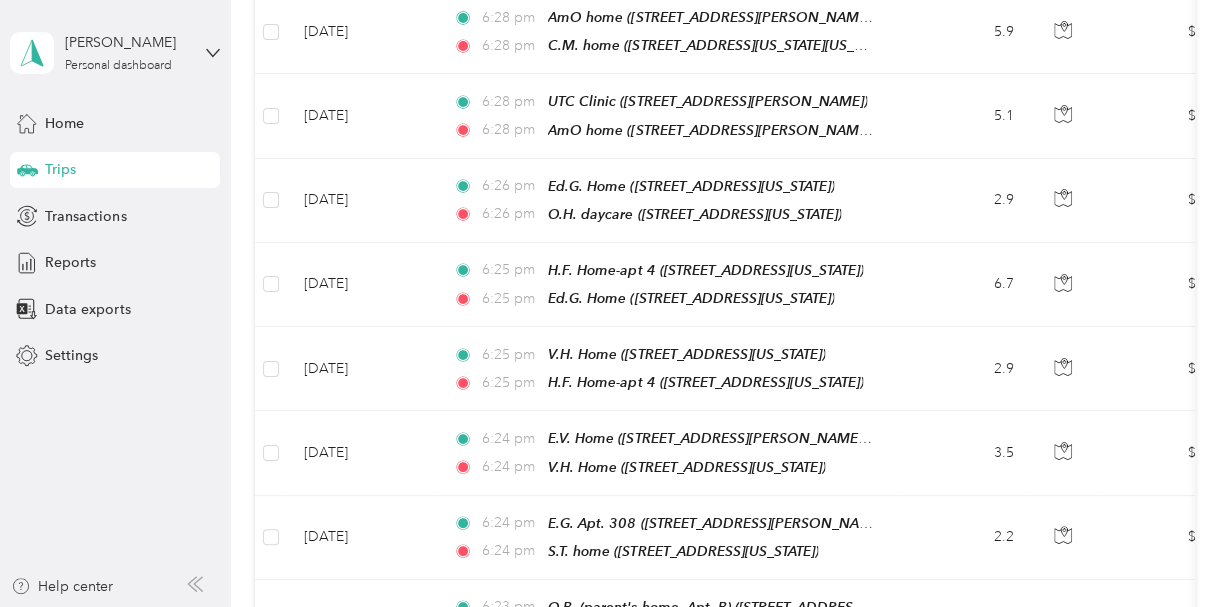 scroll, scrollTop: 361, scrollLeft: 0, axis: vertical 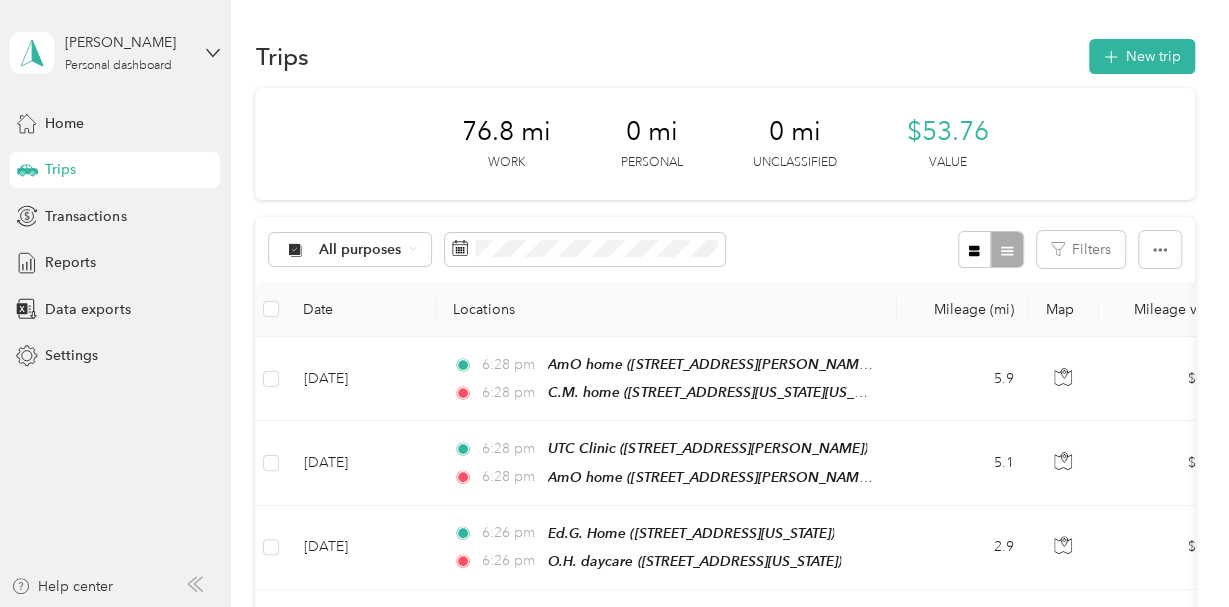 click on "Trips New trip" at bounding box center (724, 56) 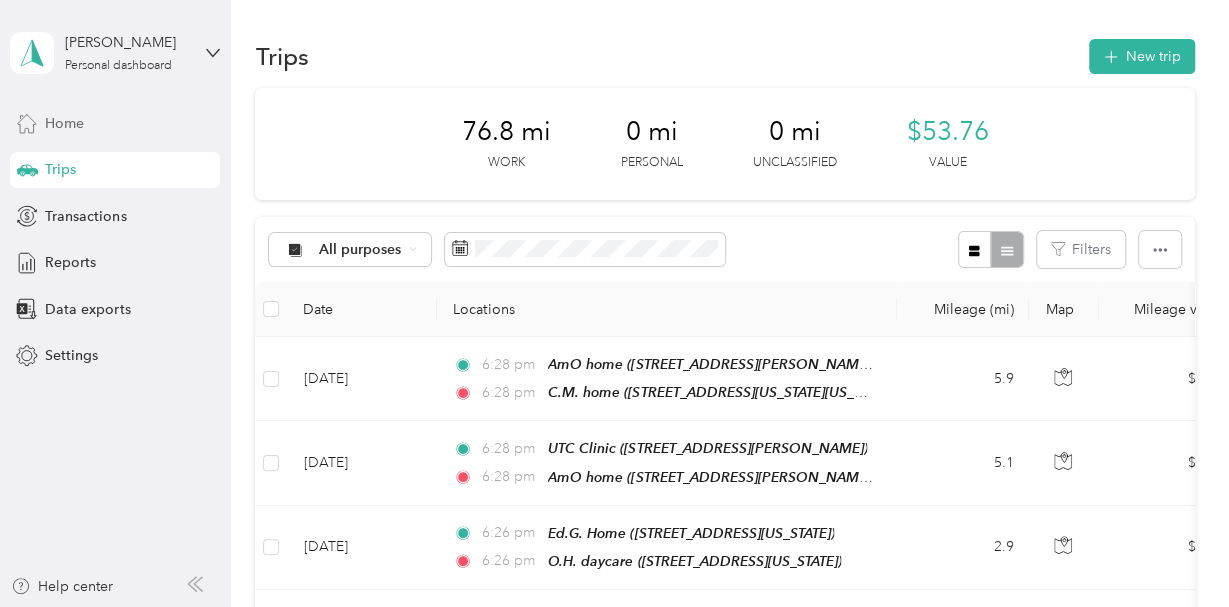 click on "Home" at bounding box center (64, 123) 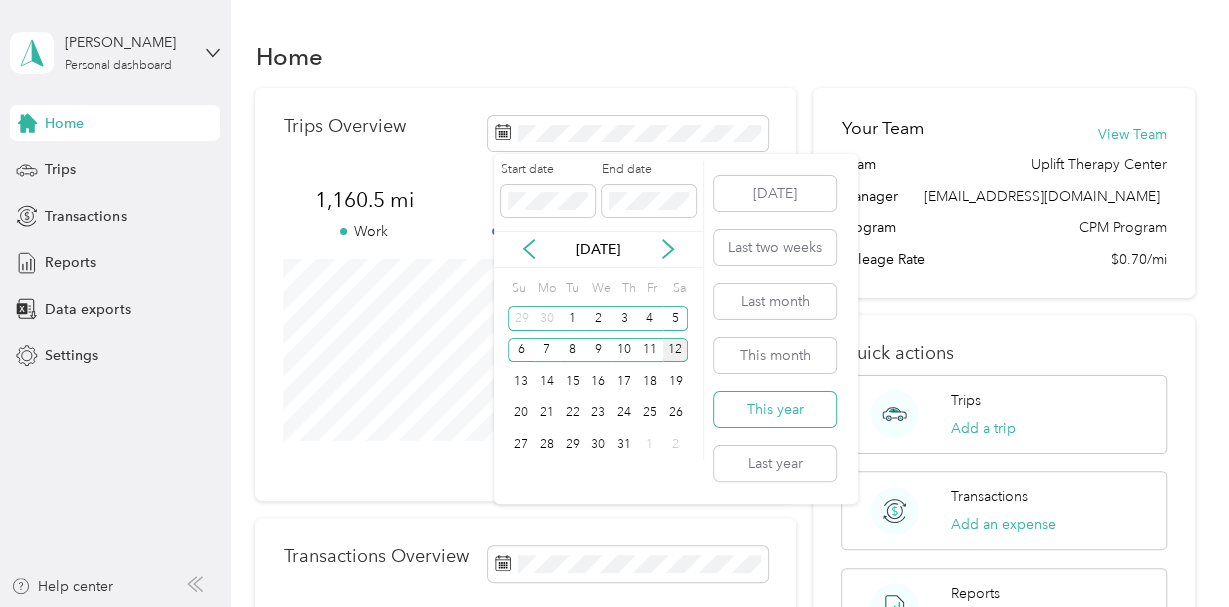 click on "This year" at bounding box center (775, 409) 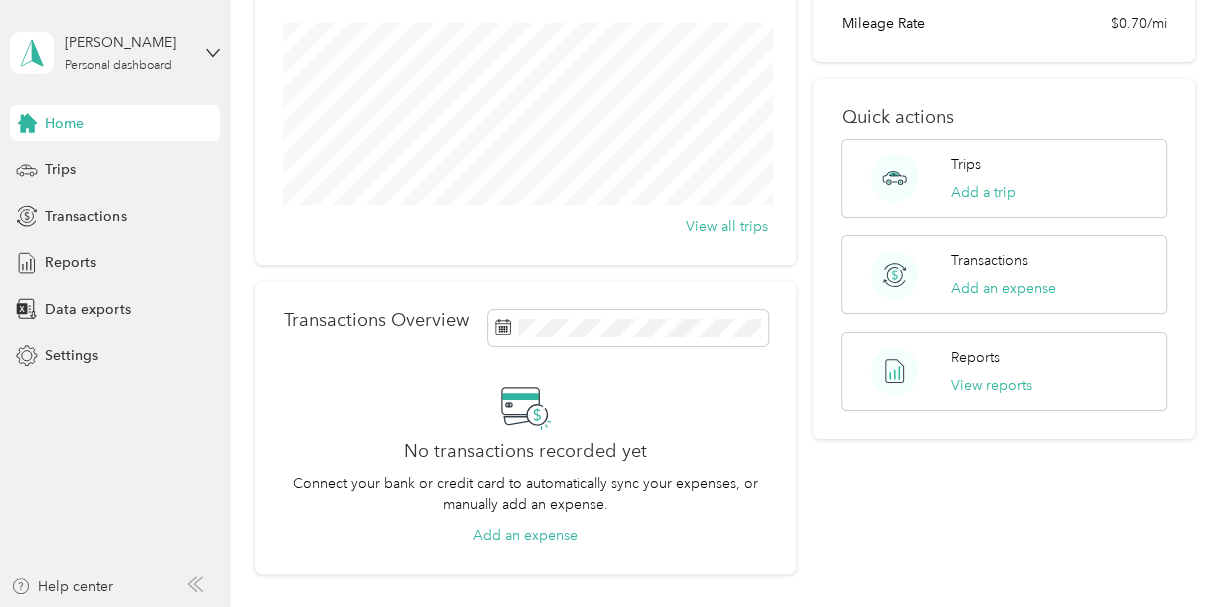 scroll, scrollTop: 0, scrollLeft: 0, axis: both 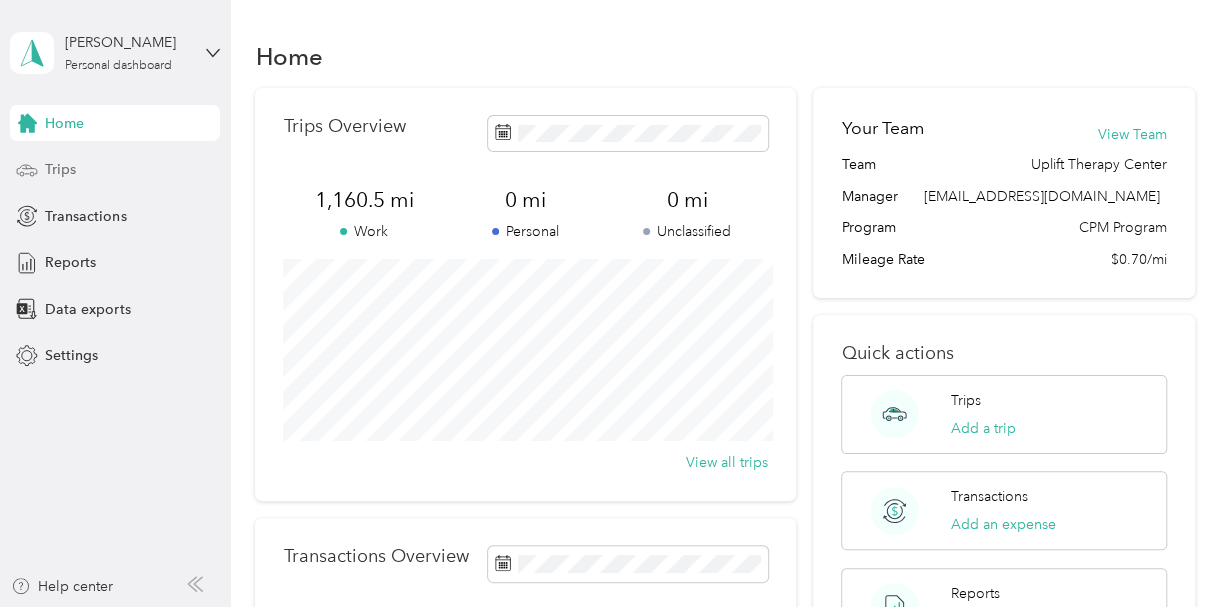 click on "Trips" at bounding box center [60, 169] 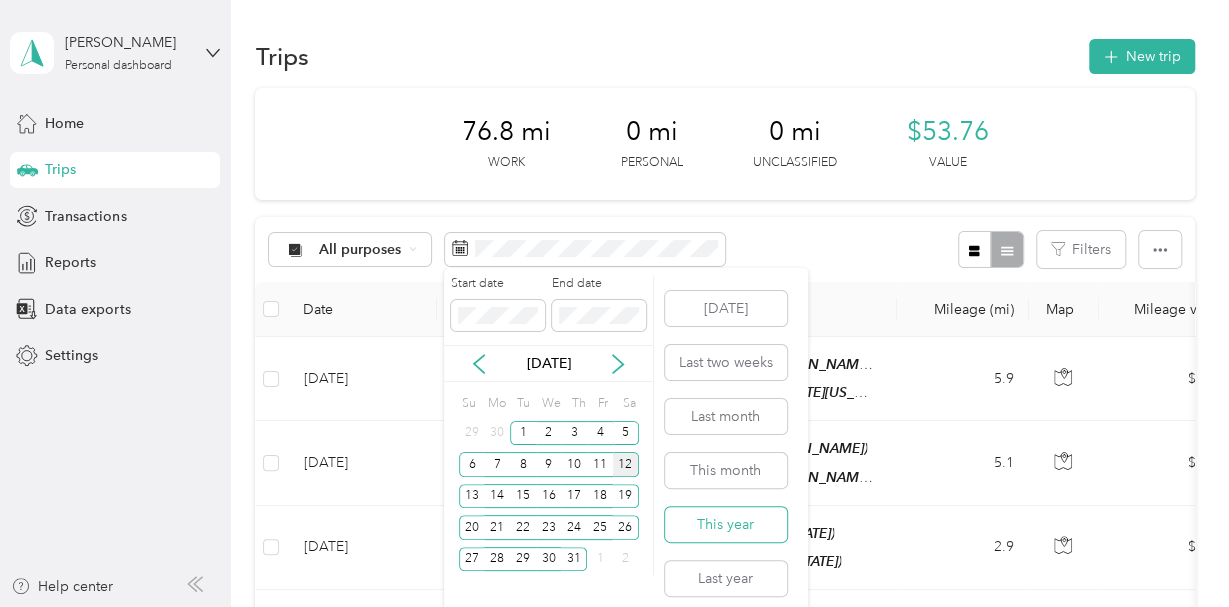 click on "This year" at bounding box center (726, 524) 